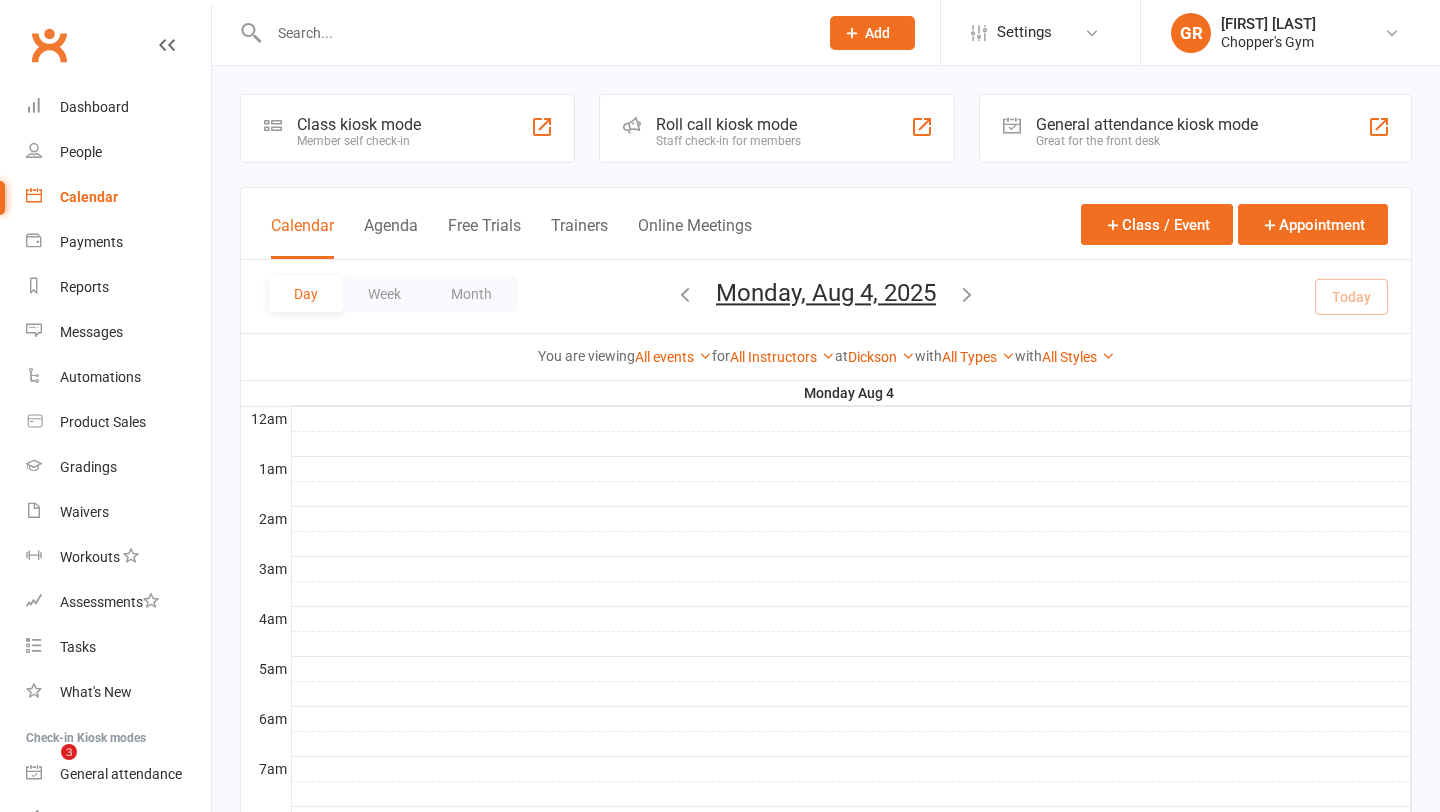 scroll, scrollTop: 777, scrollLeft: 0, axis: vertical 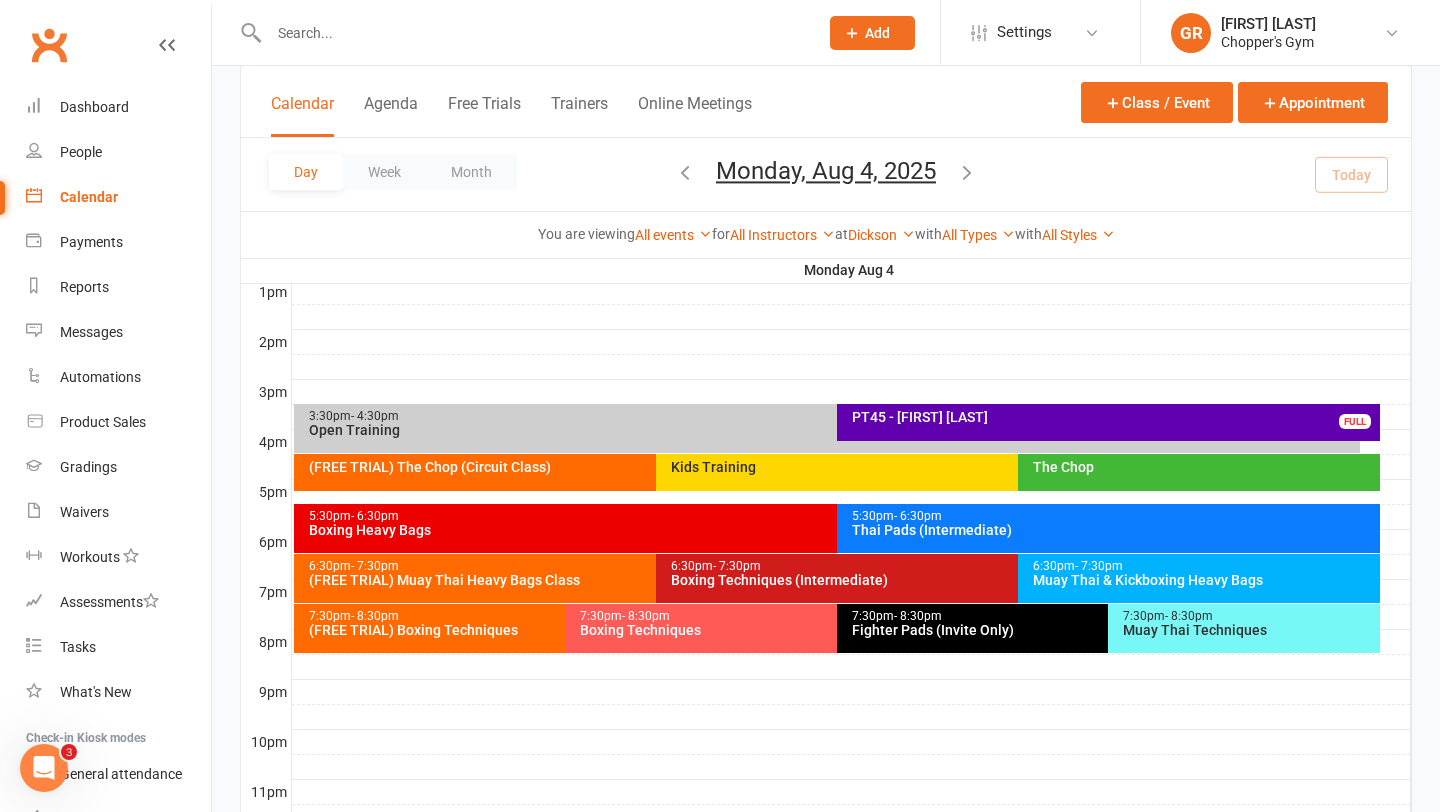 click on "(FREE TRIAL)  Boxing Techniques" at bounding box center [560, 630] 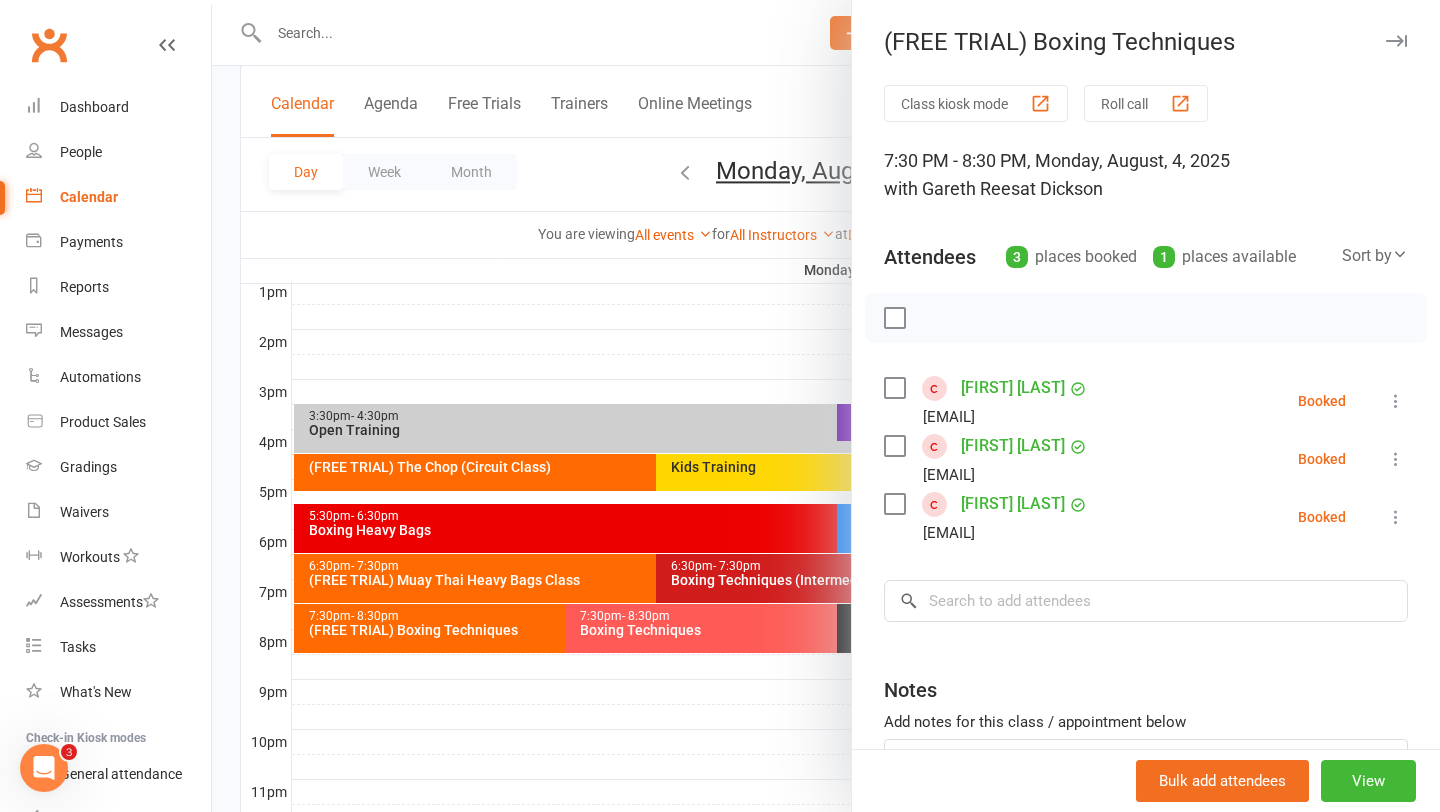 click at bounding box center [826, 406] 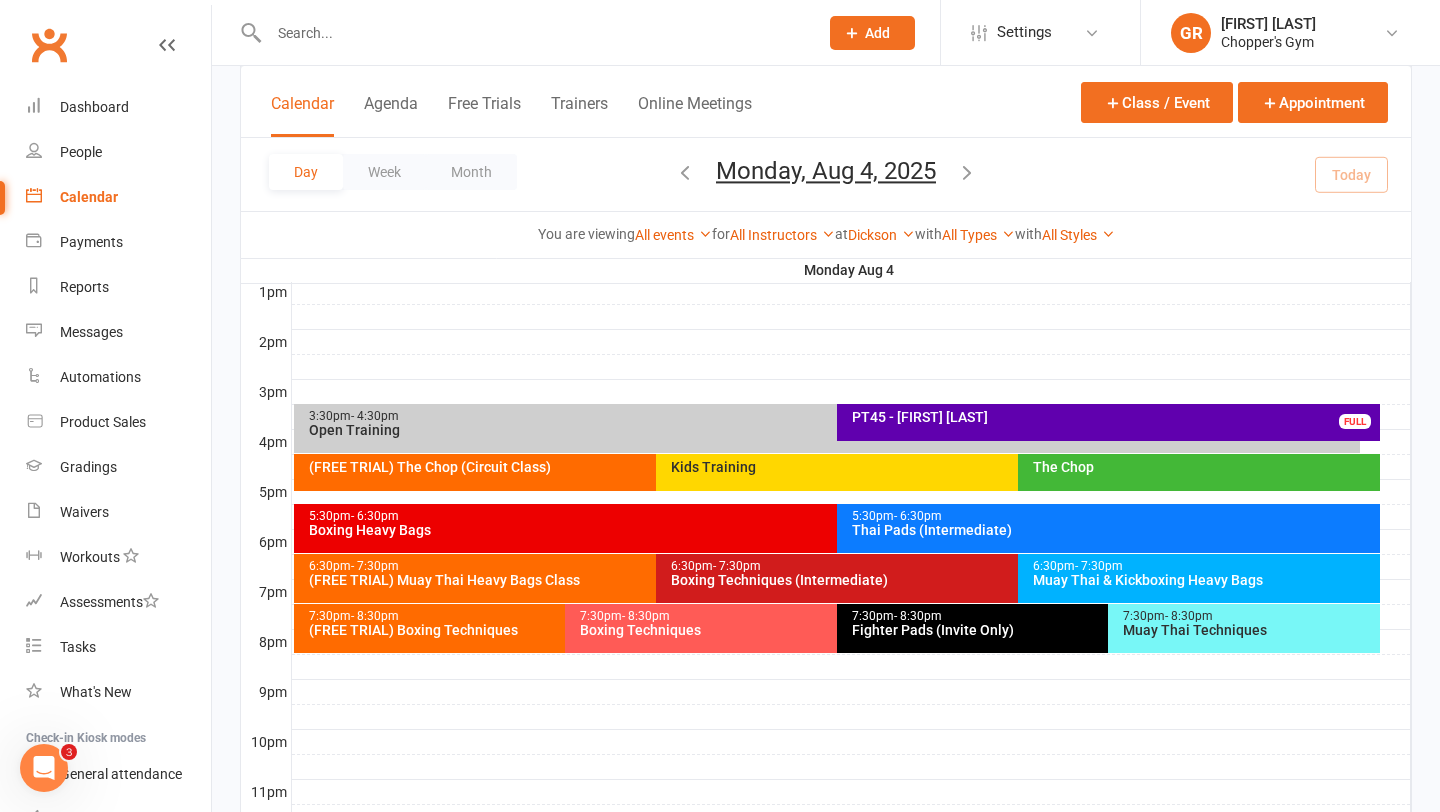 click on "(FREE TRIAL)  Boxing Techniques" at bounding box center (560, 630) 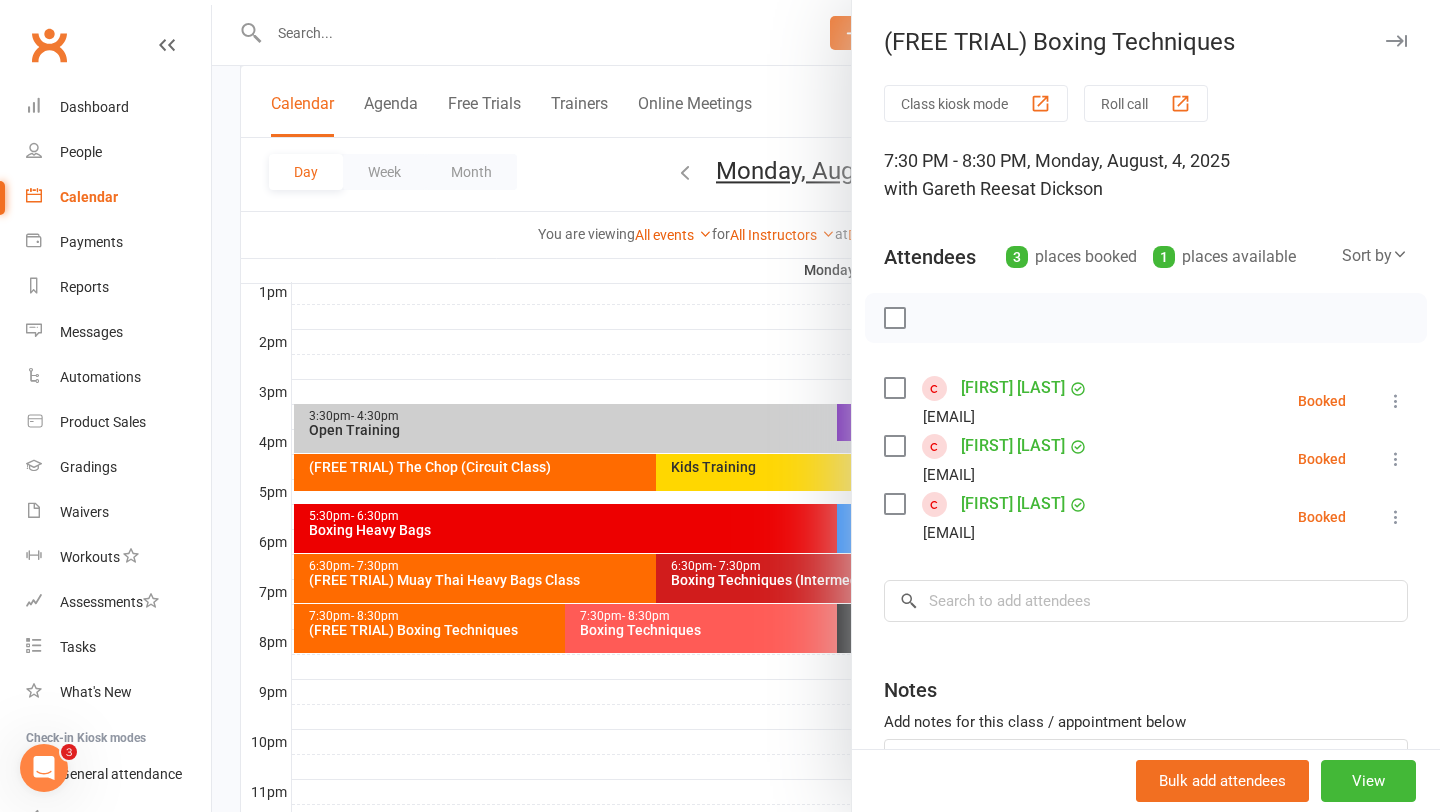 click on "[FIRST] [LAST]" at bounding box center (1013, 446) 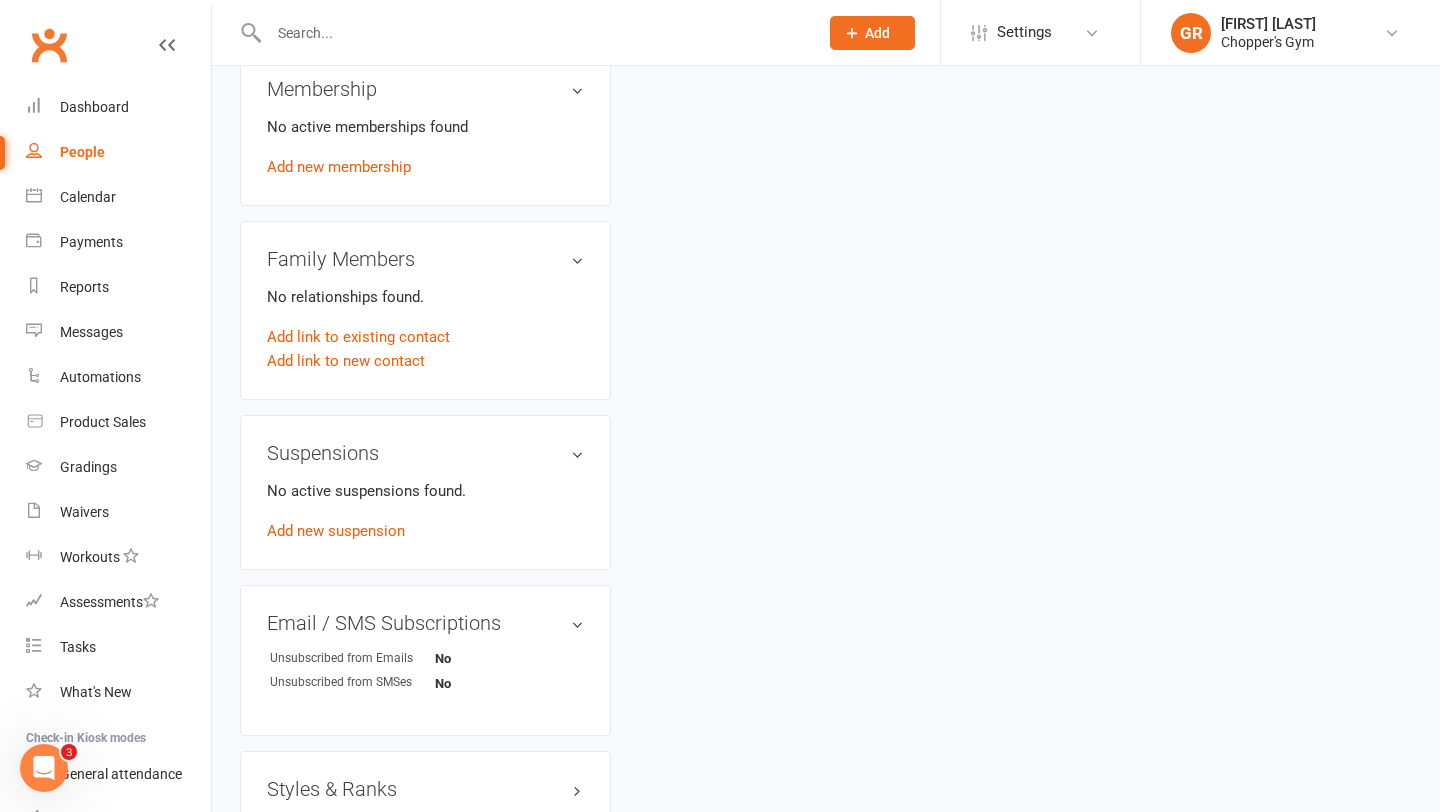 scroll, scrollTop: 0, scrollLeft: 0, axis: both 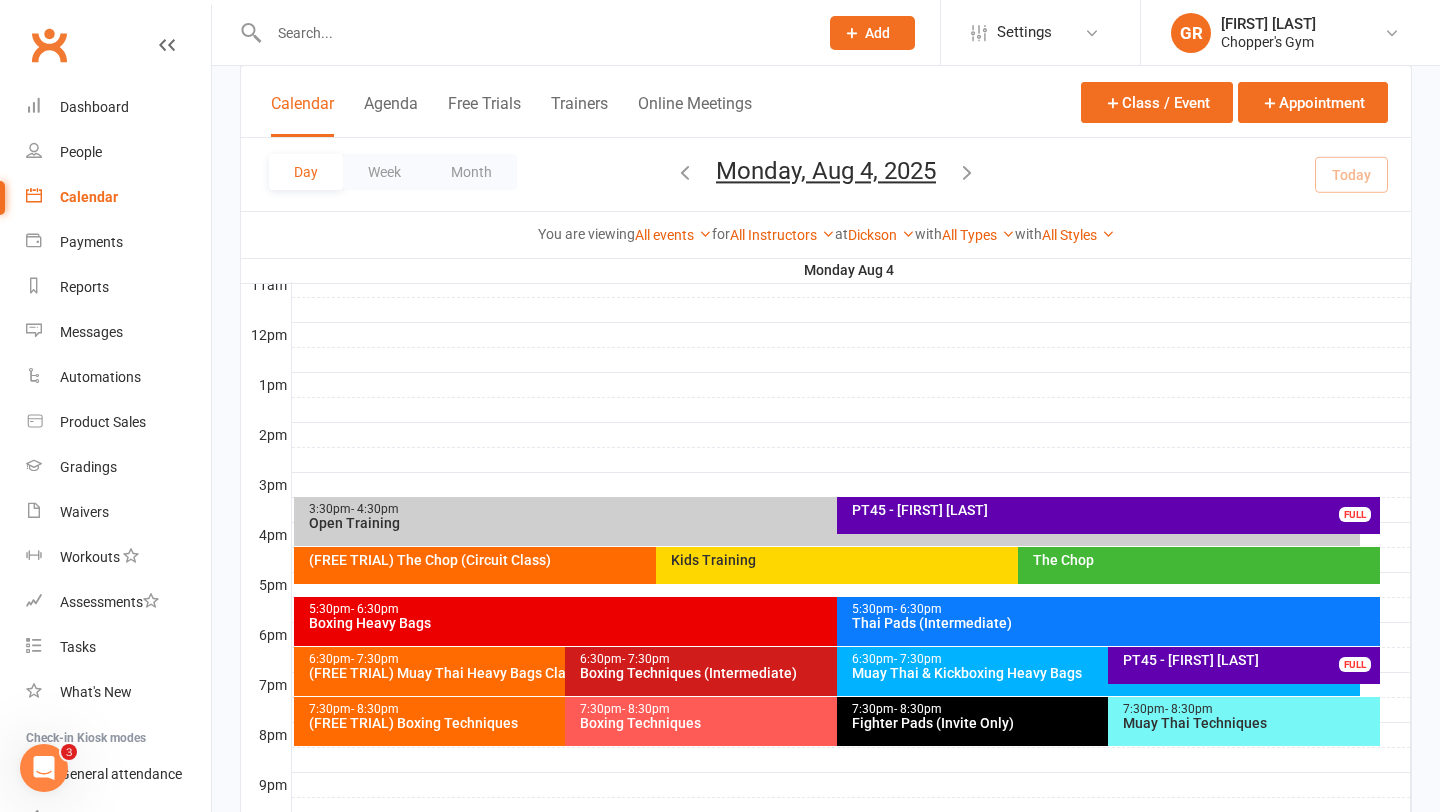 click on "[TIME] - [TIME] (FREE TRIAL) Boxing Techniques" at bounding box center (555, 721) 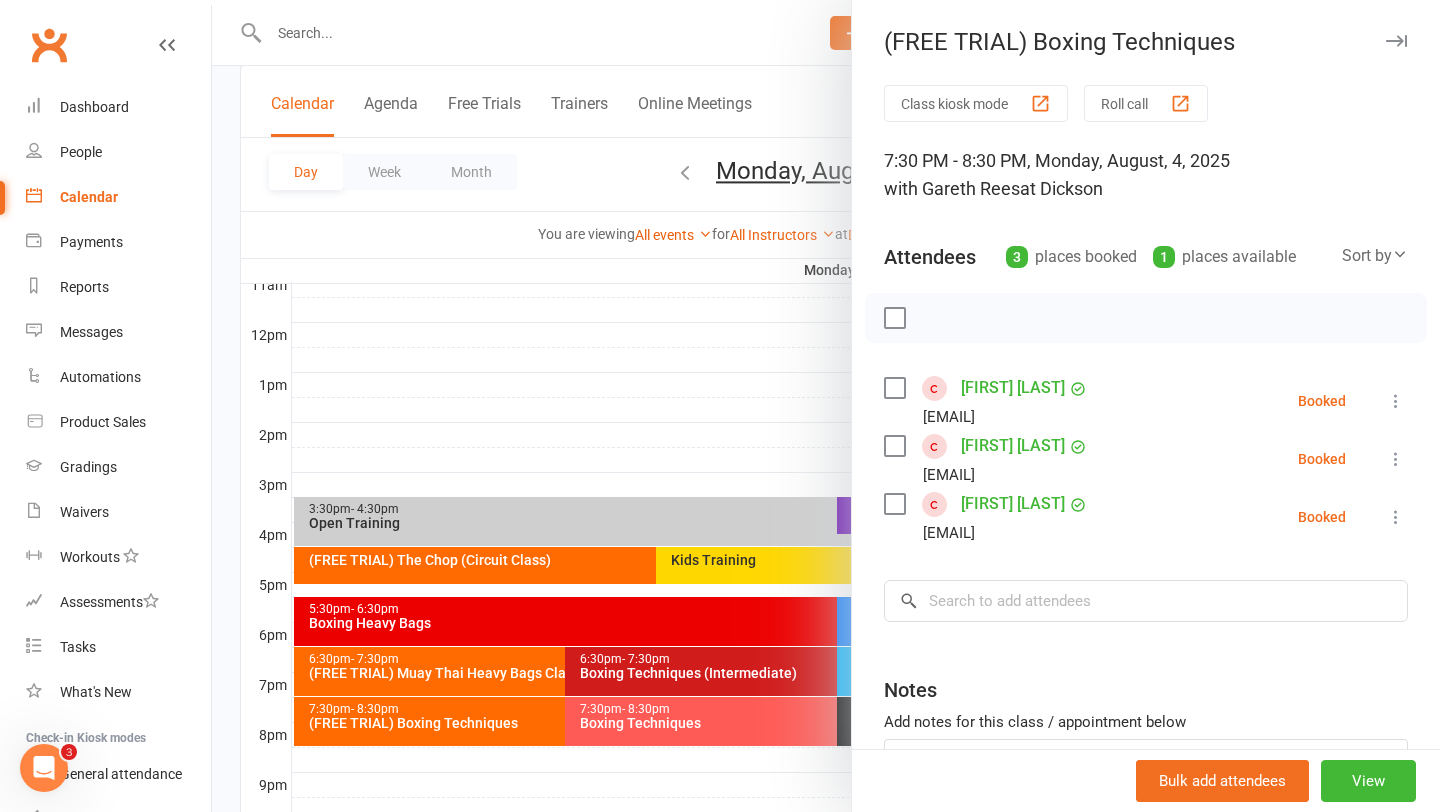 click on "[FIRST] [LAST]" at bounding box center (1013, 388) 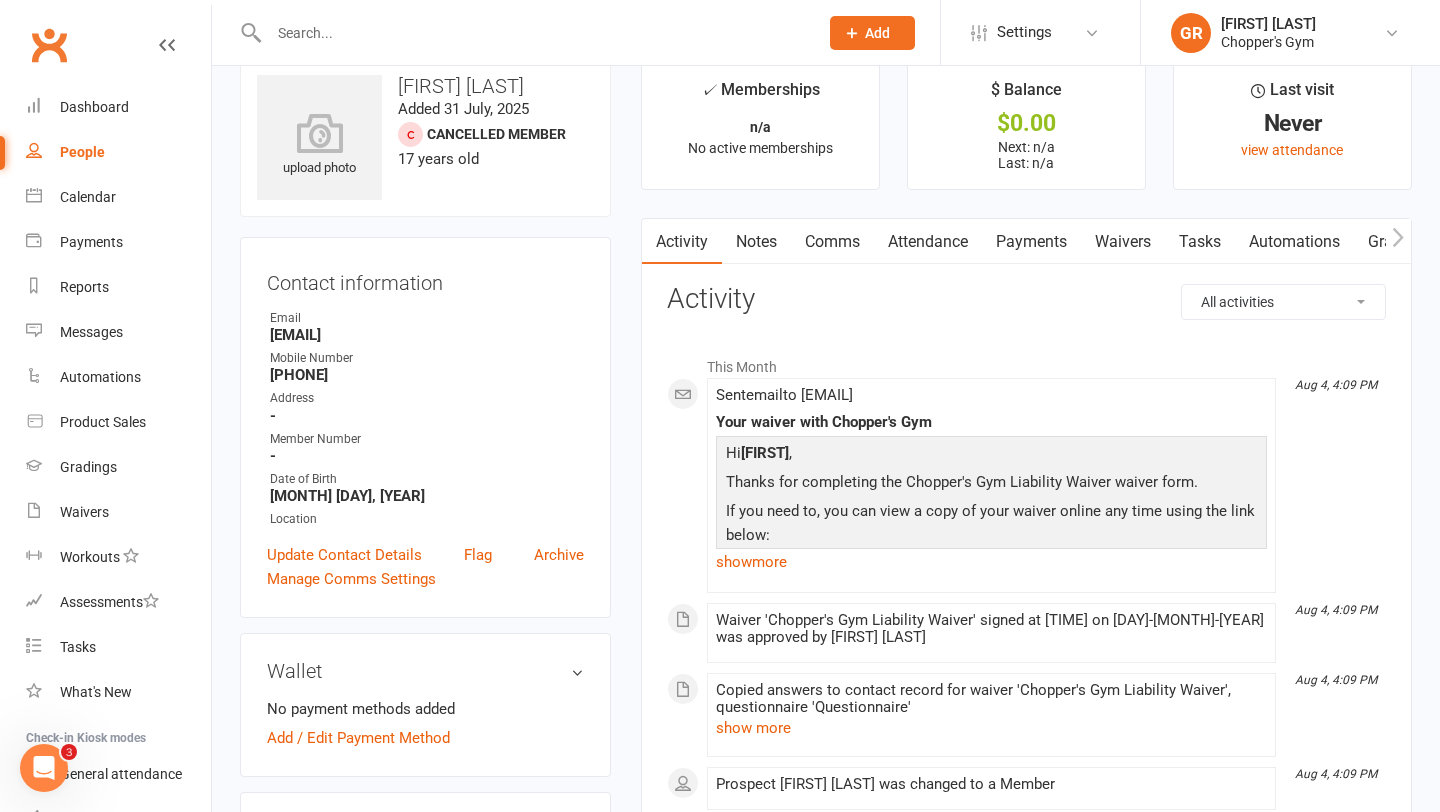 scroll, scrollTop: 38, scrollLeft: 0, axis: vertical 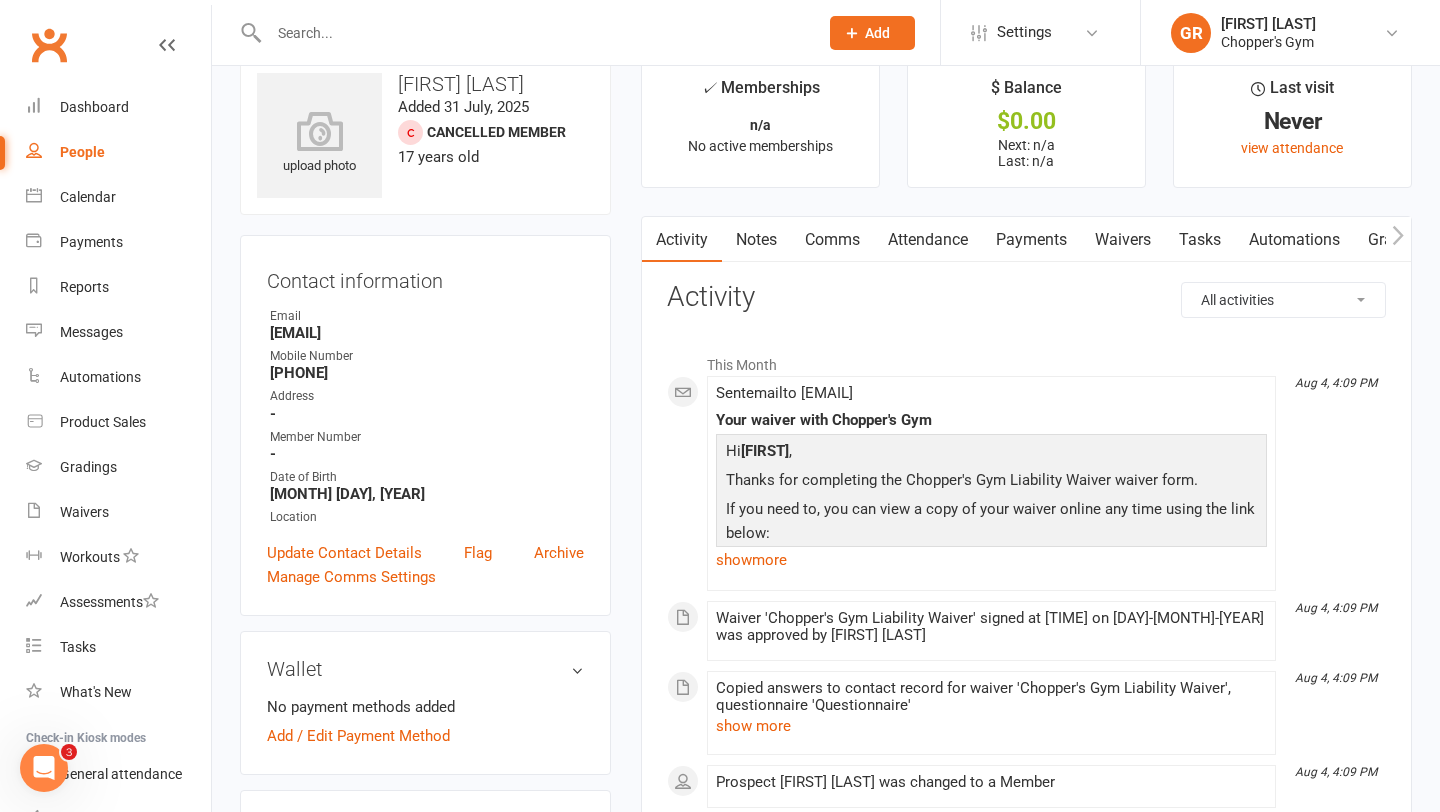 click on "Waivers" at bounding box center (1123, 240) 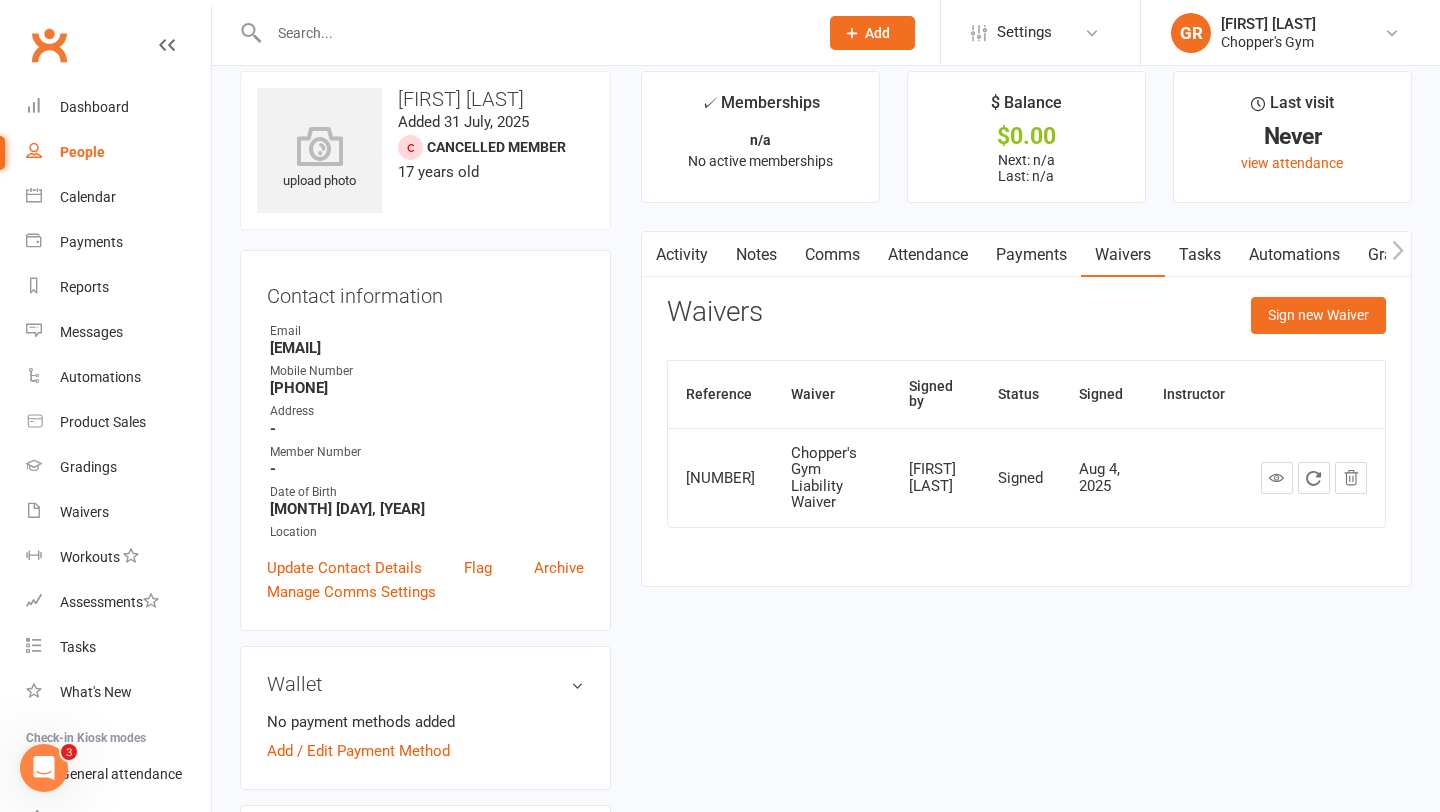 scroll, scrollTop: 0, scrollLeft: 0, axis: both 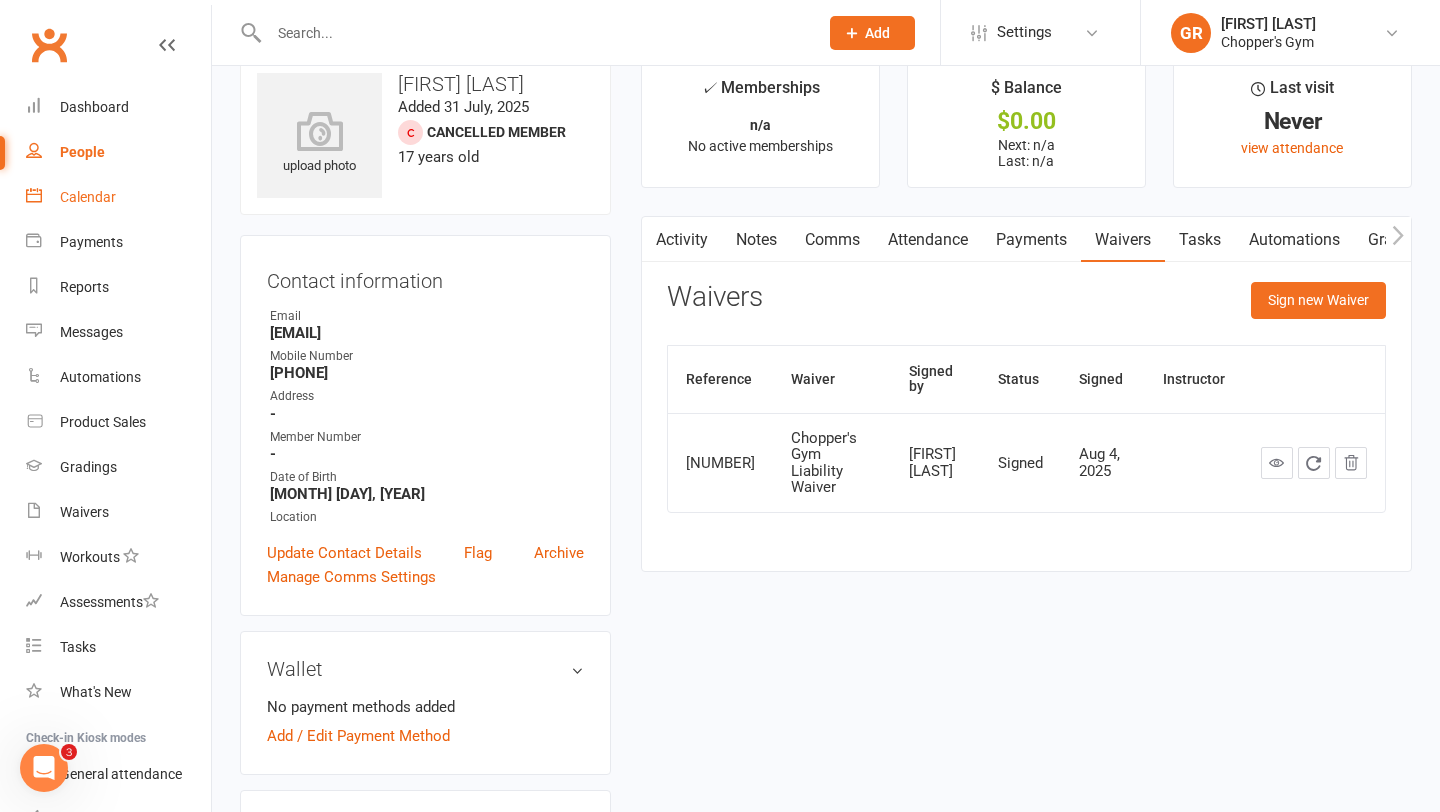 click on "Calendar" at bounding box center [118, 197] 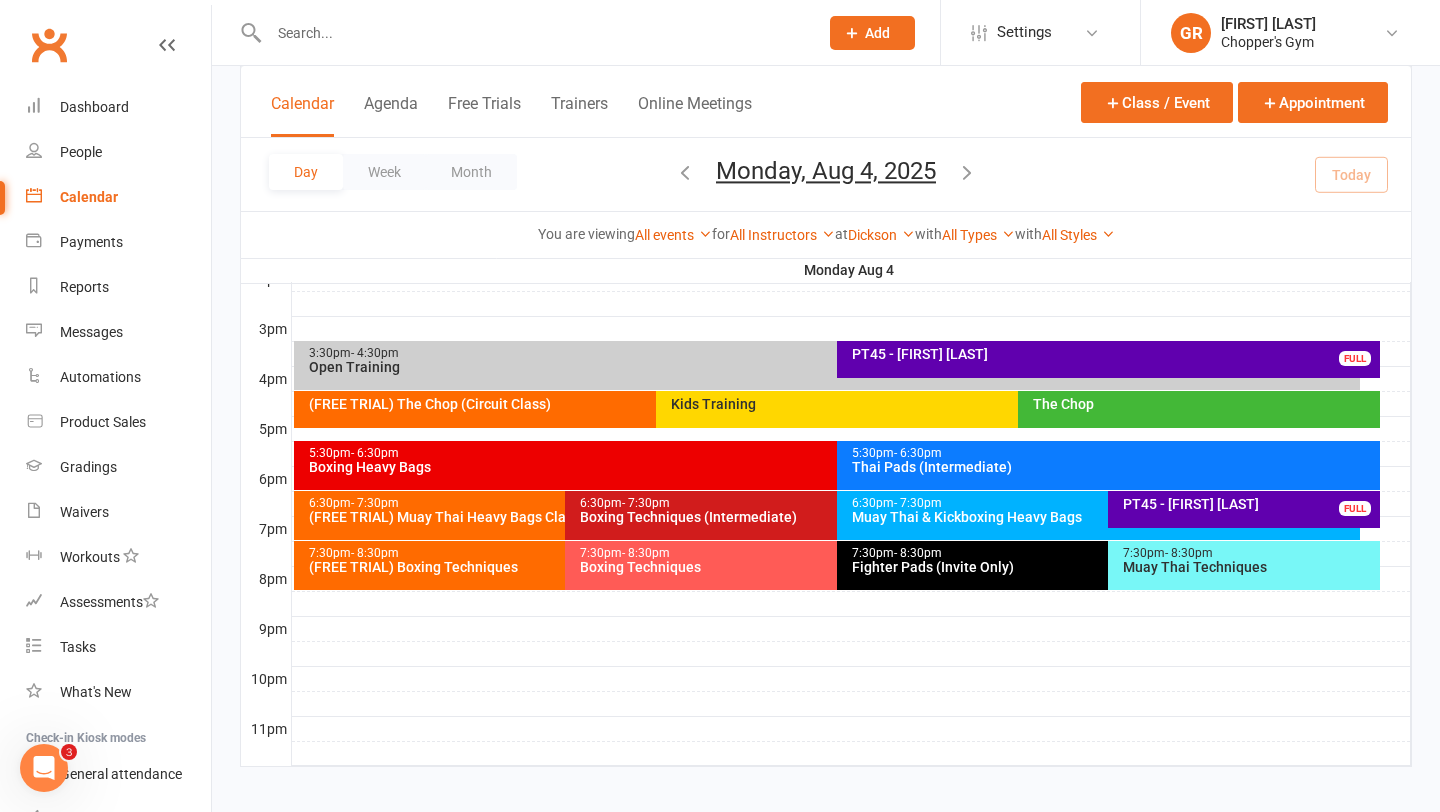 scroll, scrollTop: 852, scrollLeft: 0, axis: vertical 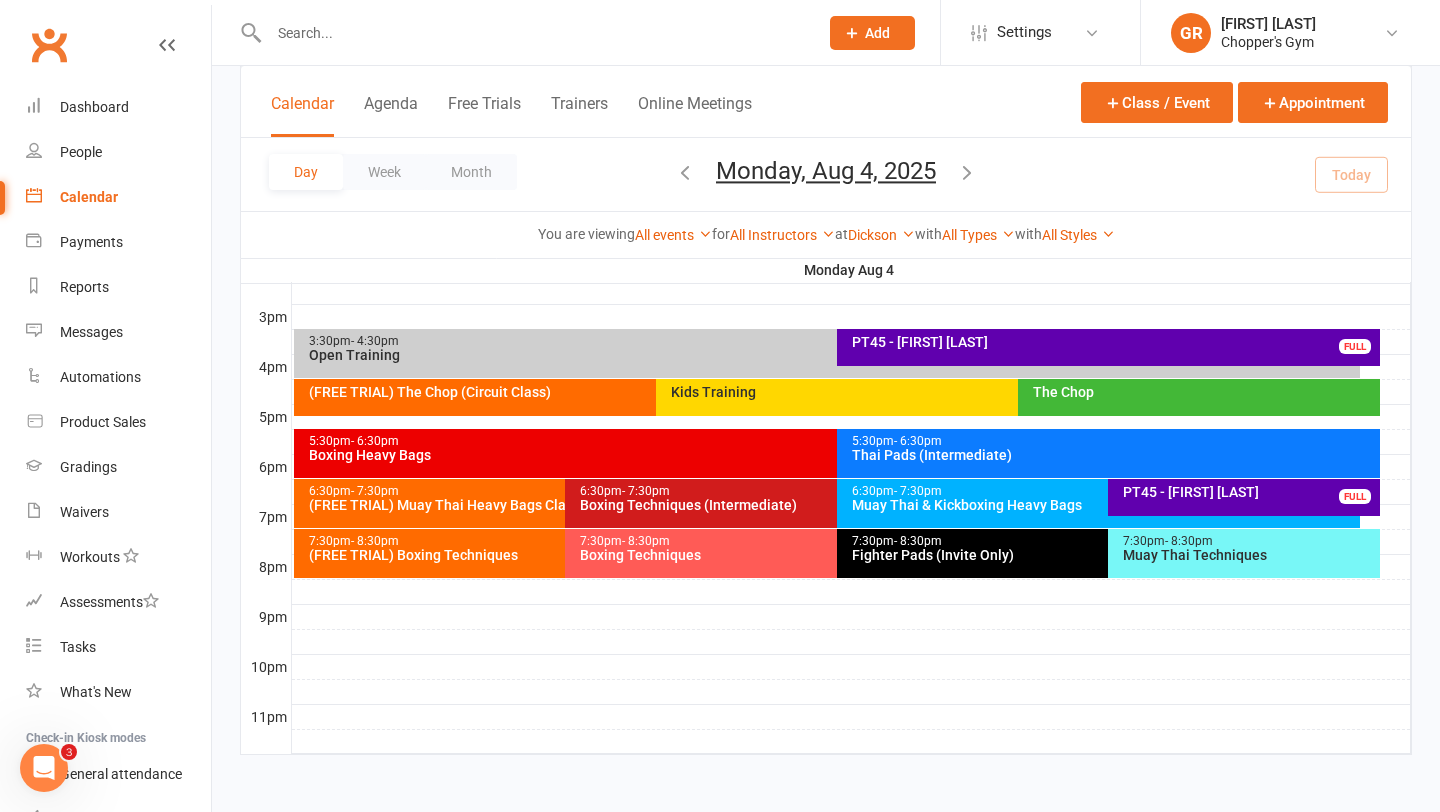 click on "(FREE TRIAL)  Boxing Techniques" at bounding box center (560, 555) 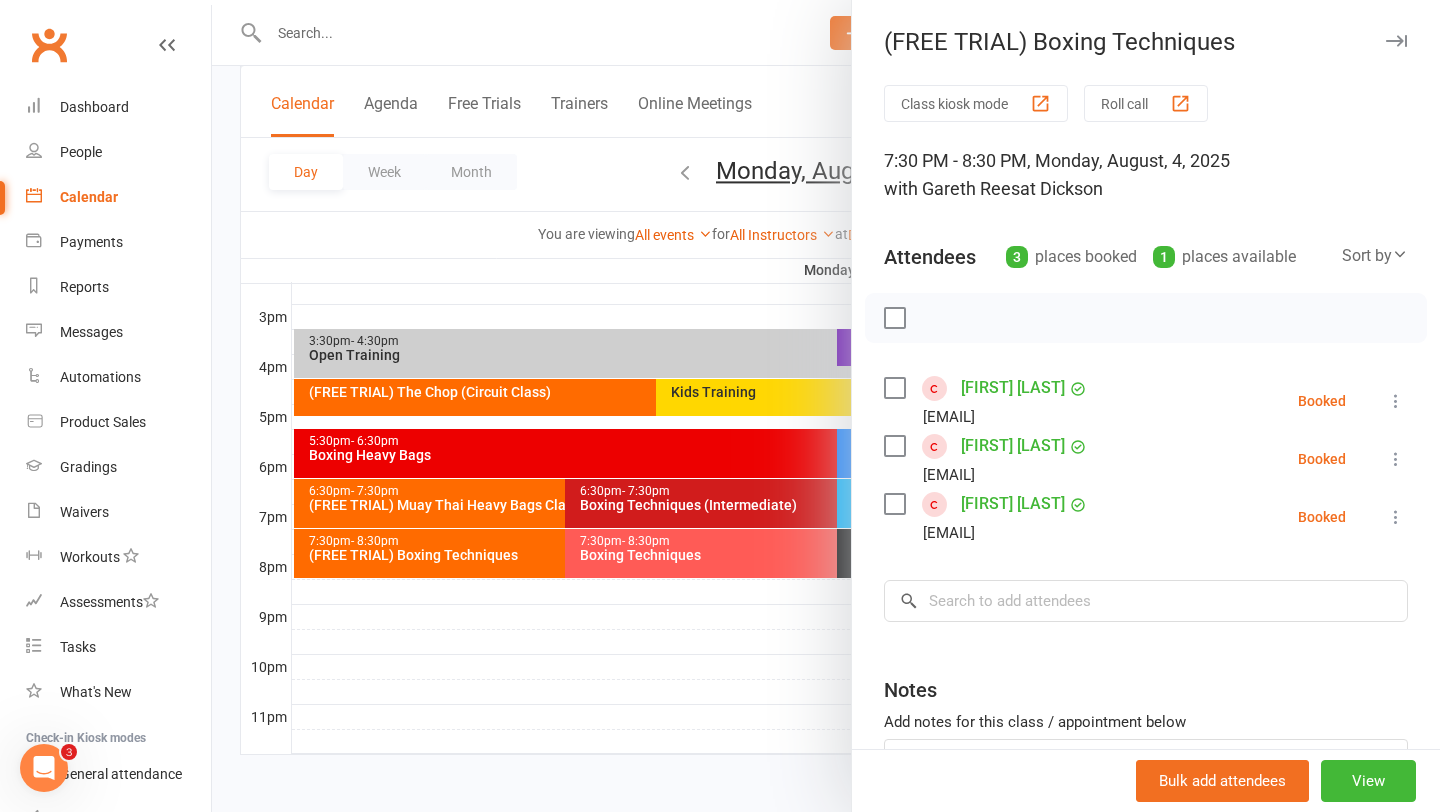 click on "[FIRST] [LAST]" at bounding box center [1013, 504] 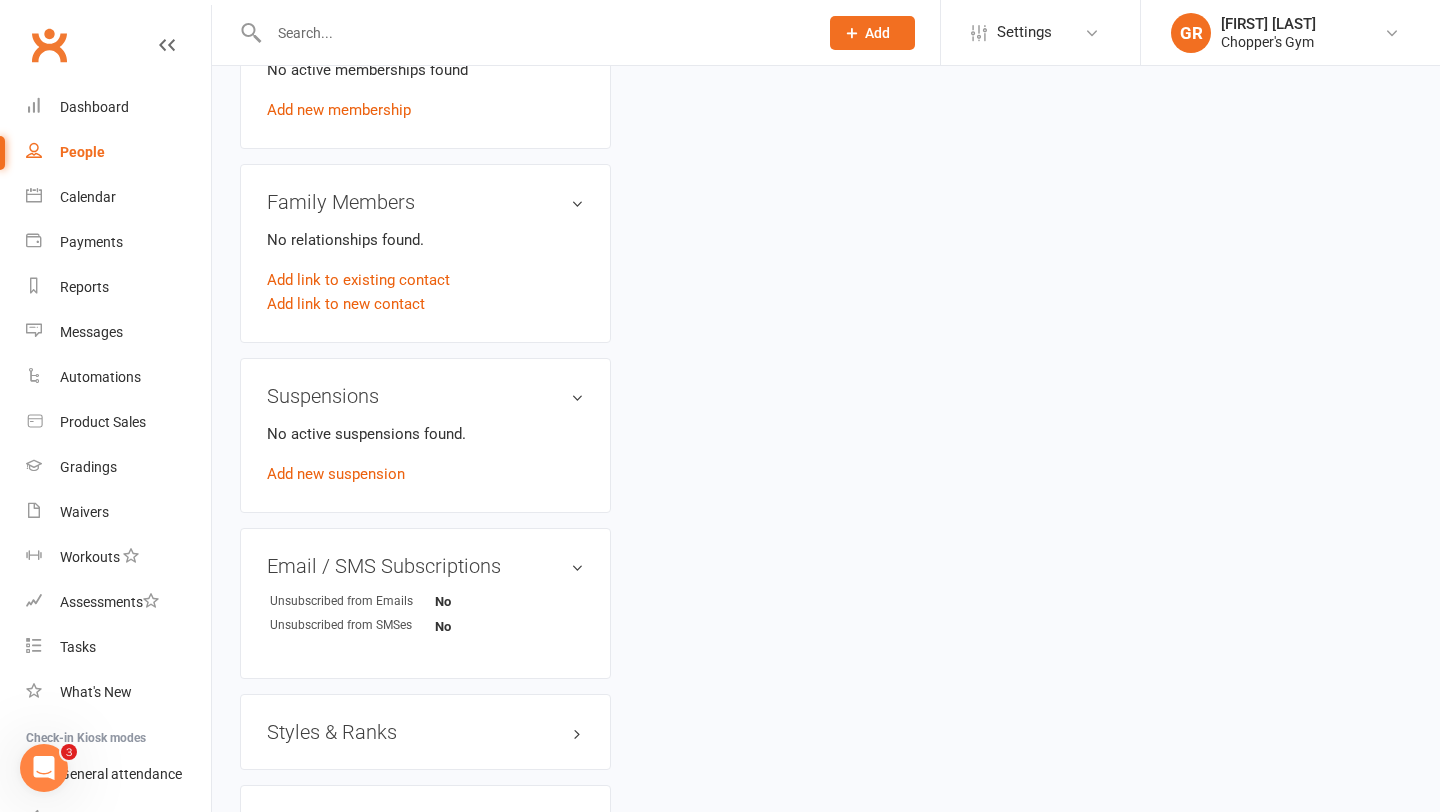 scroll, scrollTop: 0, scrollLeft: 0, axis: both 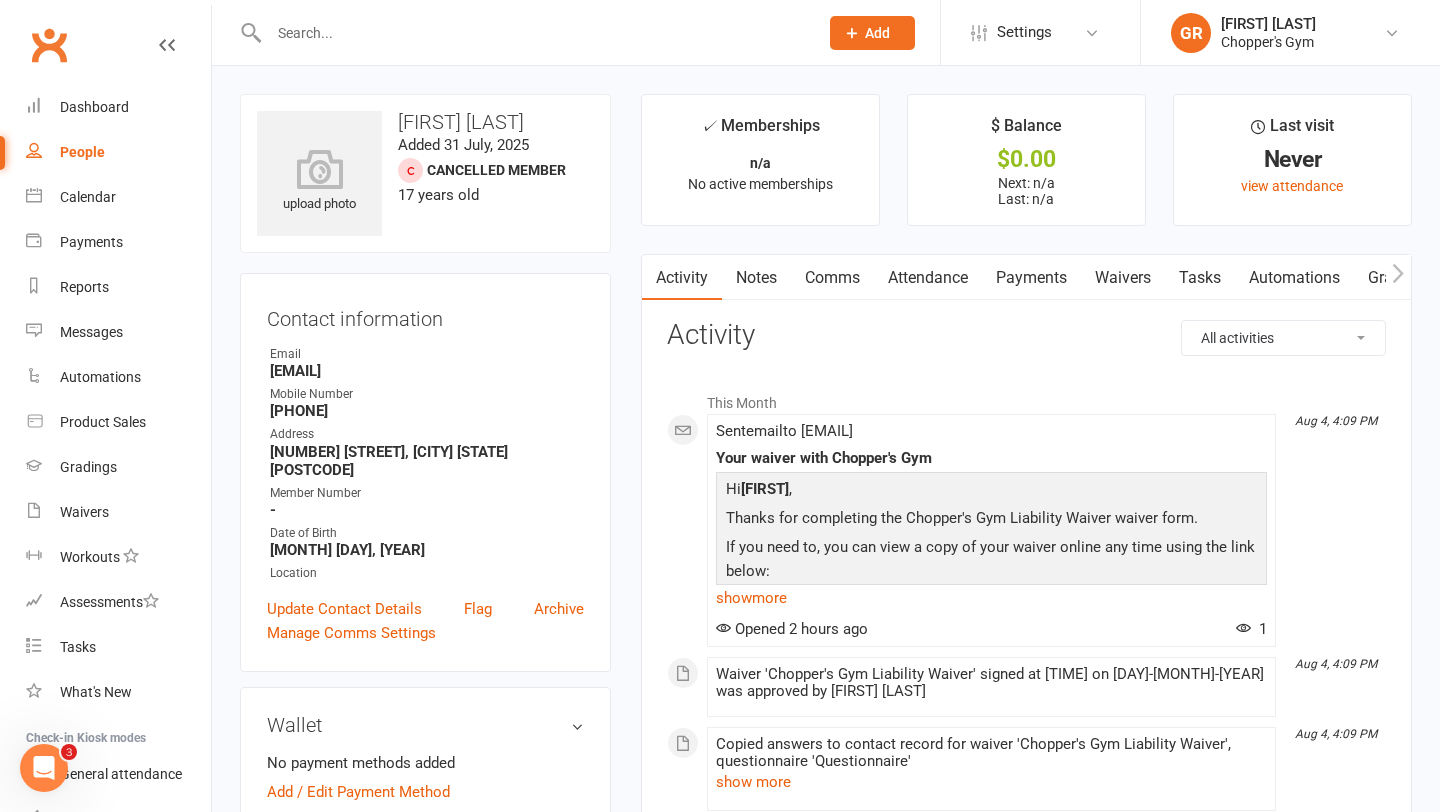 click on "Waivers" at bounding box center [1123, 278] 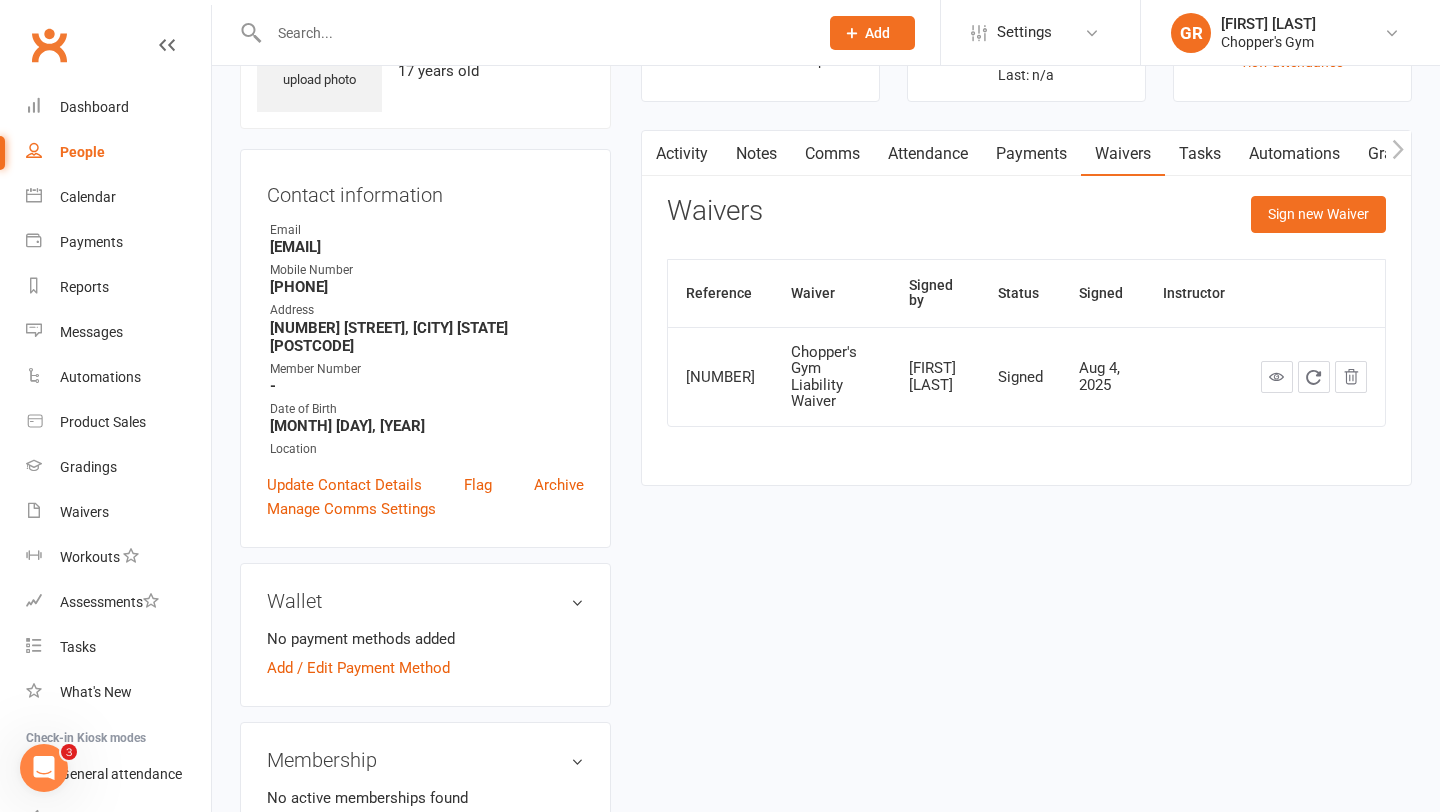 scroll, scrollTop: 0, scrollLeft: 0, axis: both 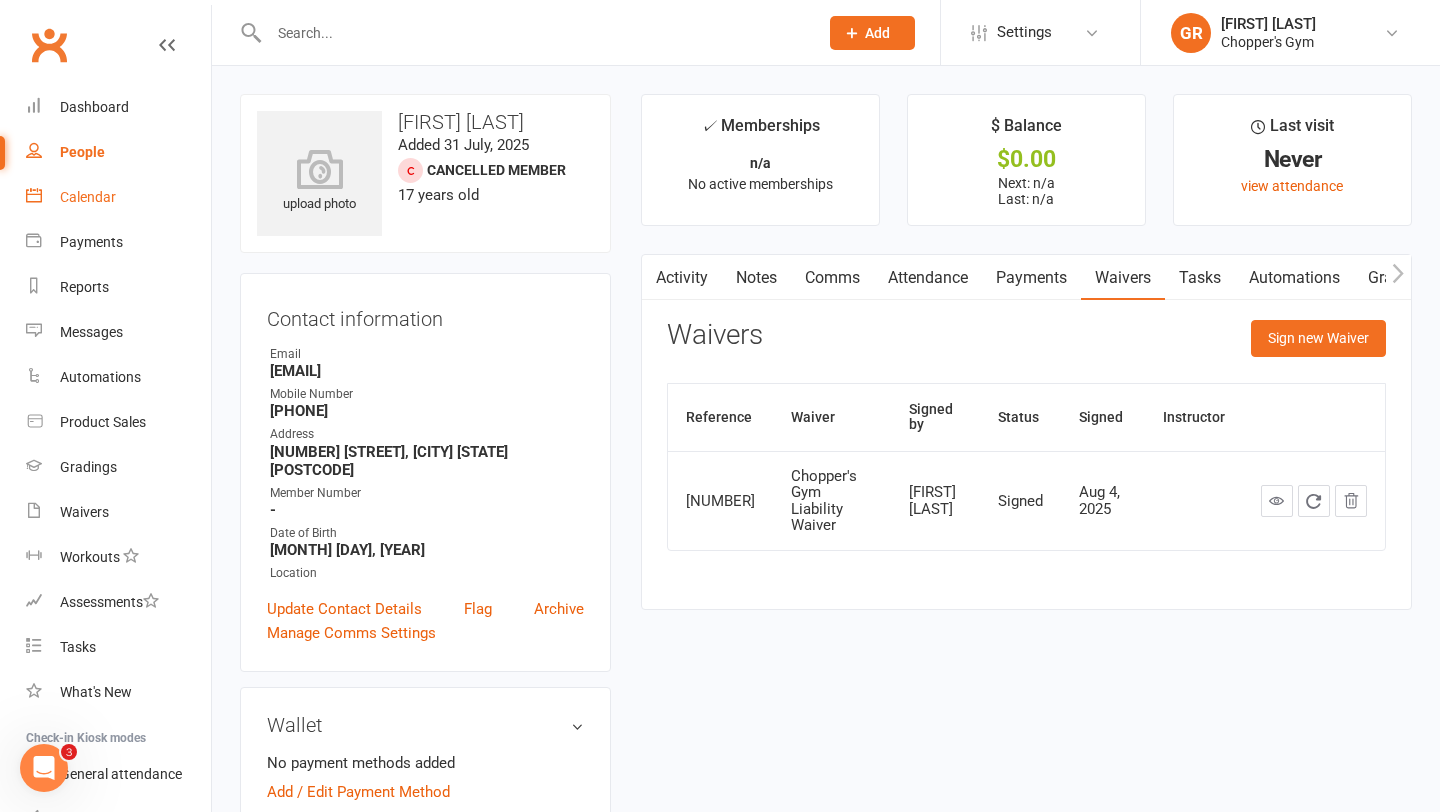 click on "Calendar" at bounding box center (88, 197) 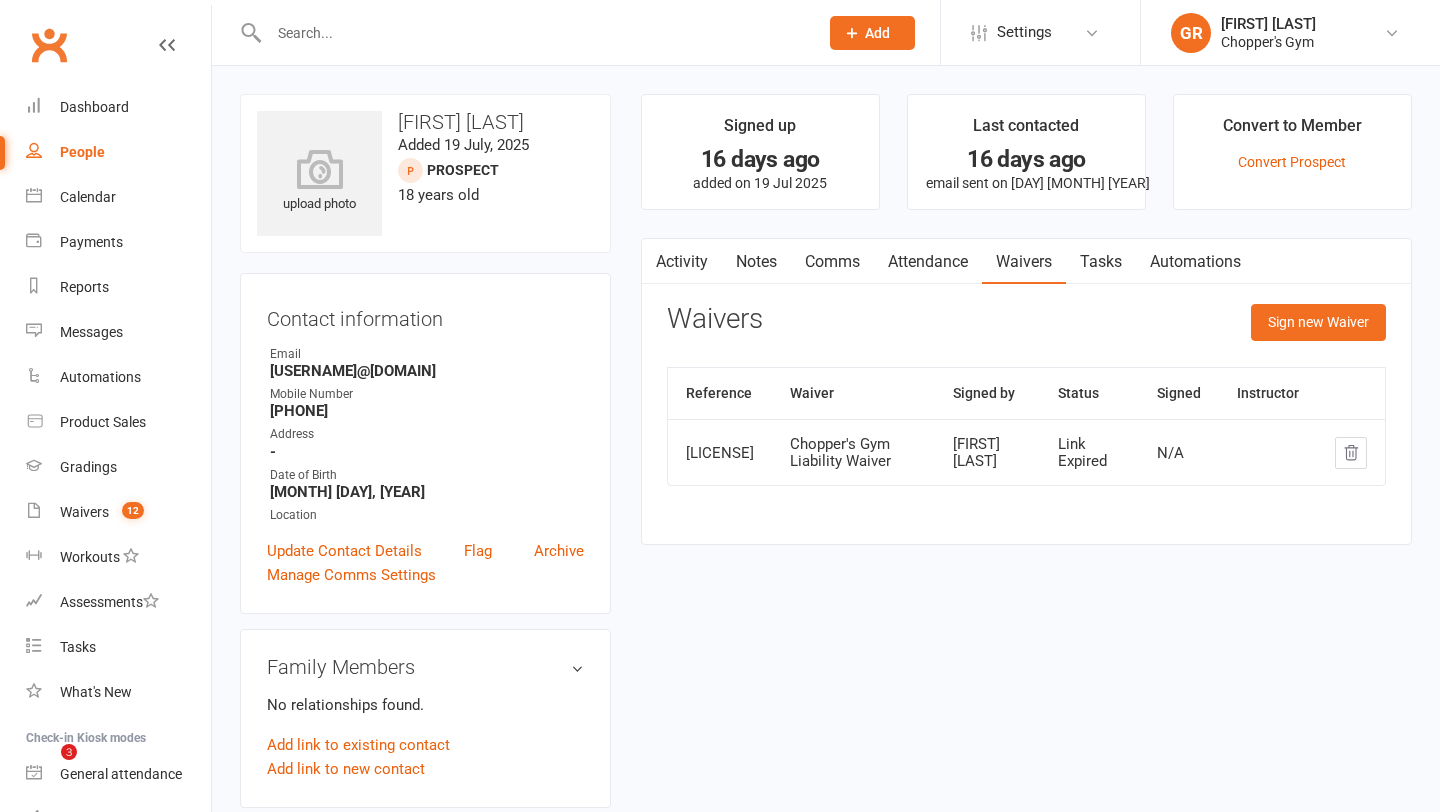 scroll, scrollTop: 0, scrollLeft: 0, axis: both 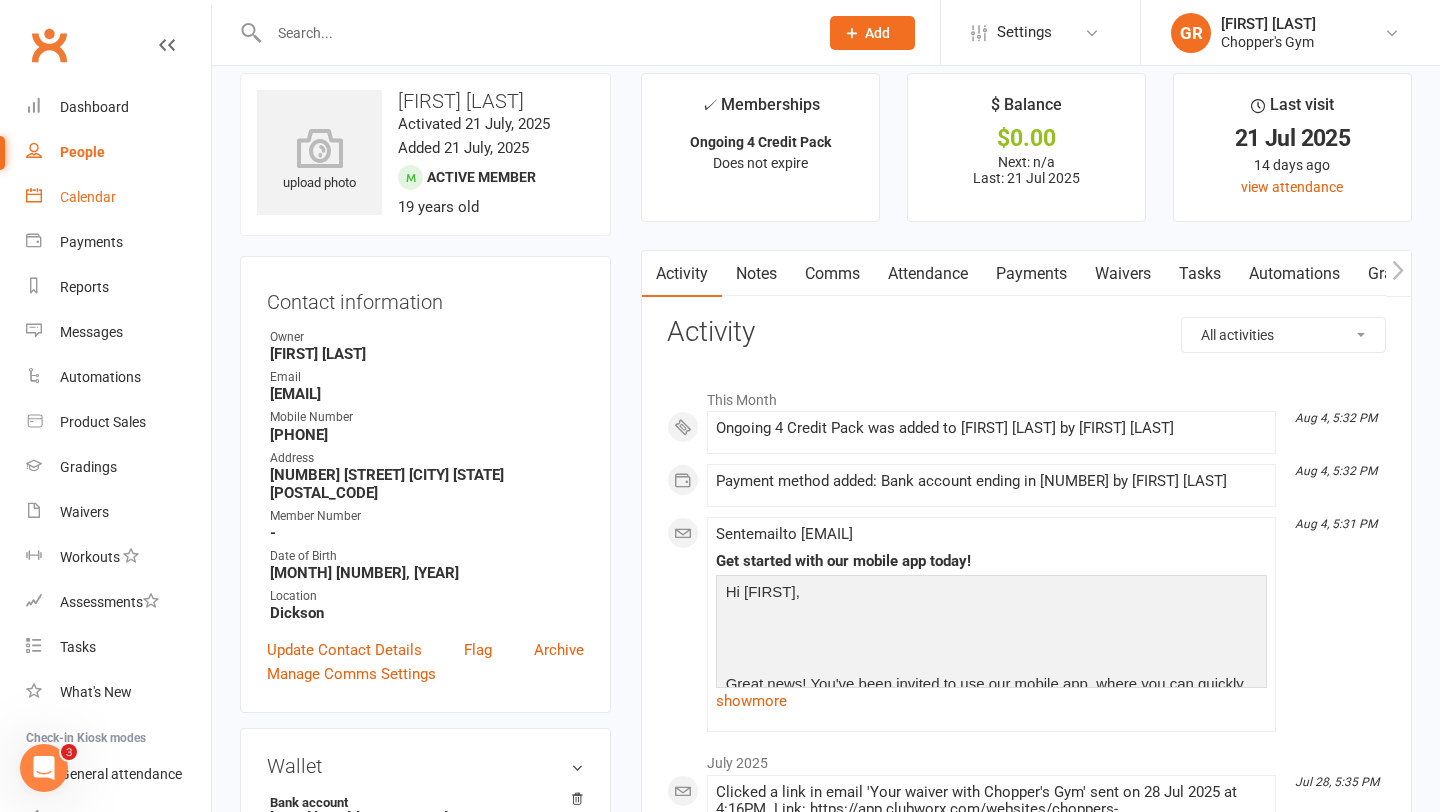 click on "Calendar" at bounding box center [88, 197] 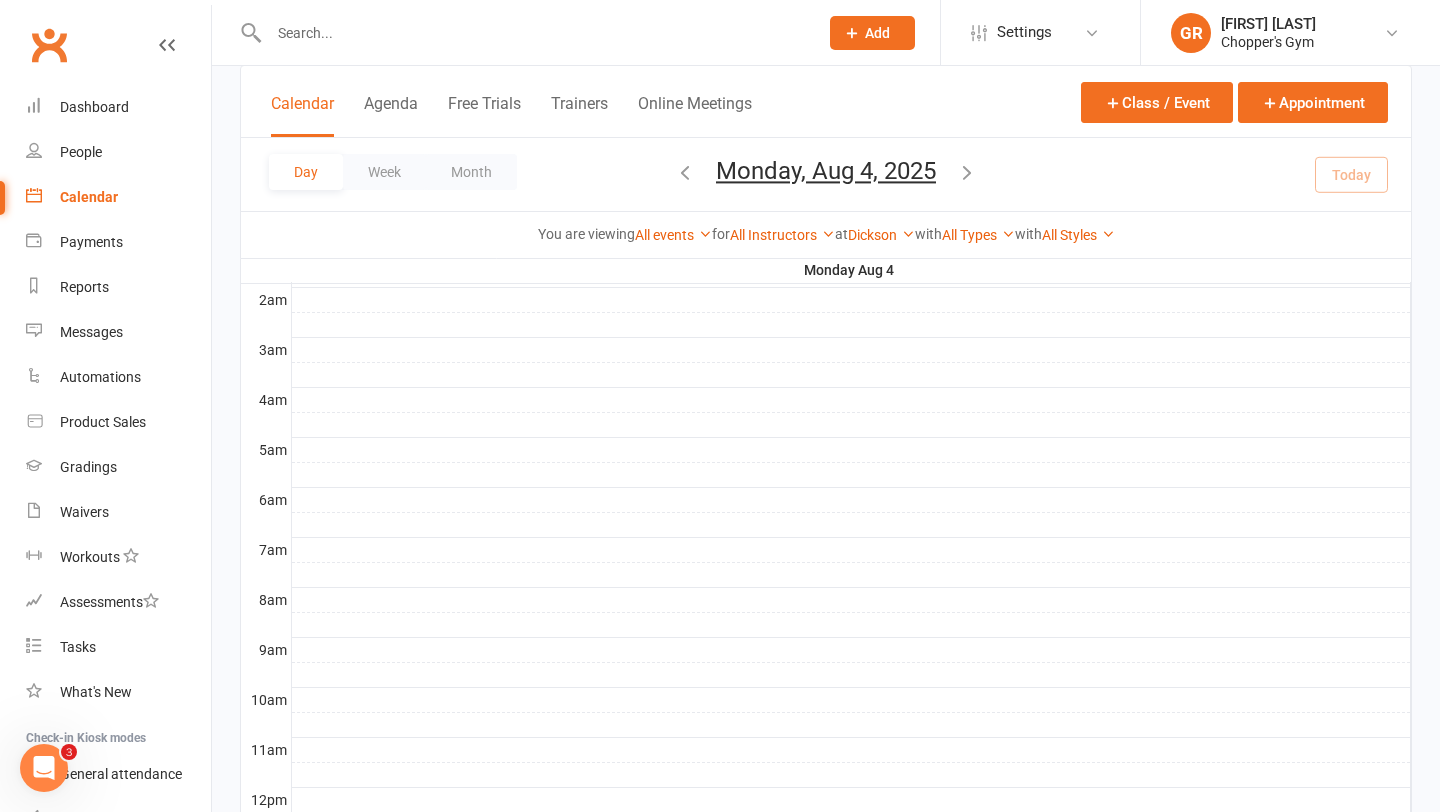scroll, scrollTop: 684, scrollLeft: 0, axis: vertical 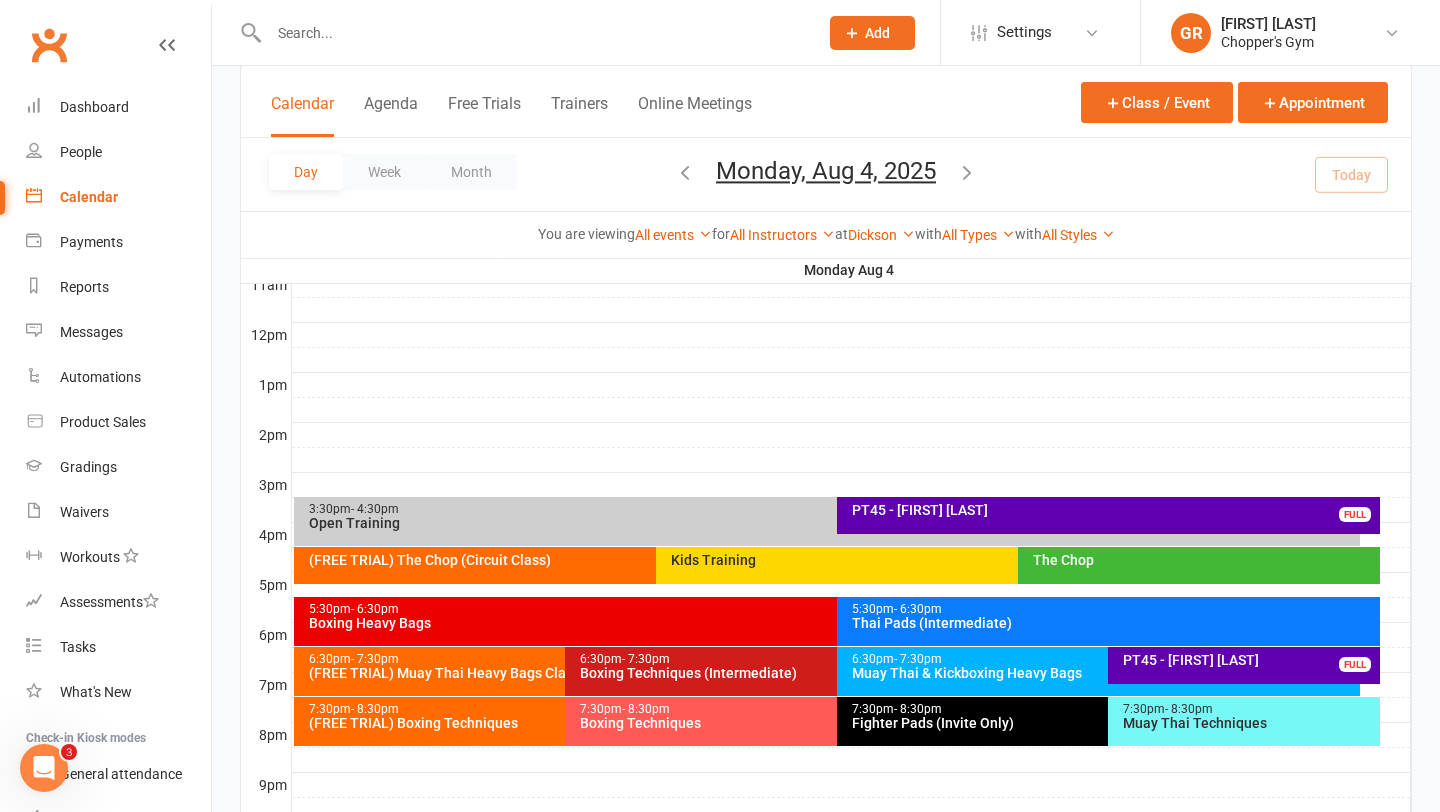 click on "Boxing Techniques (Intermediate)" at bounding box center (831, 673) 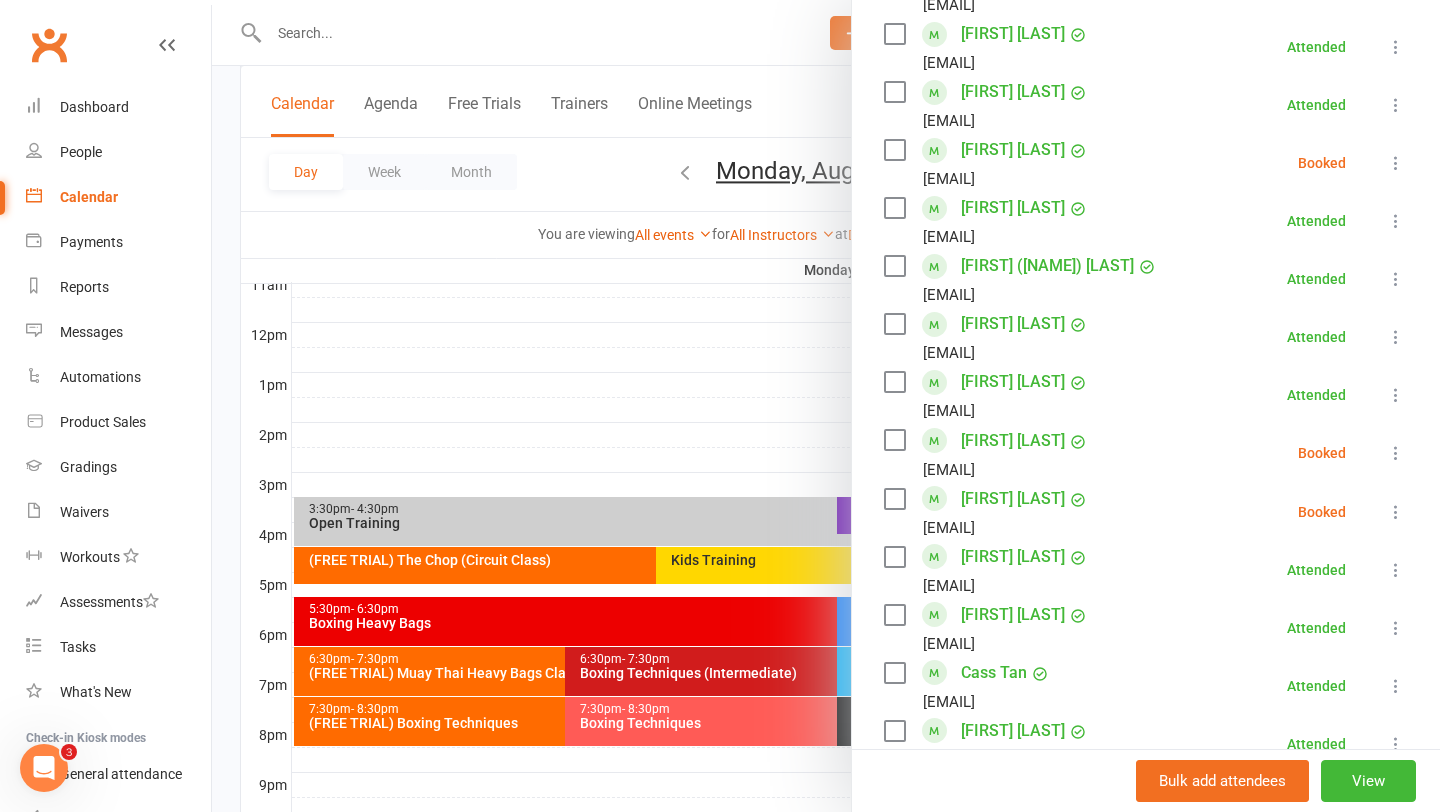 scroll, scrollTop: 824, scrollLeft: 0, axis: vertical 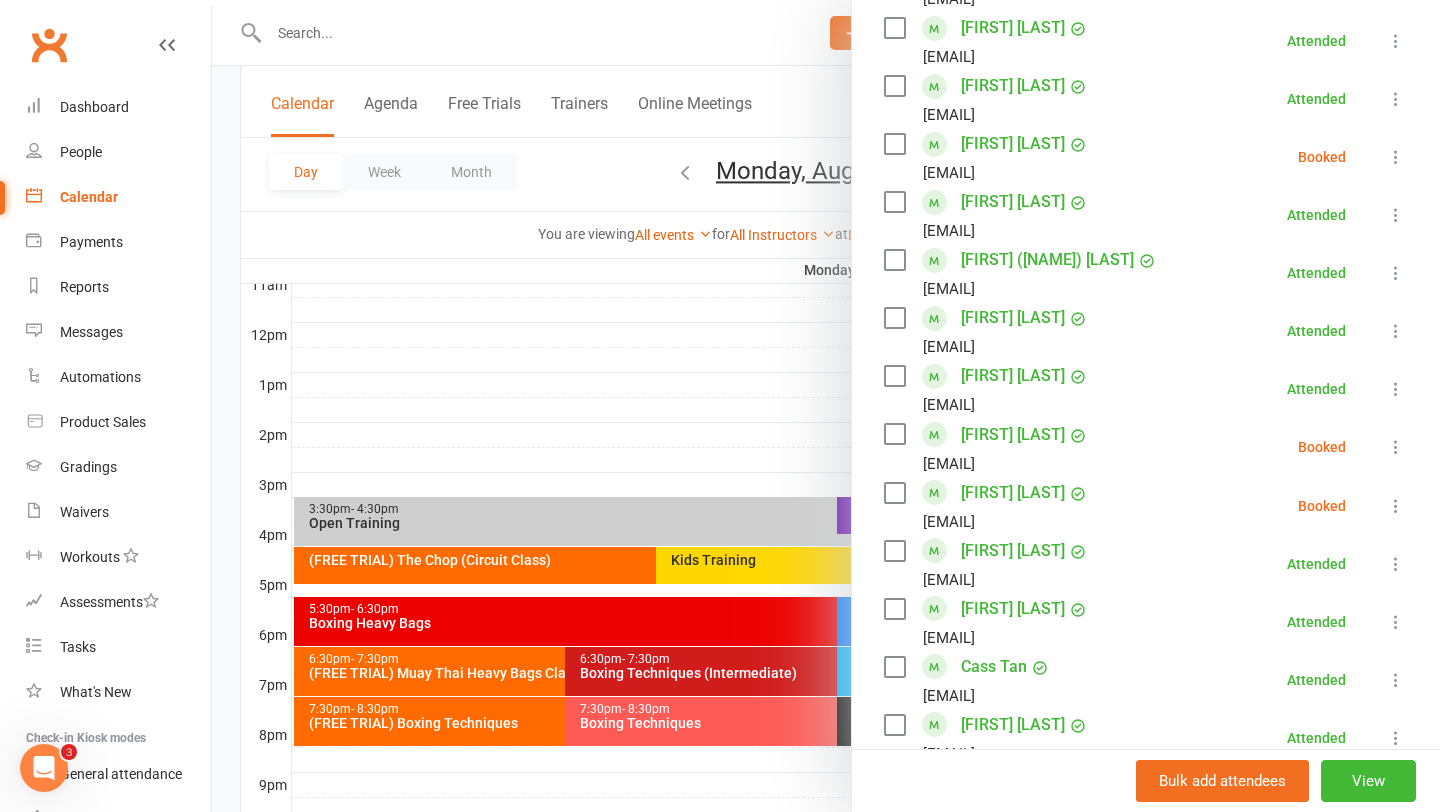 click at bounding box center [826, 406] 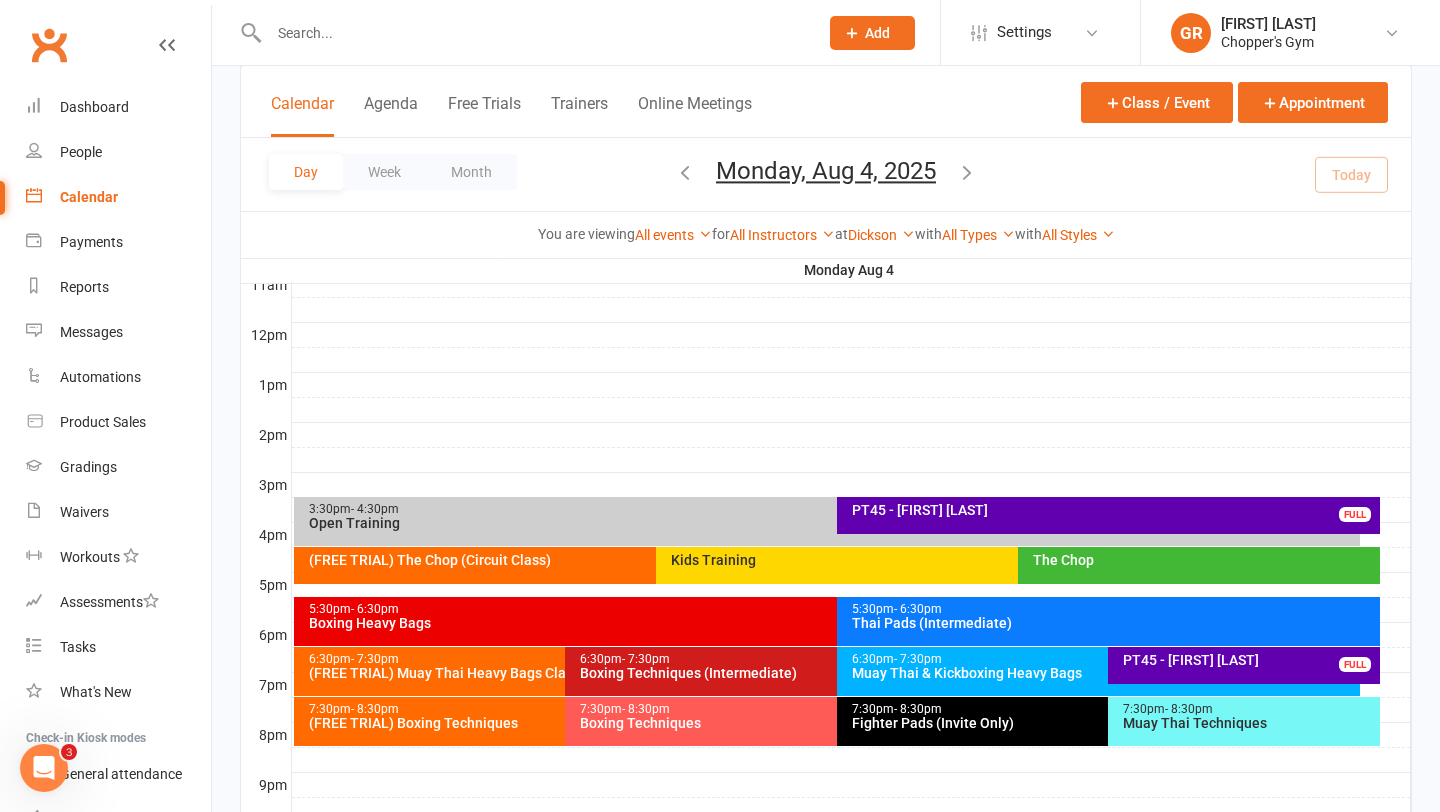 click on "Muay Thai & Kickboxing Heavy Bags" at bounding box center (1103, 673) 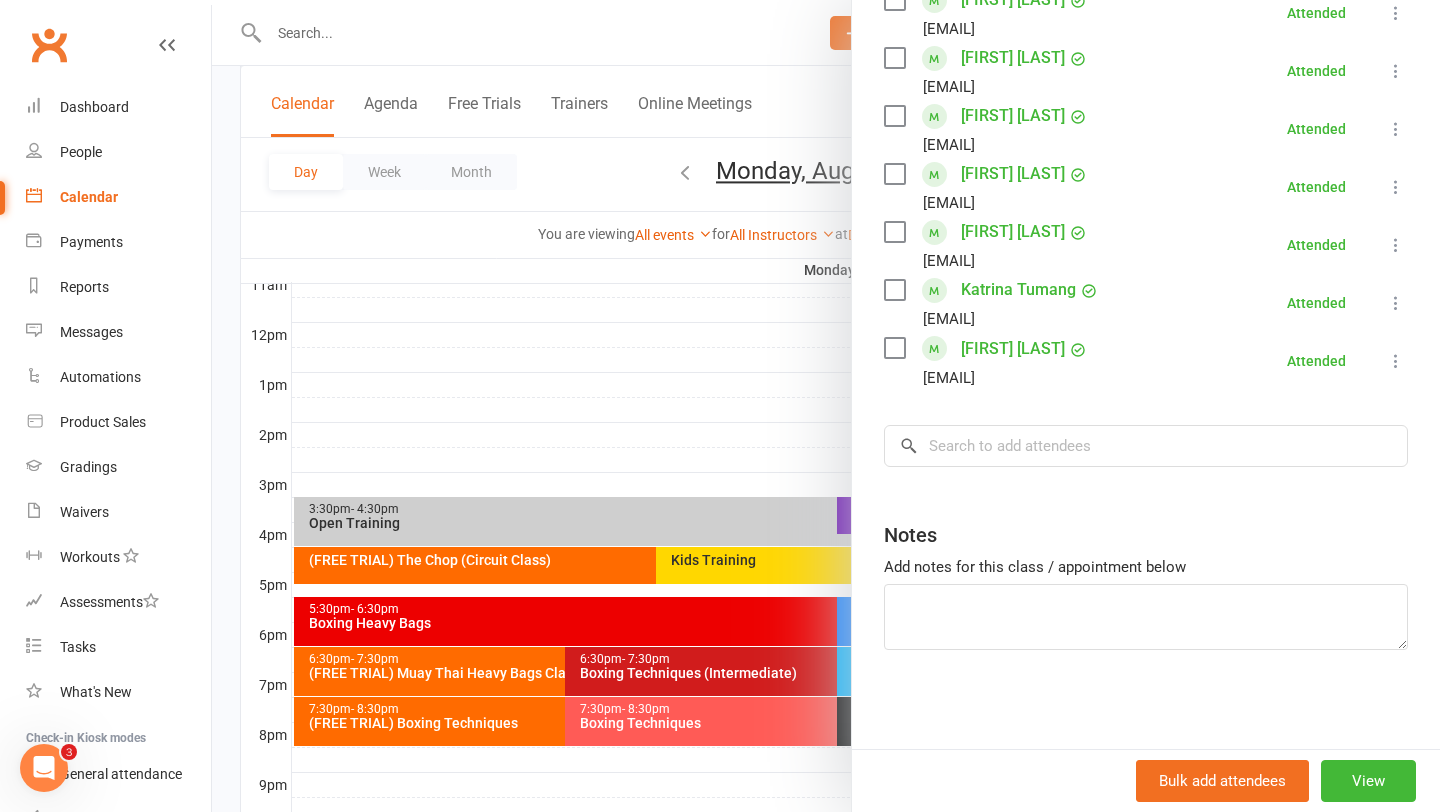scroll, scrollTop: 903, scrollLeft: 0, axis: vertical 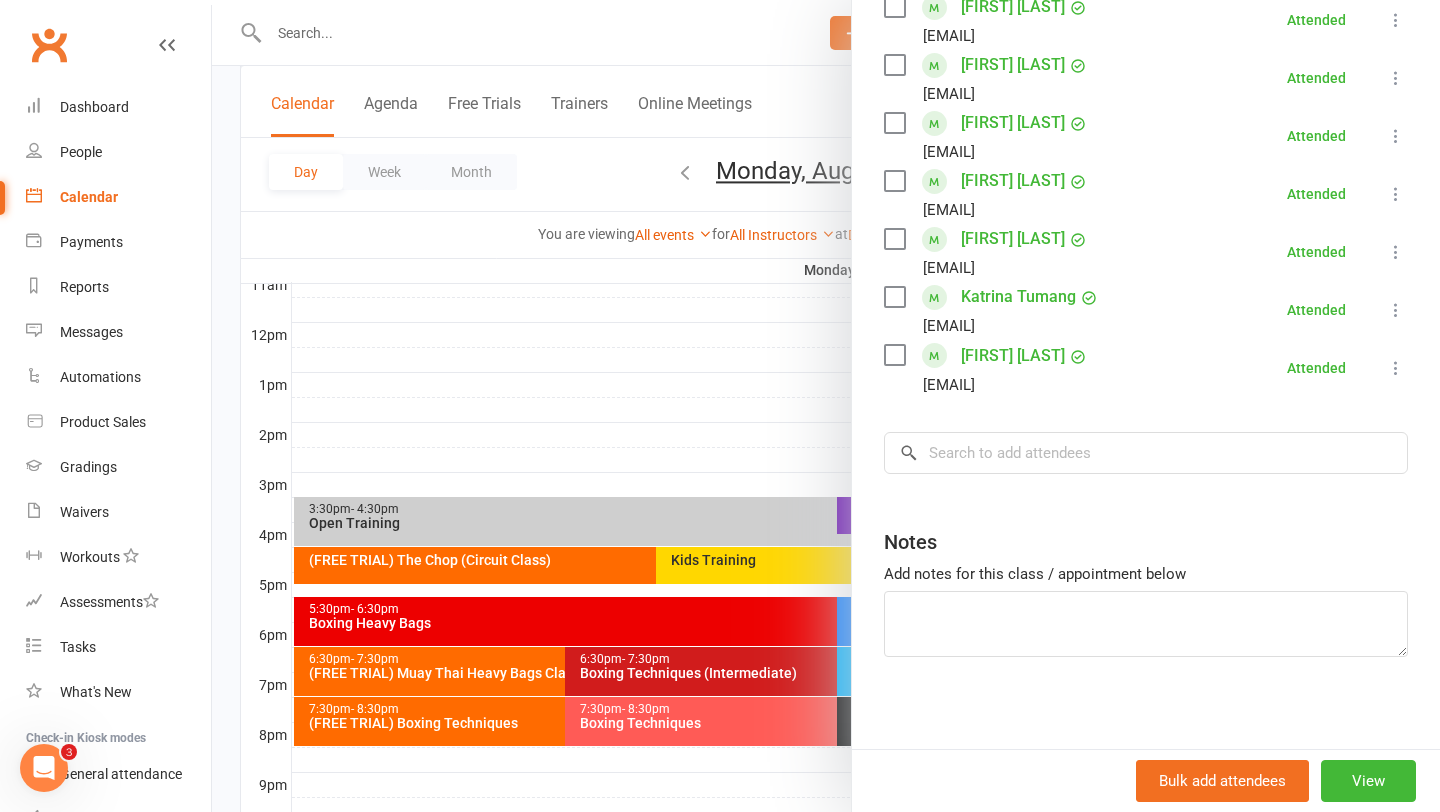click at bounding box center (826, 406) 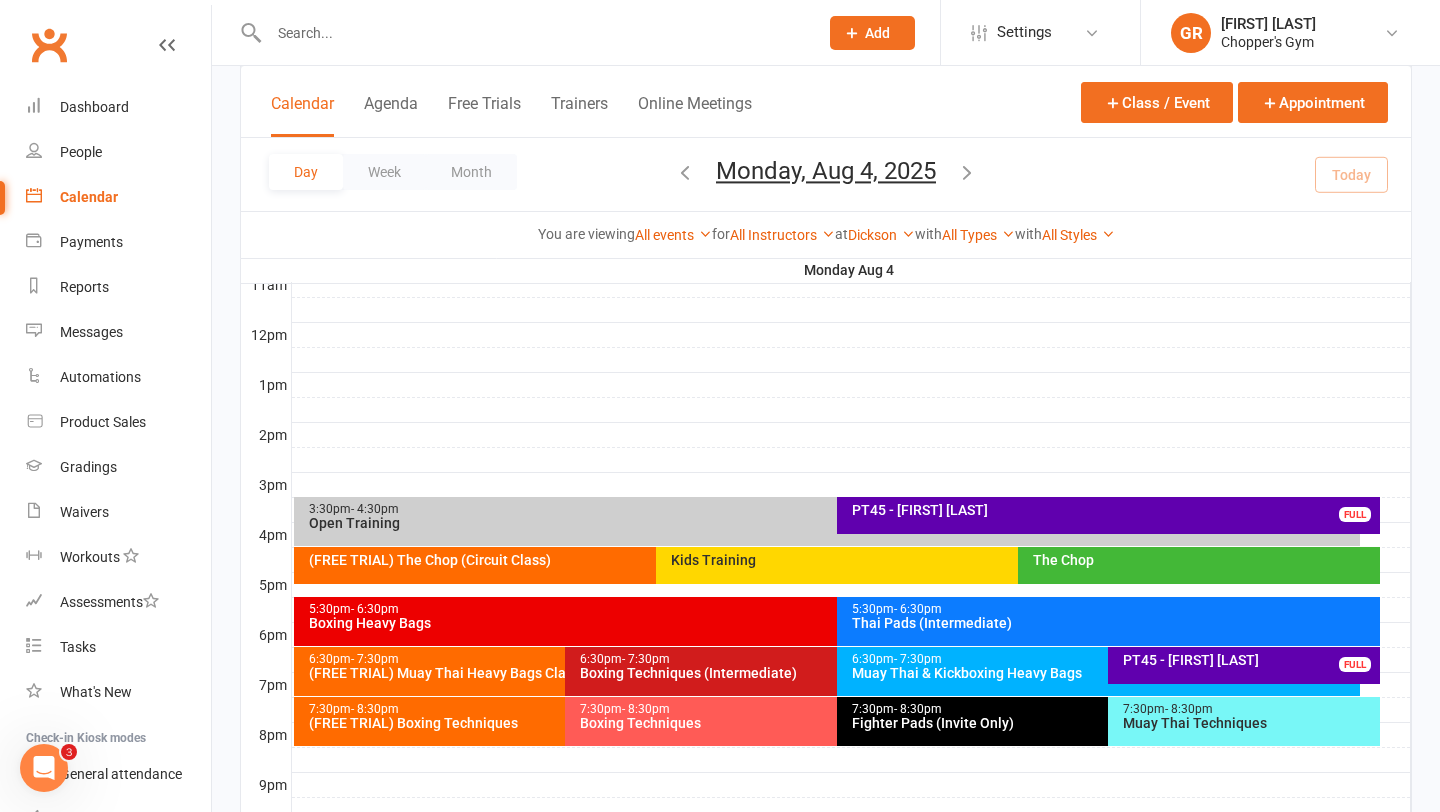 click on "Boxing Techniques" at bounding box center [831, 723] 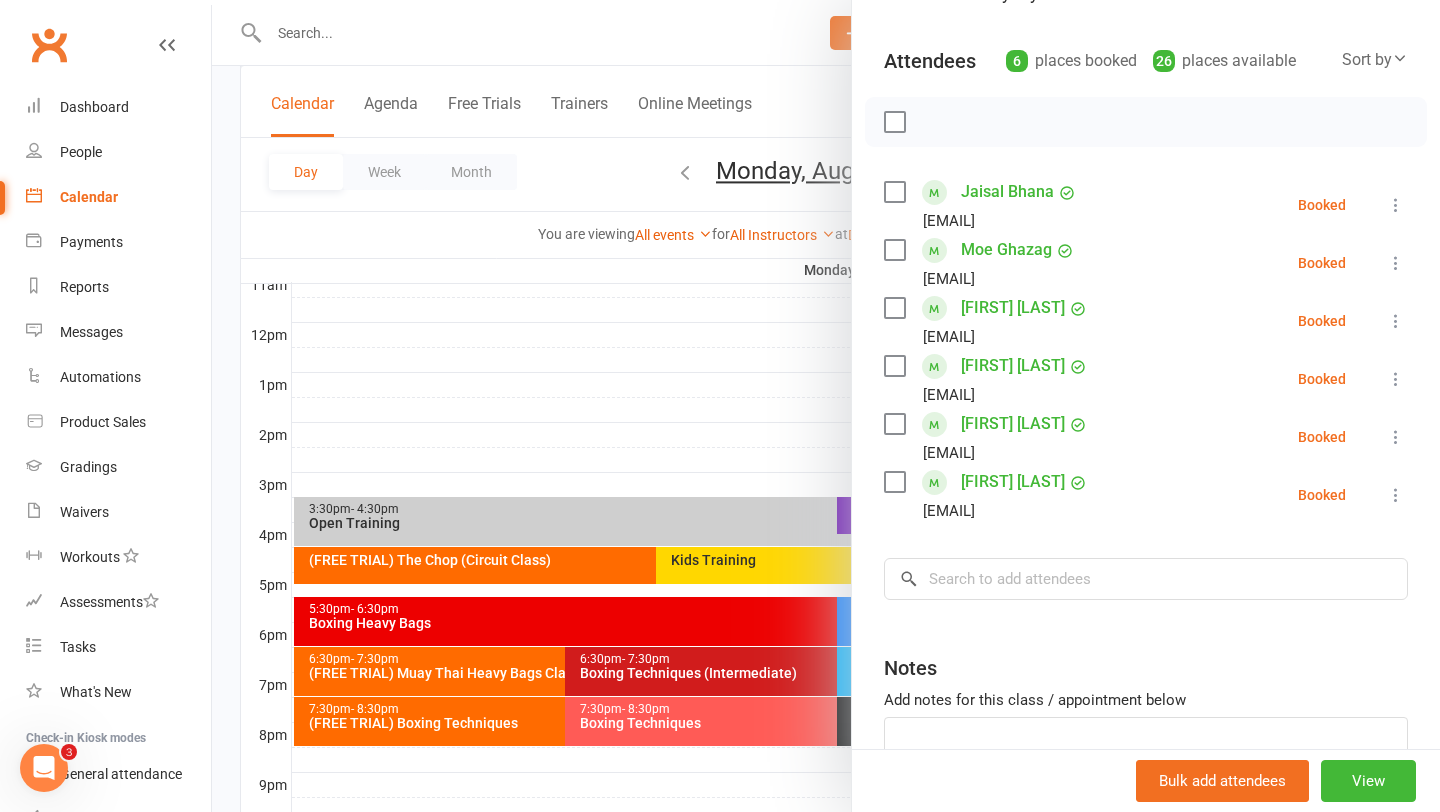 scroll, scrollTop: 197, scrollLeft: 0, axis: vertical 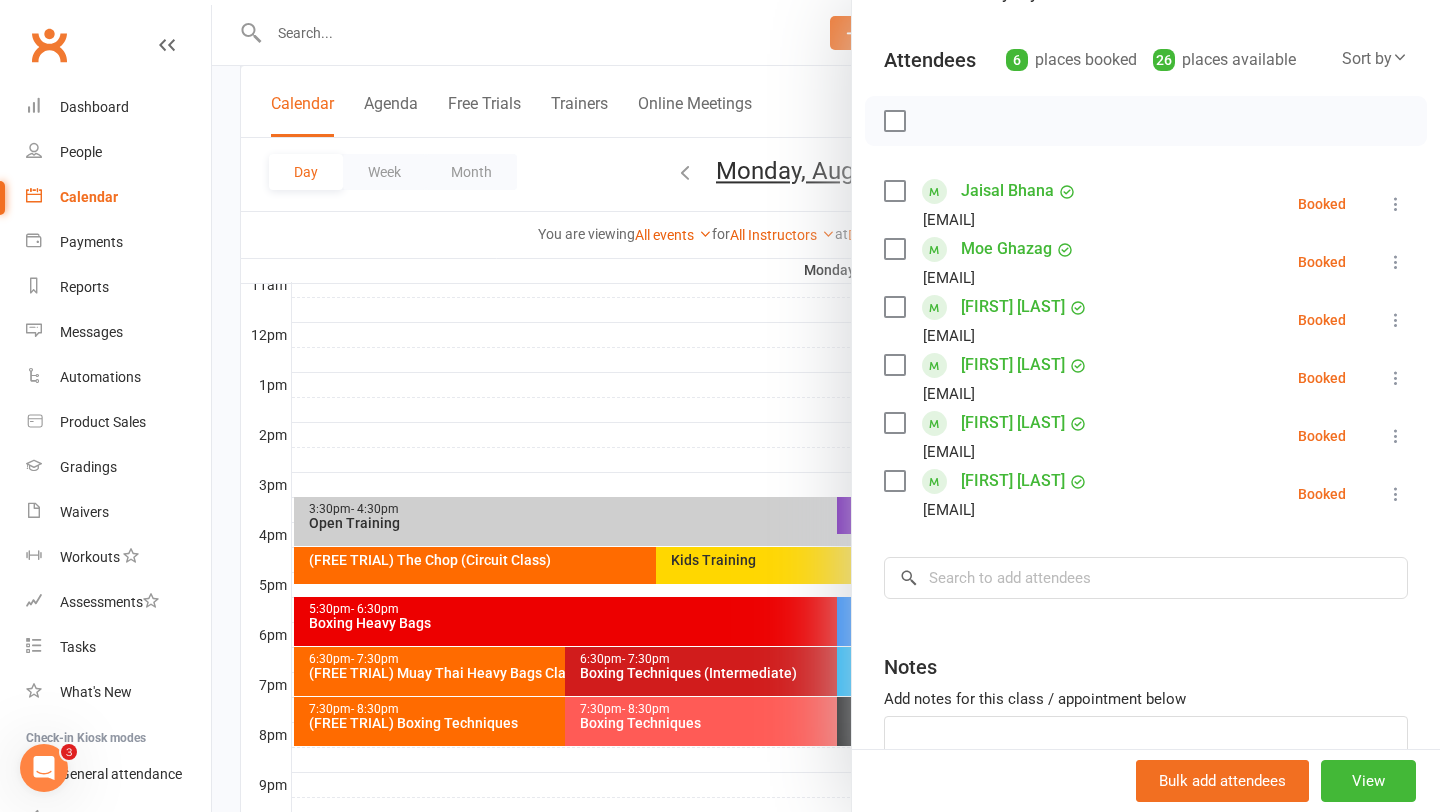click at bounding box center (826, 406) 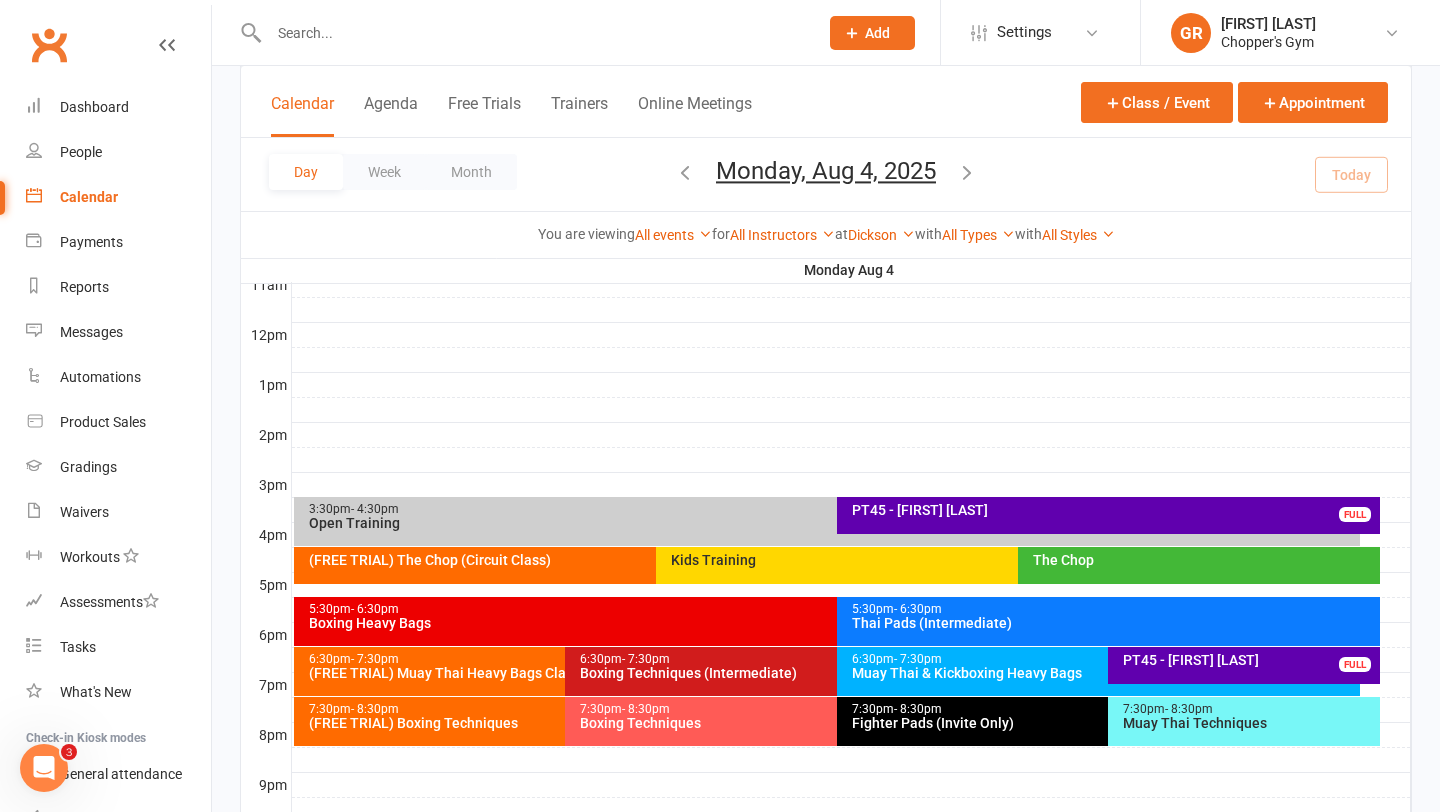 click on "Muay Thai Techniques" at bounding box center (1249, 723) 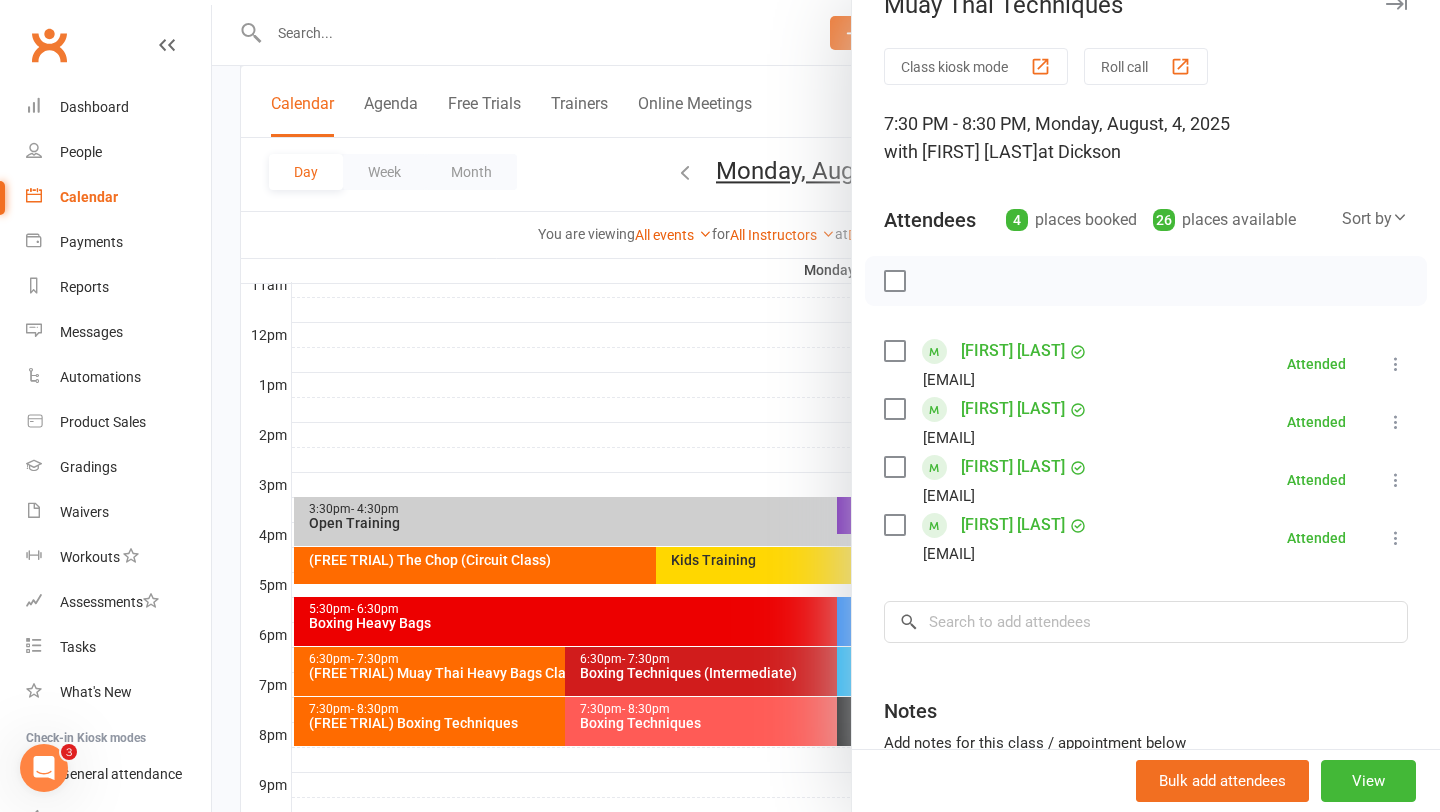 scroll, scrollTop: 45, scrollLeft: 0, axis: vertical 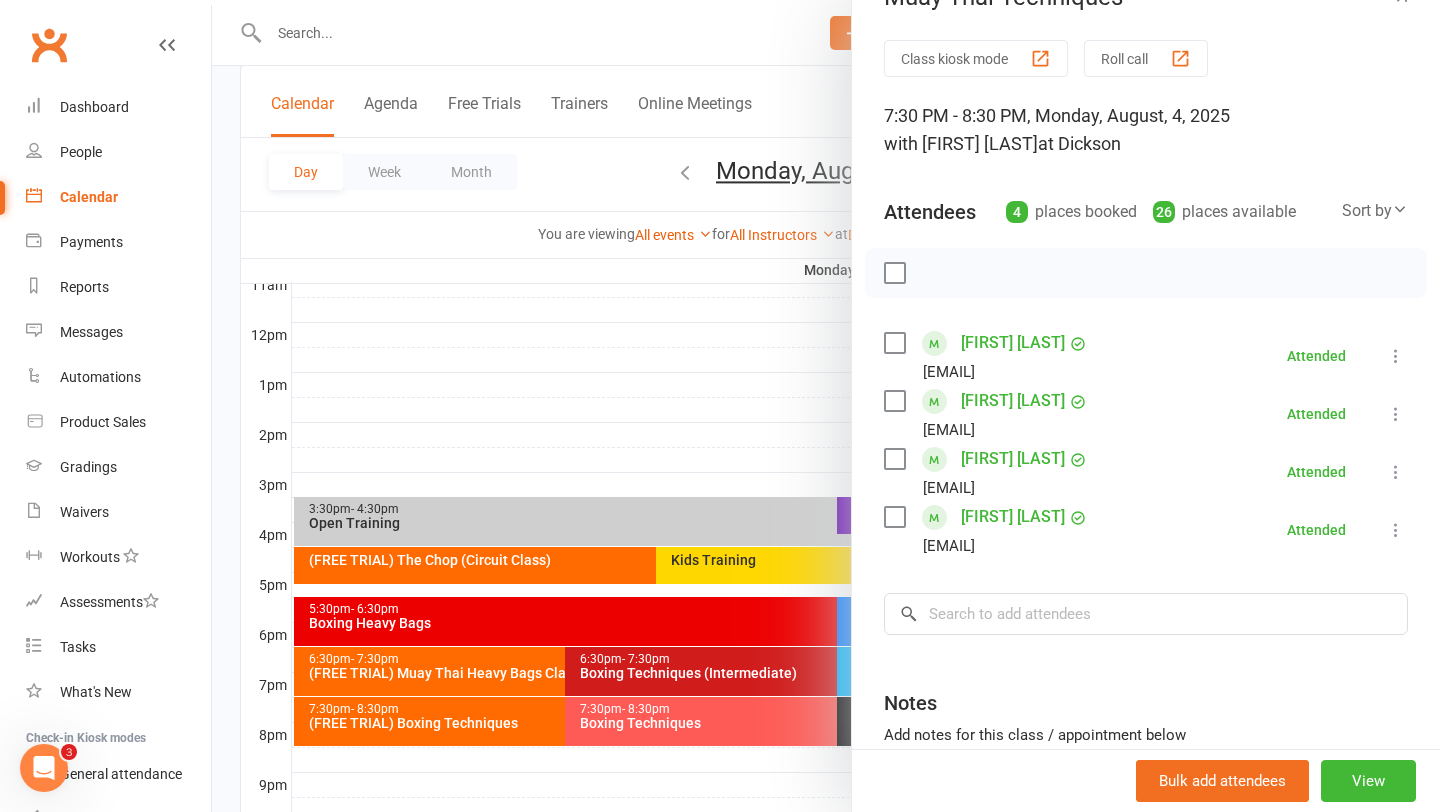 click at bounding box center (826, 406) 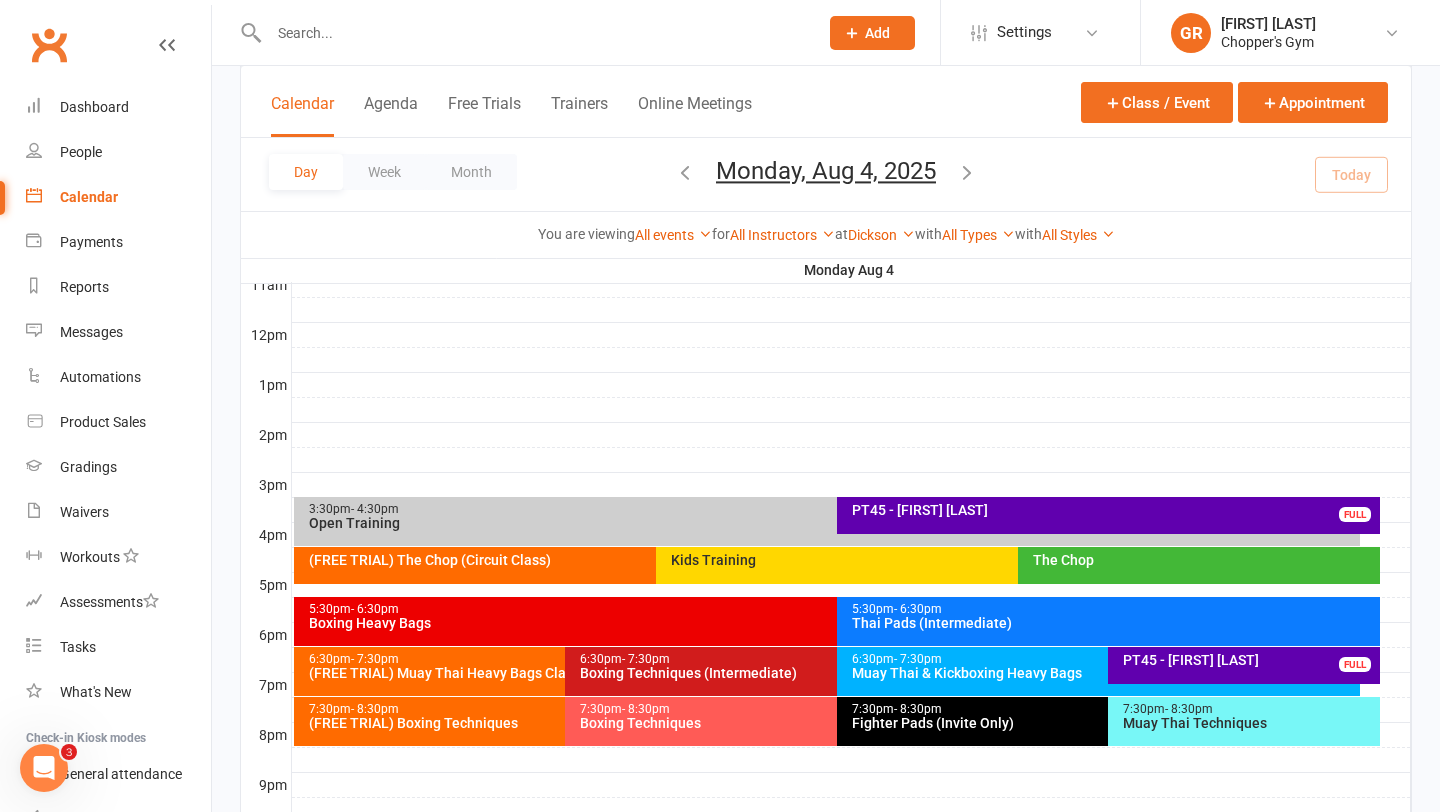click on "[TIME] - [TIME] (FREE TRIAL) Boxing Techniques" at bounding box center (555, 721) 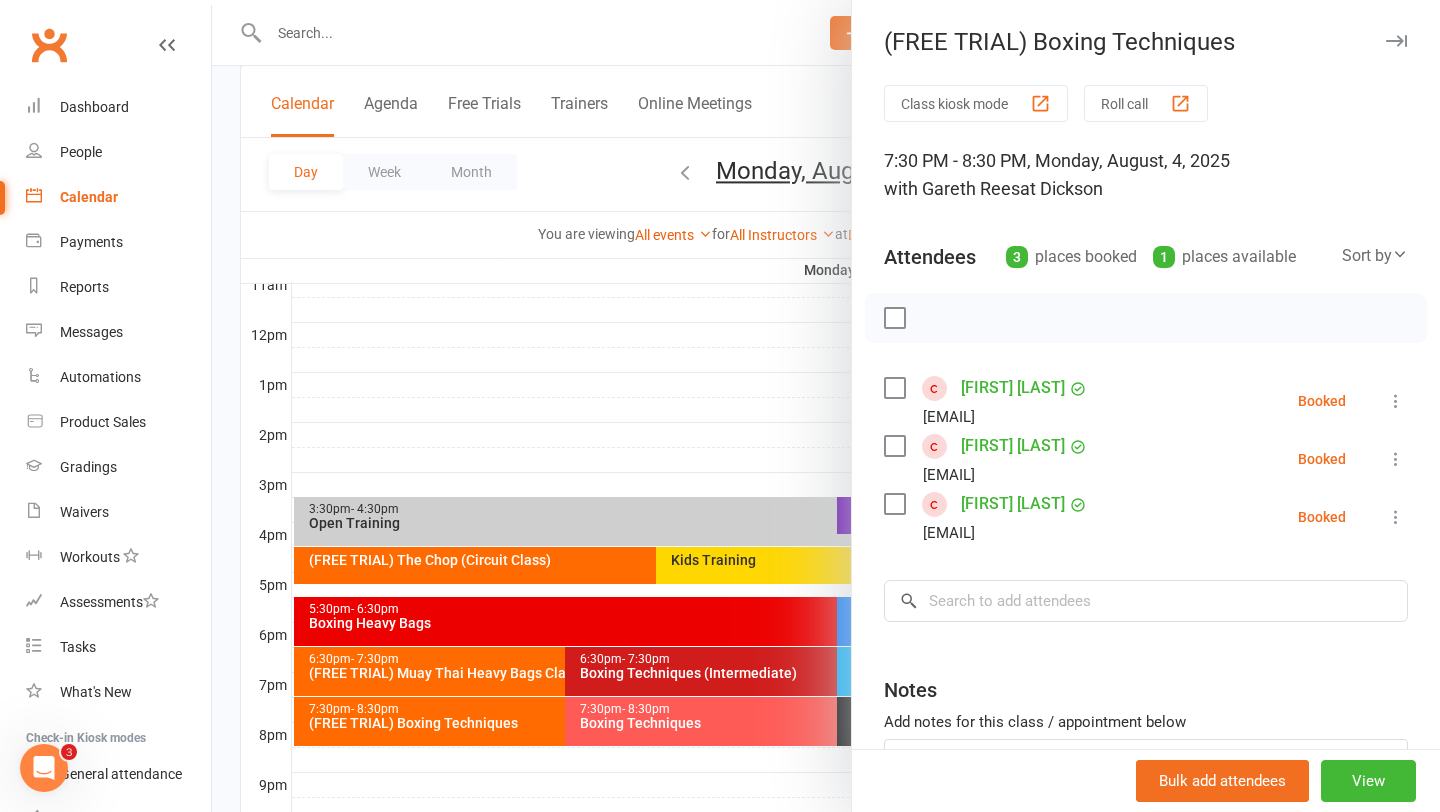 click at bounding box center [826, 406] 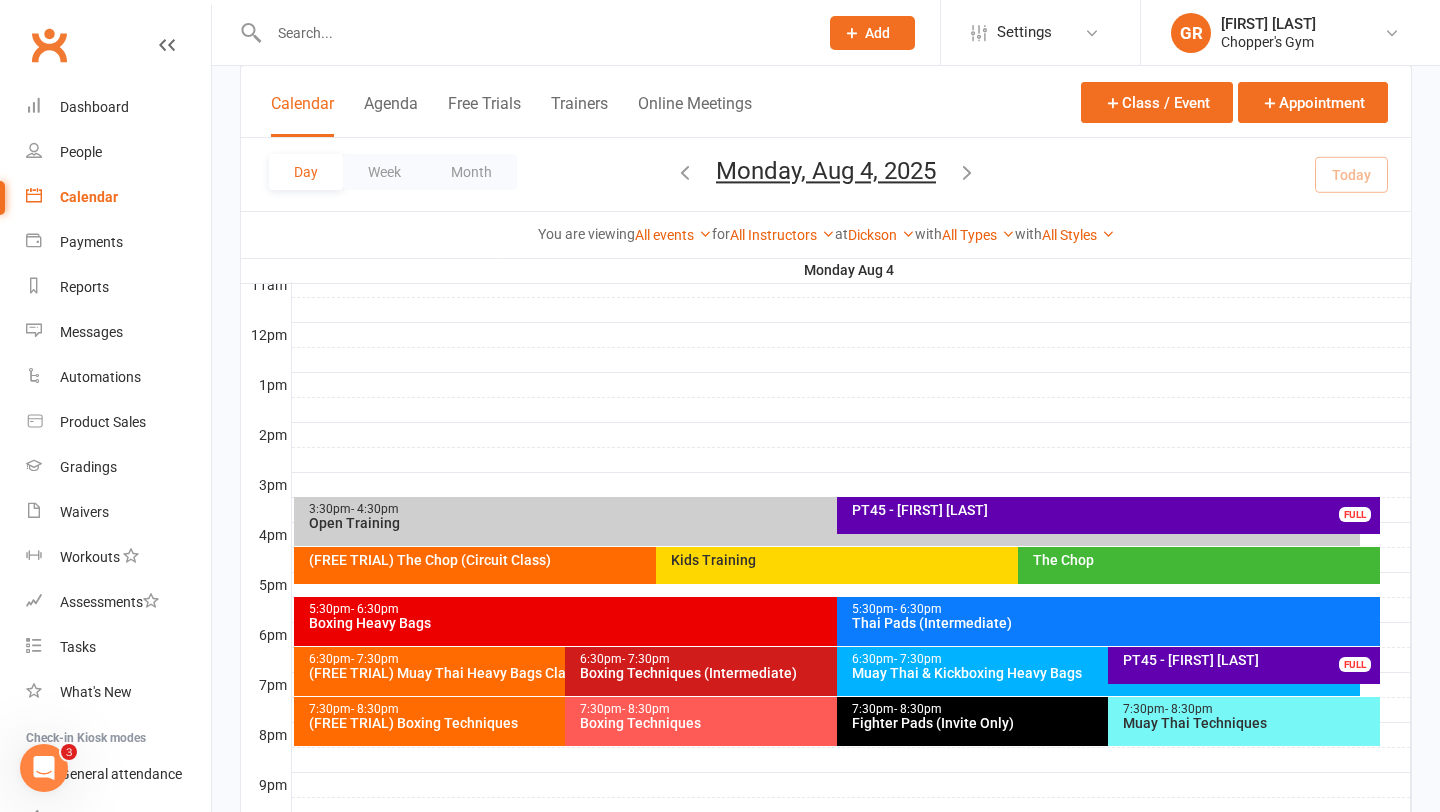 click on "7:30pm  - 8:30pm" at bounding box center [831, 709] 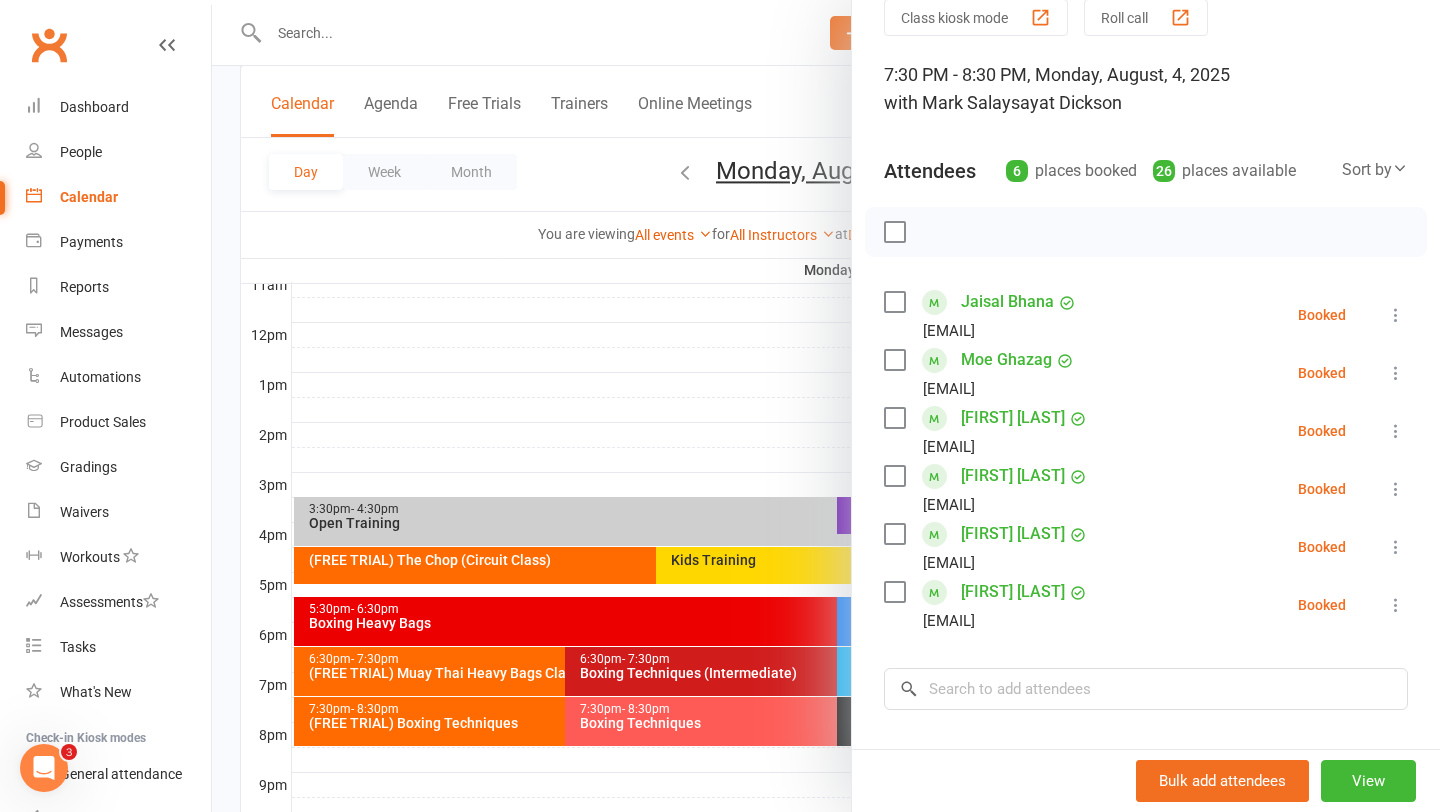 scroll, scrollTop: 94, scrollLeft: 0, axis: vertical 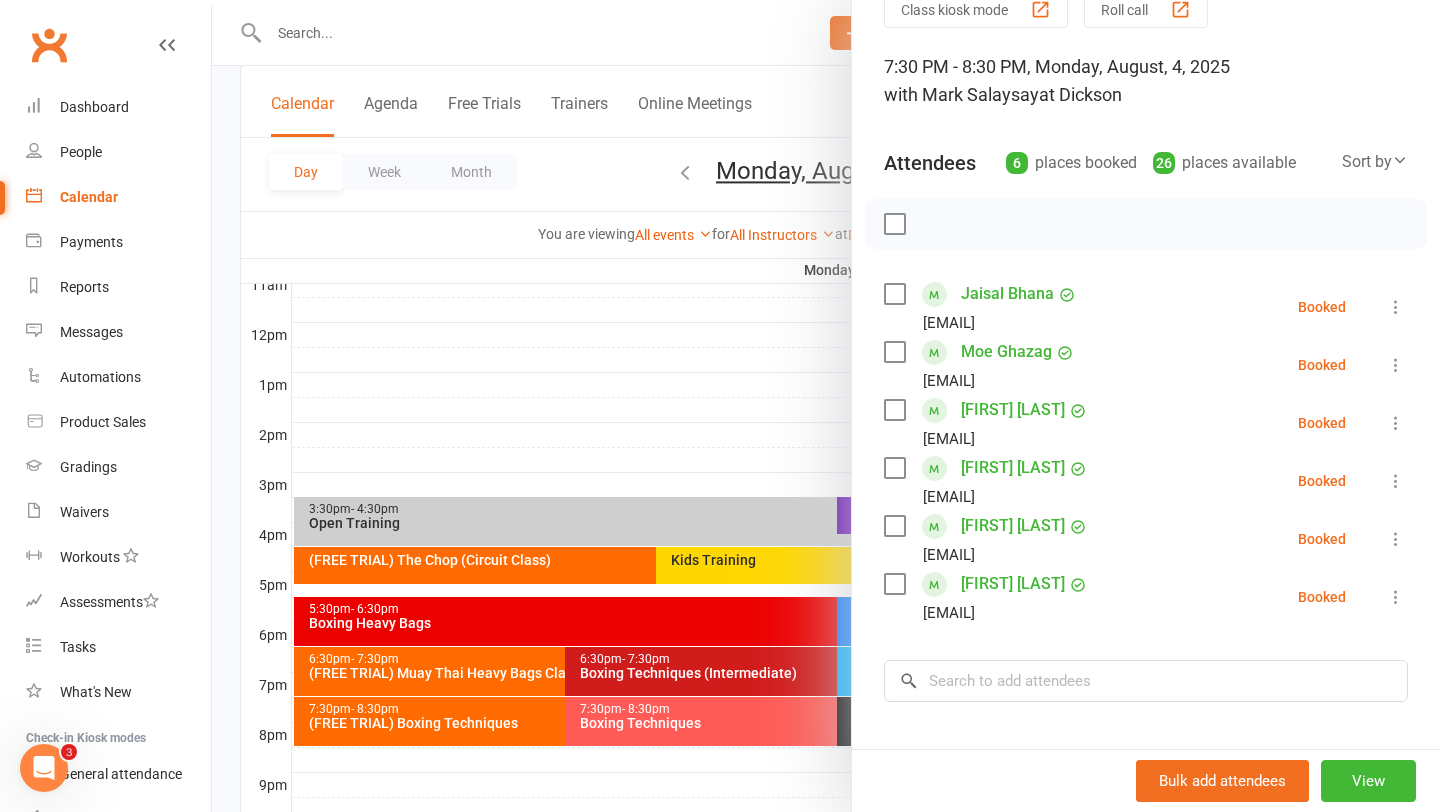 click on "[FIRST] [LAST]" at bounding box center (1013, 468) 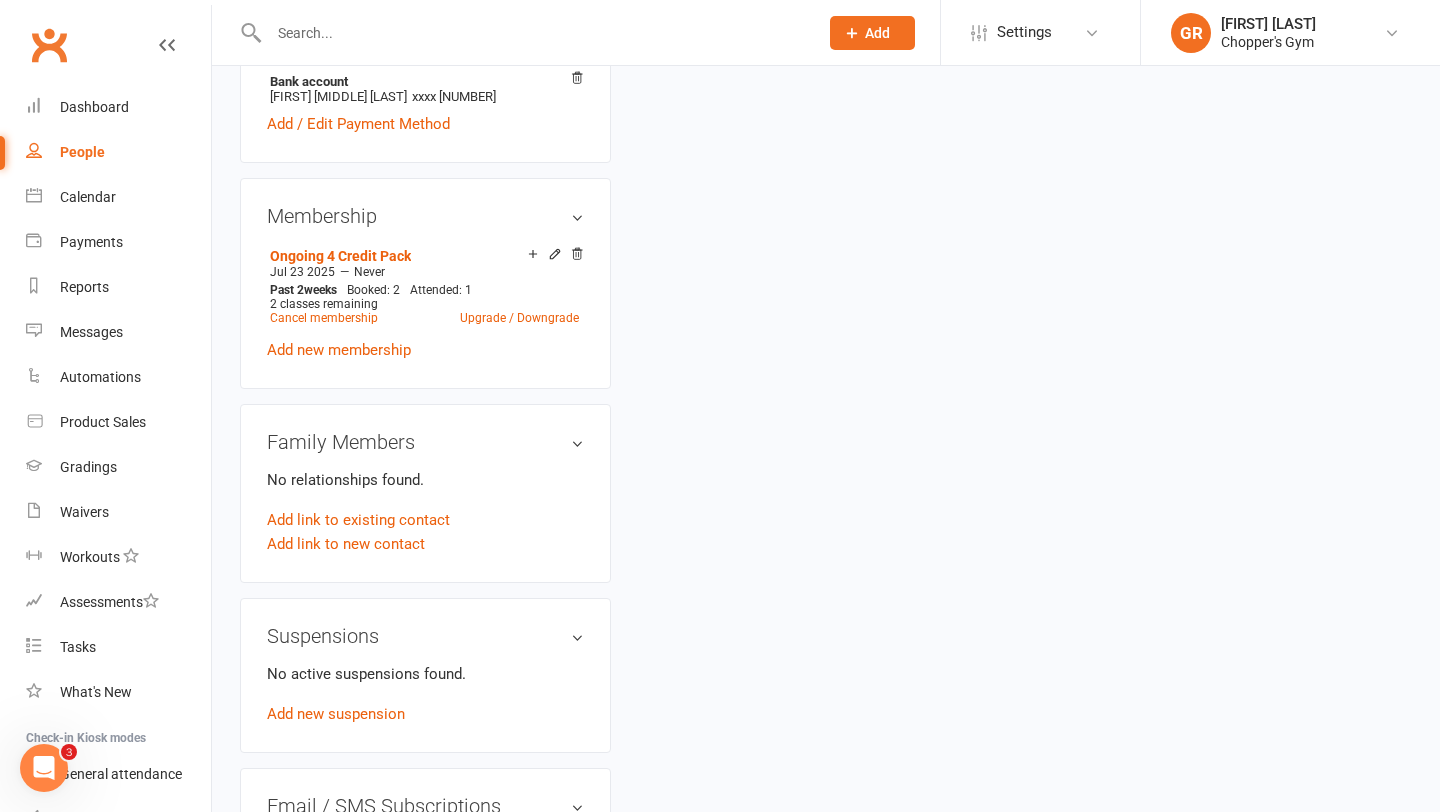 scroll, scrollTop: 0, scrollLeft: 0, axis: both 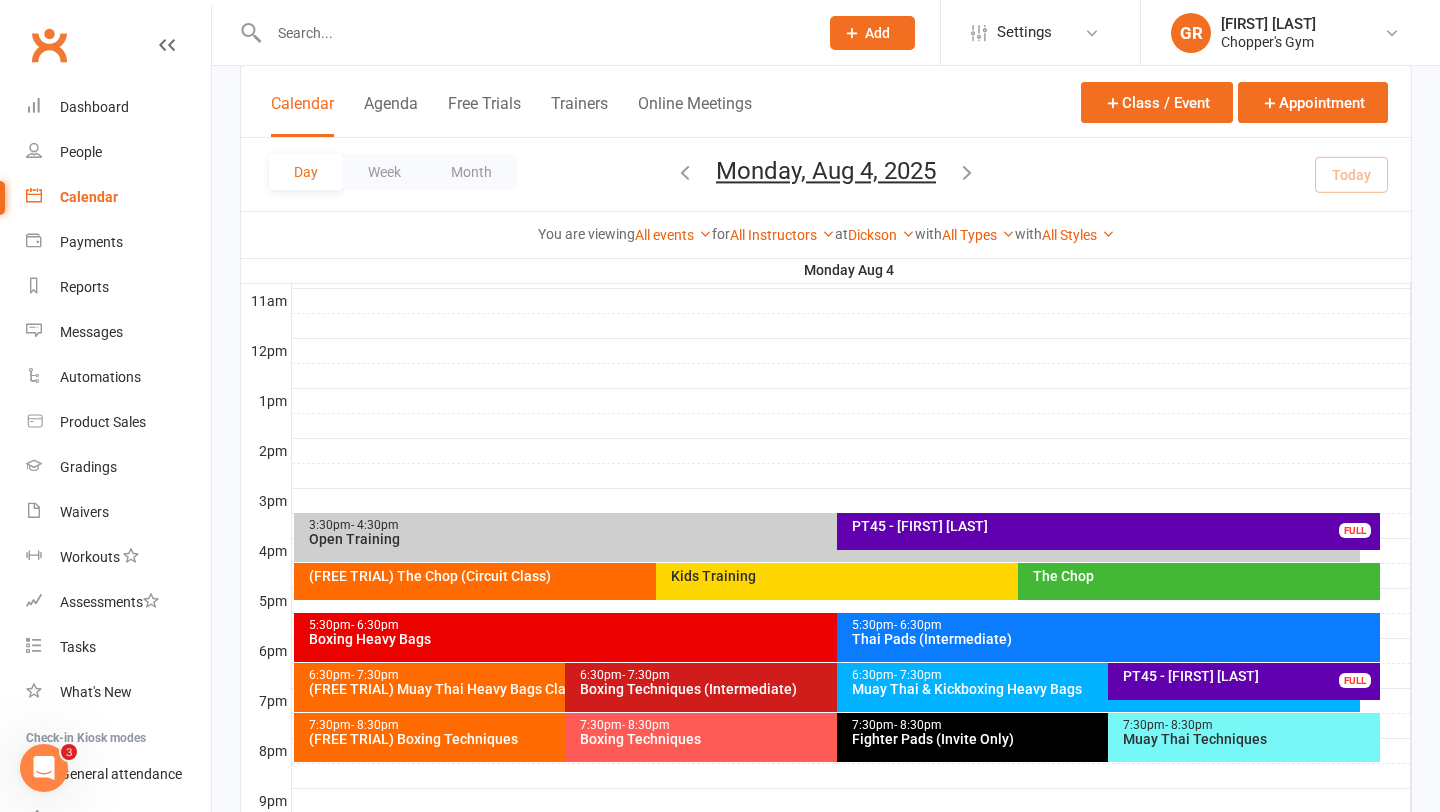 click on "Boxing Techniques" at bounding box center [831, 739] 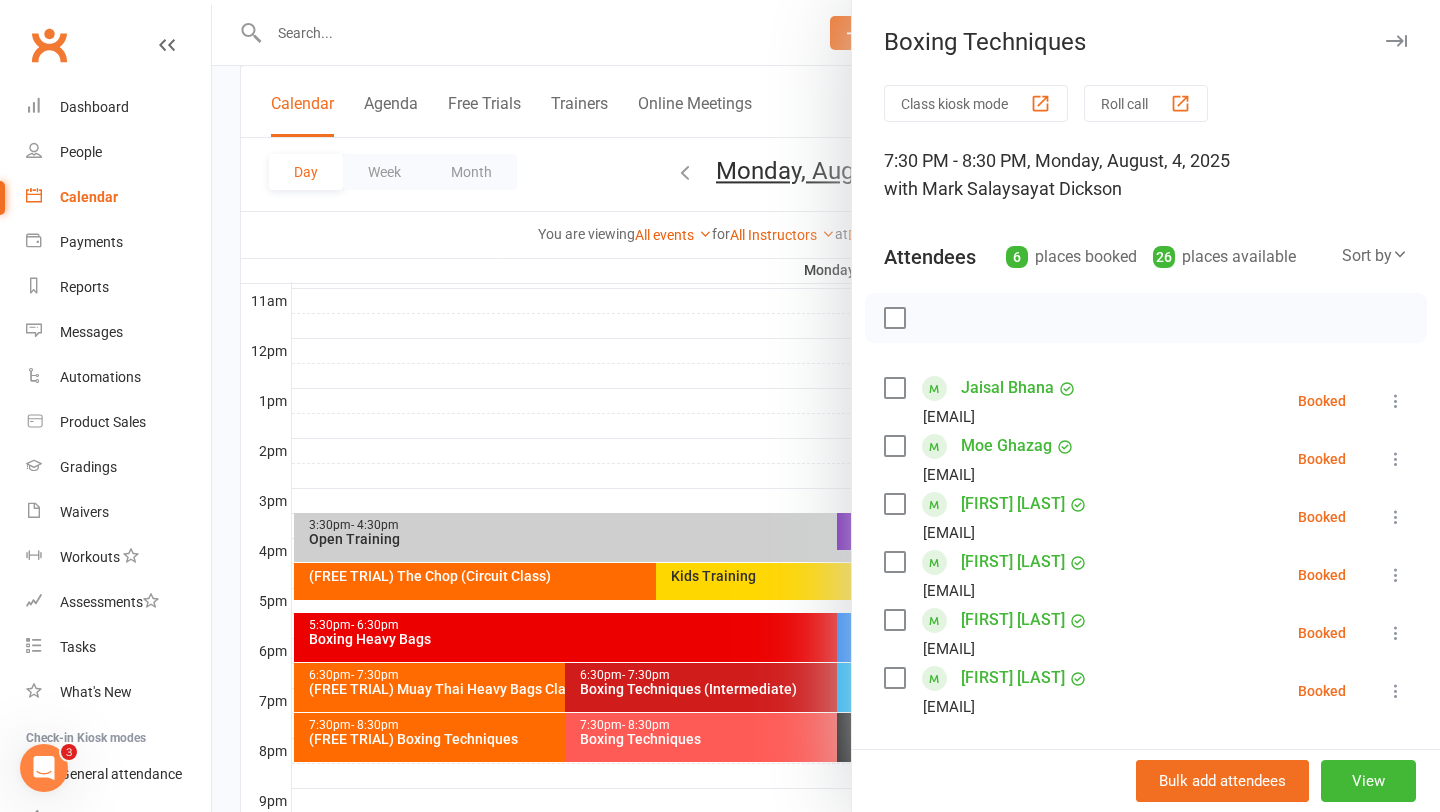 click at bounding box center (894, 388) 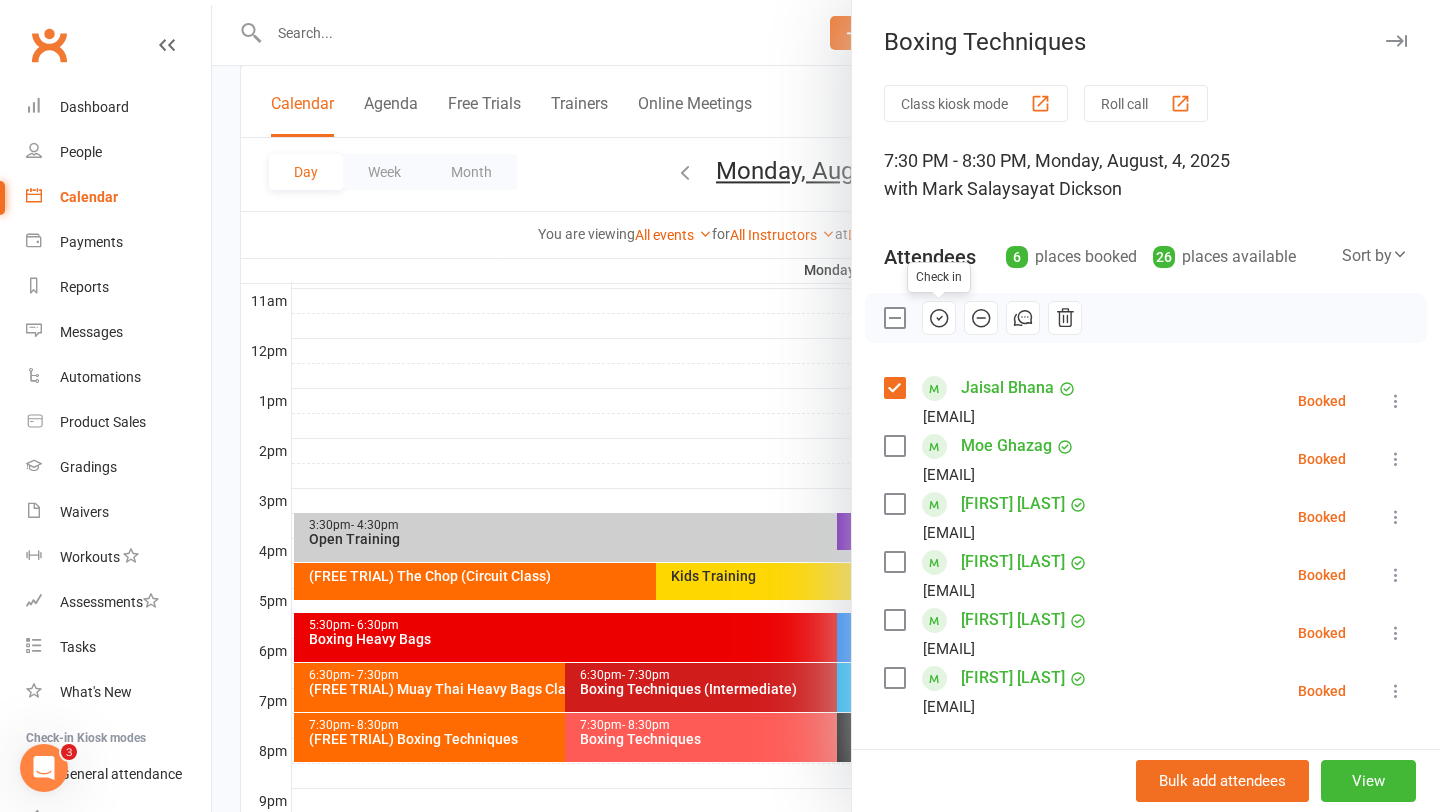 click 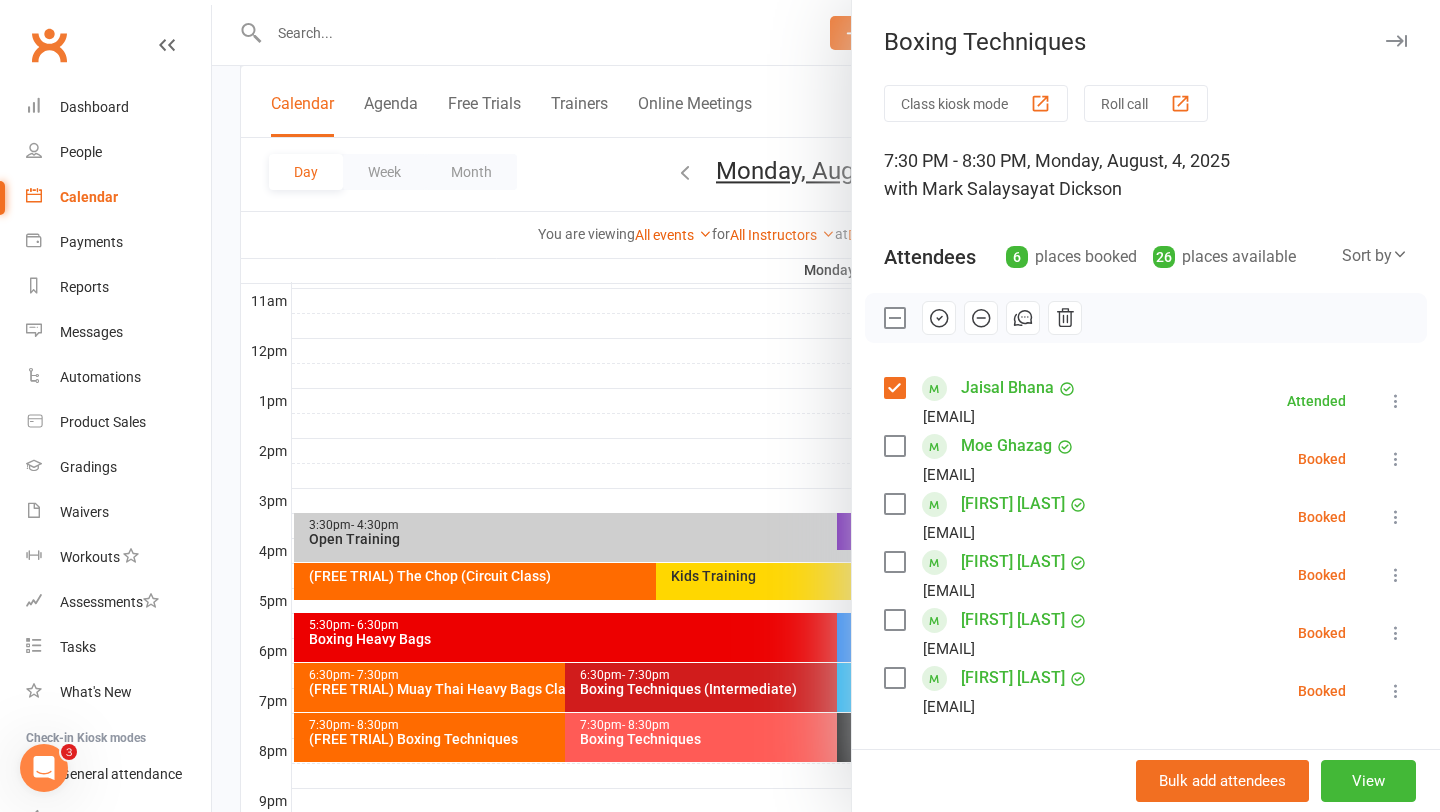 click at bounding box center [826, 406] 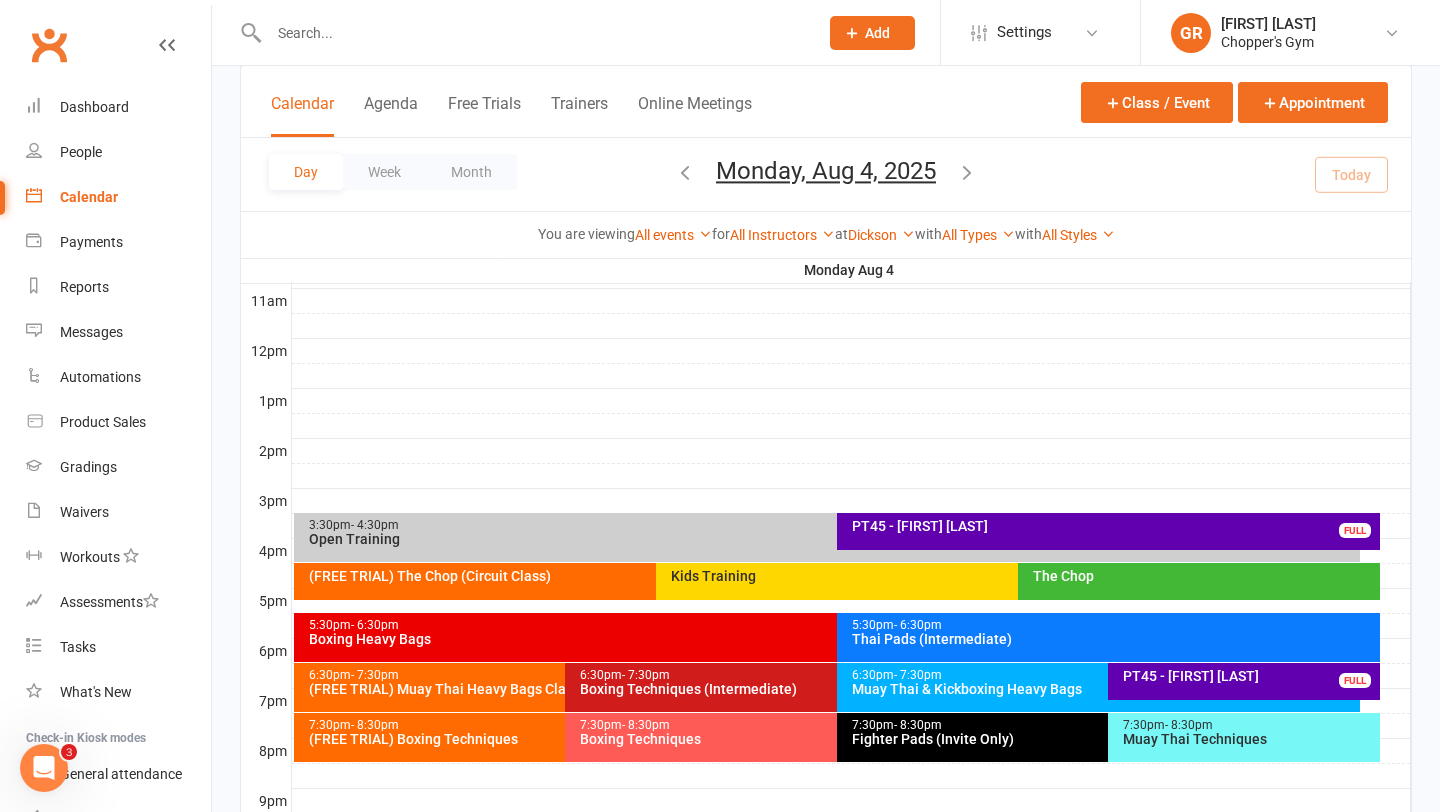 click on "(FREE TRIAL)  Boxing Techniques" at bounding box center (560, 739) 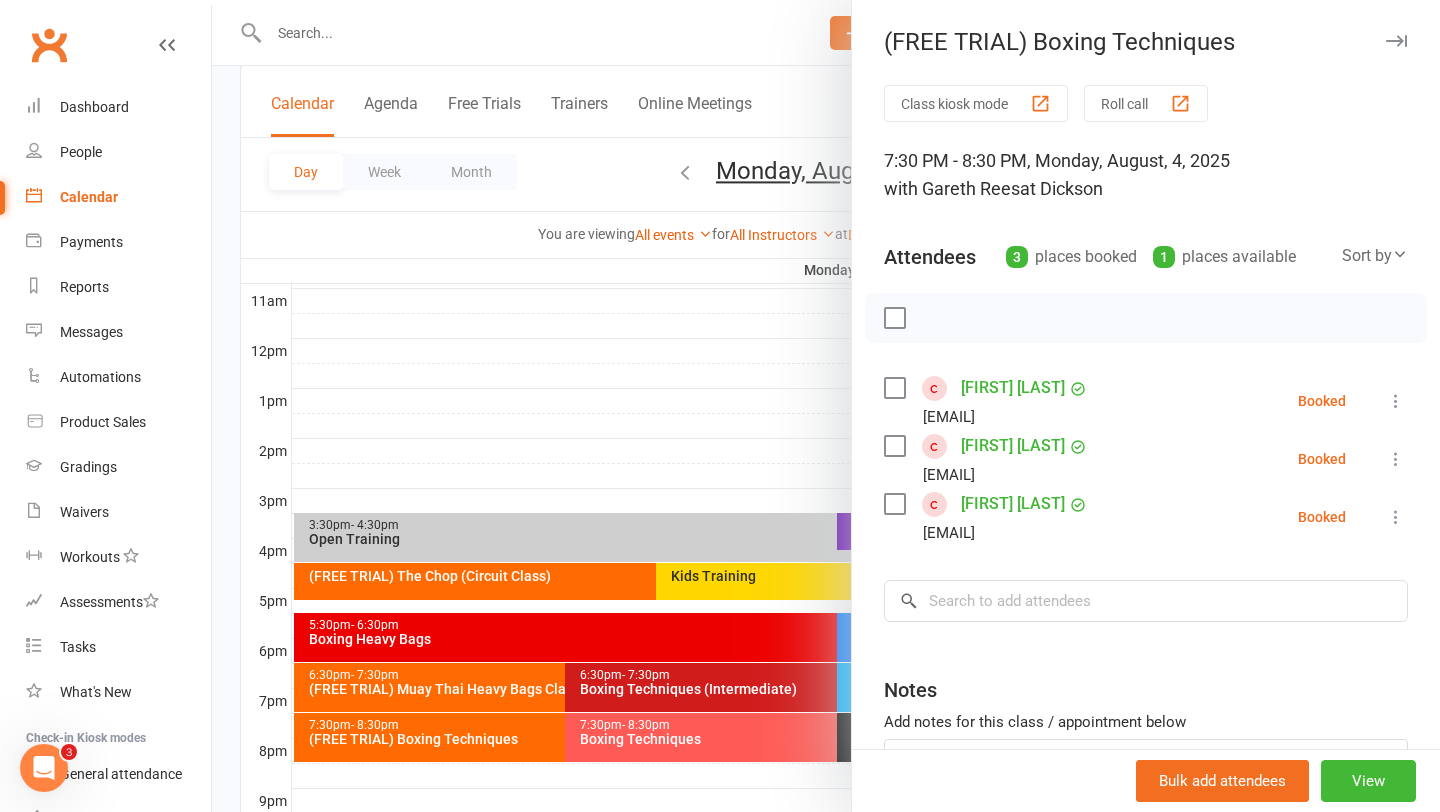 click at bounding box center [894, 446] 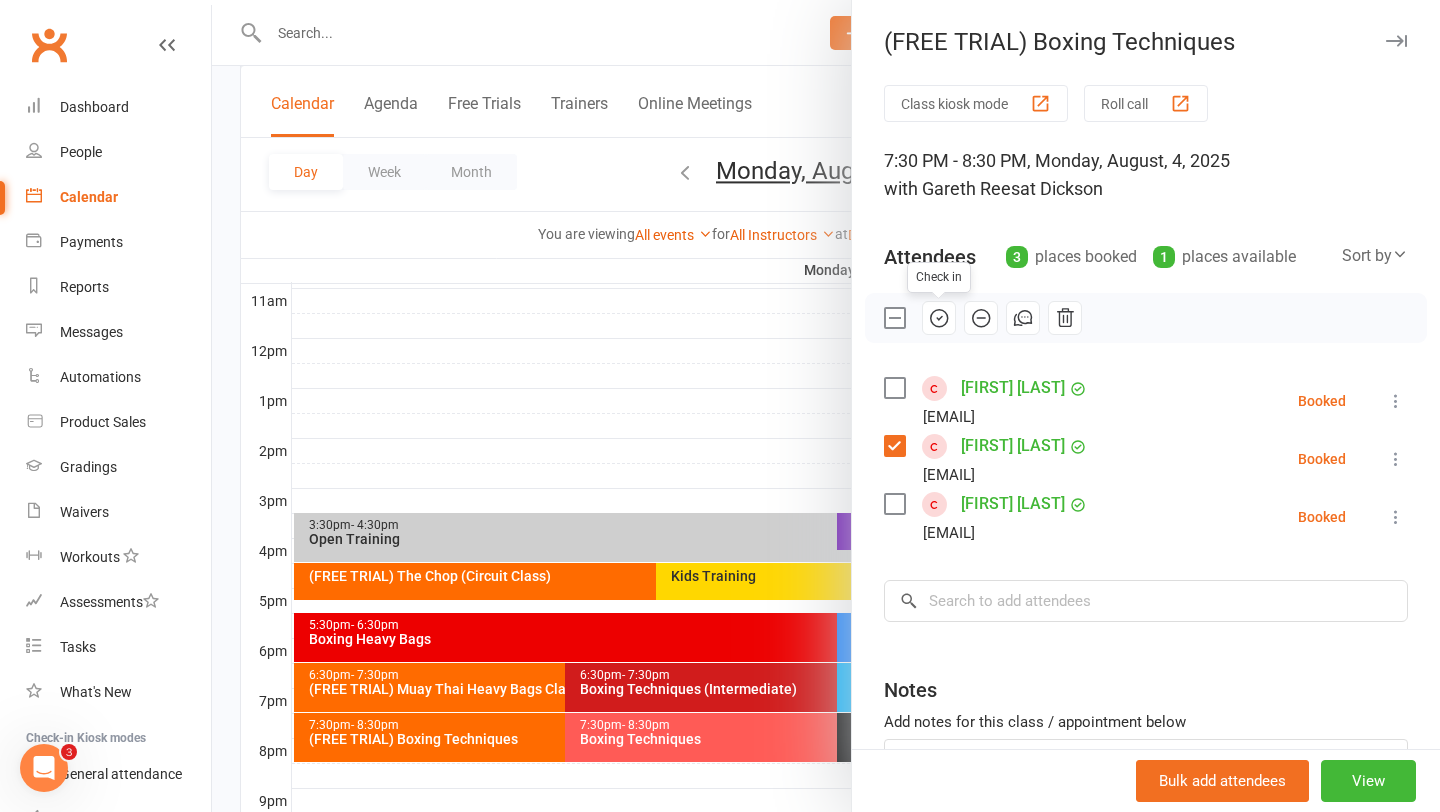 click 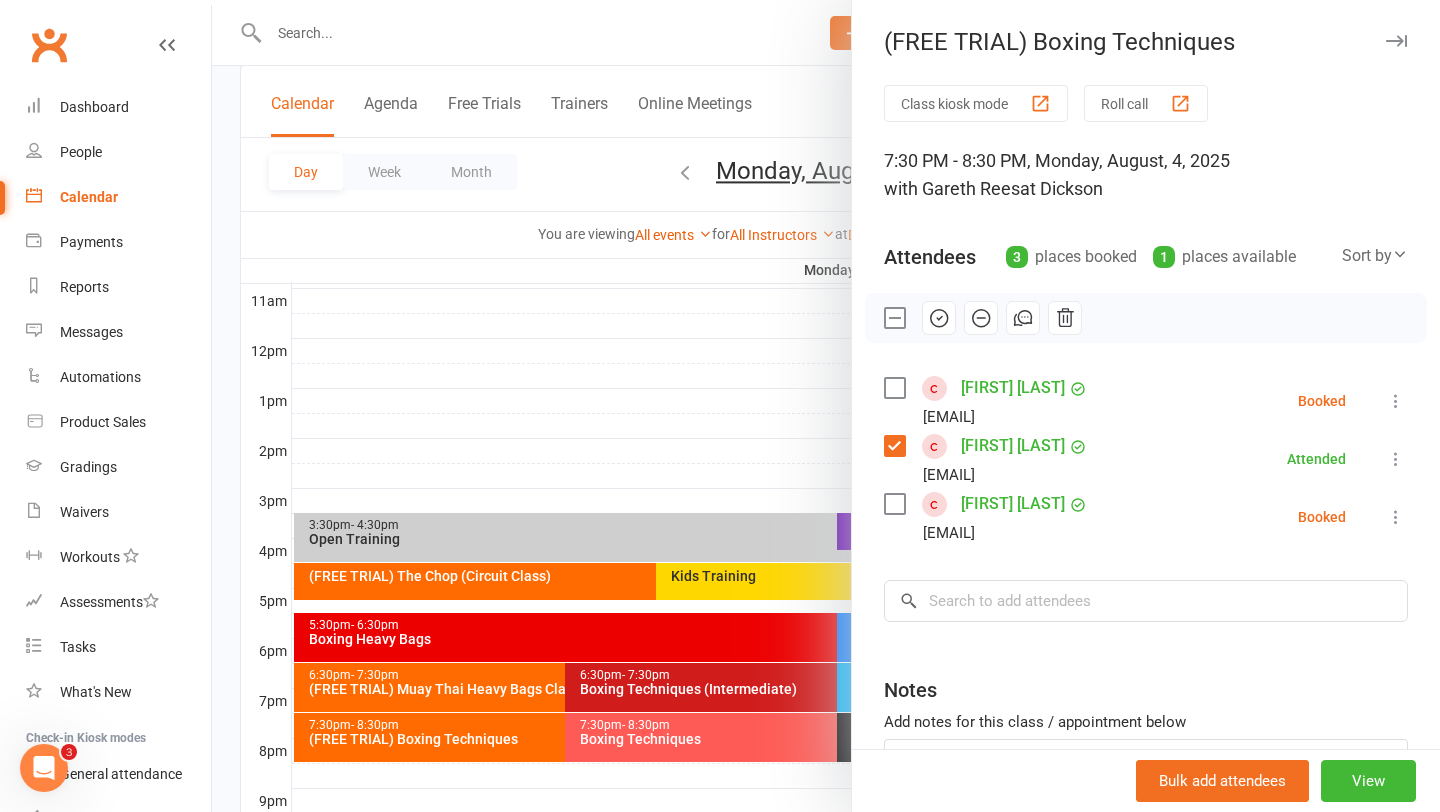 click at bounding box center [826, 406] 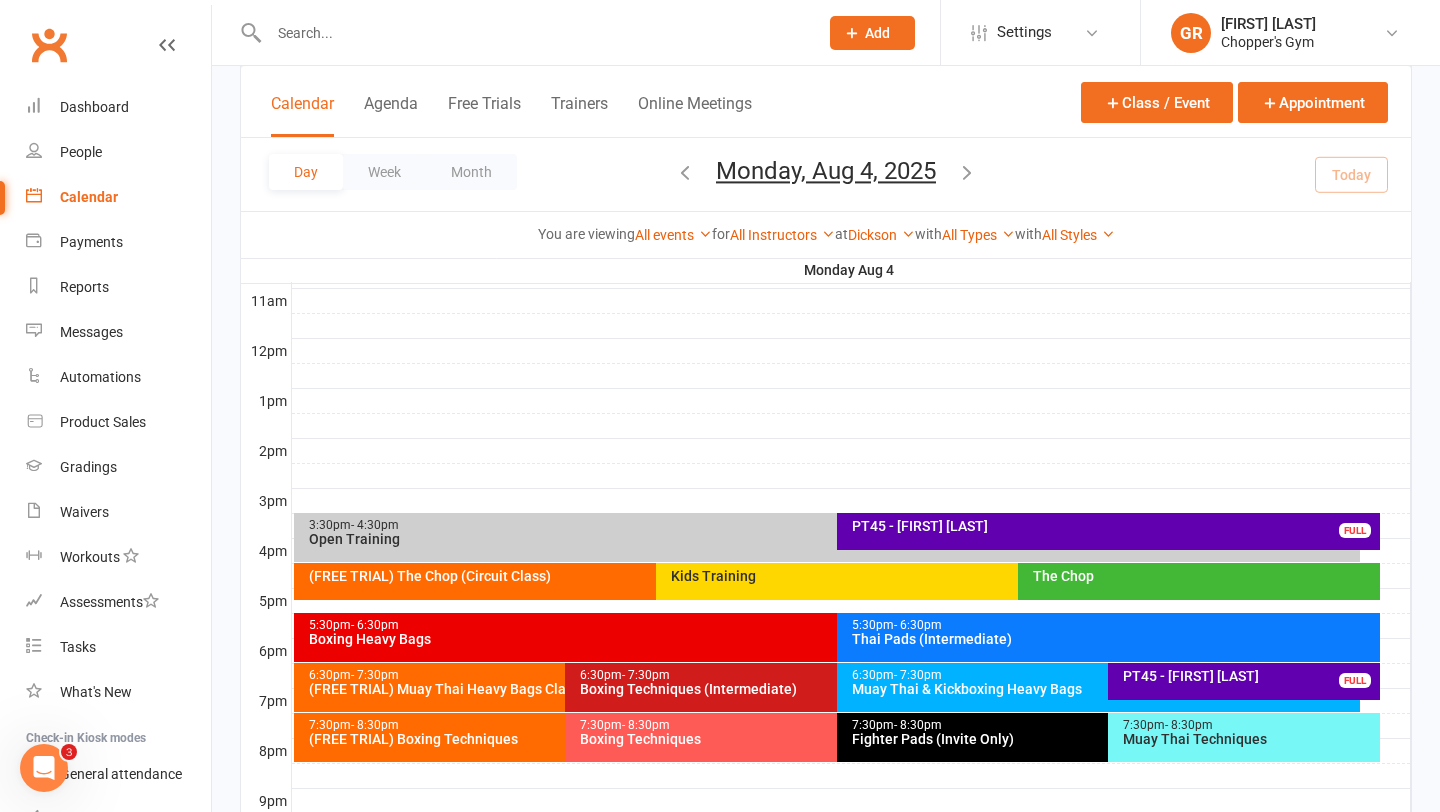 click on "Boxing Techniques" at bounding box center (831, 739) 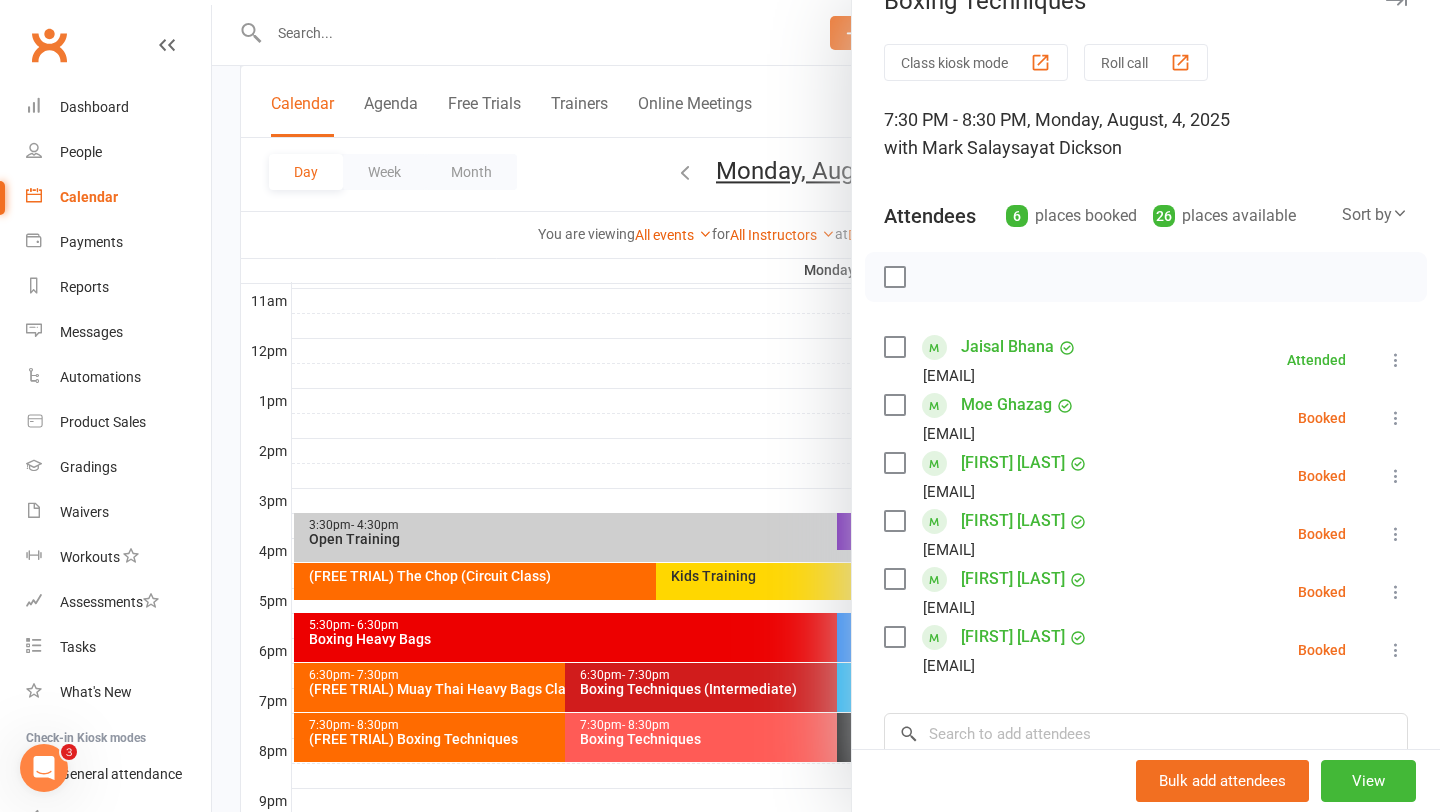 scroll, scrollTop: 56, scrollLeft: 0, axis: vertical 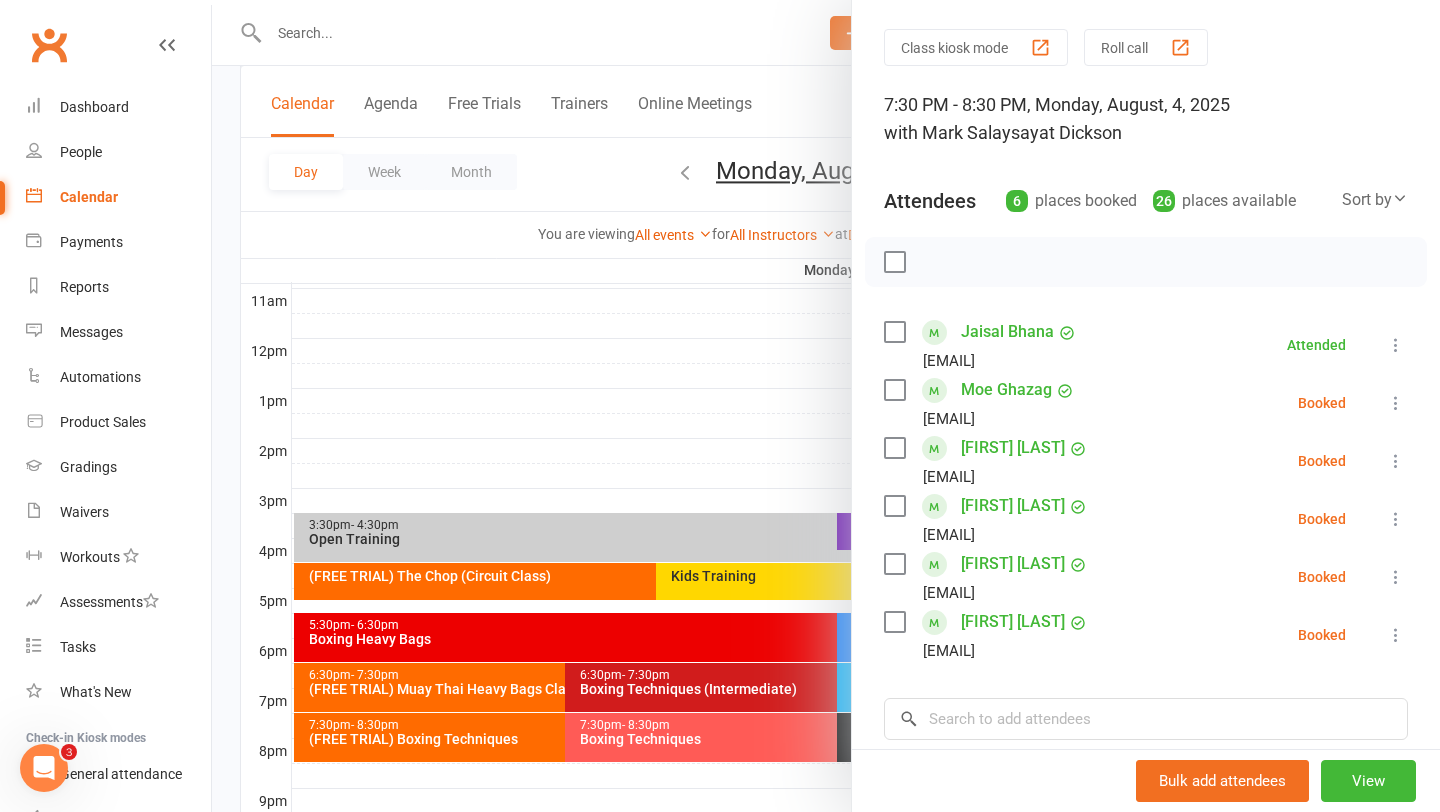click at bounding box center (894, 506) 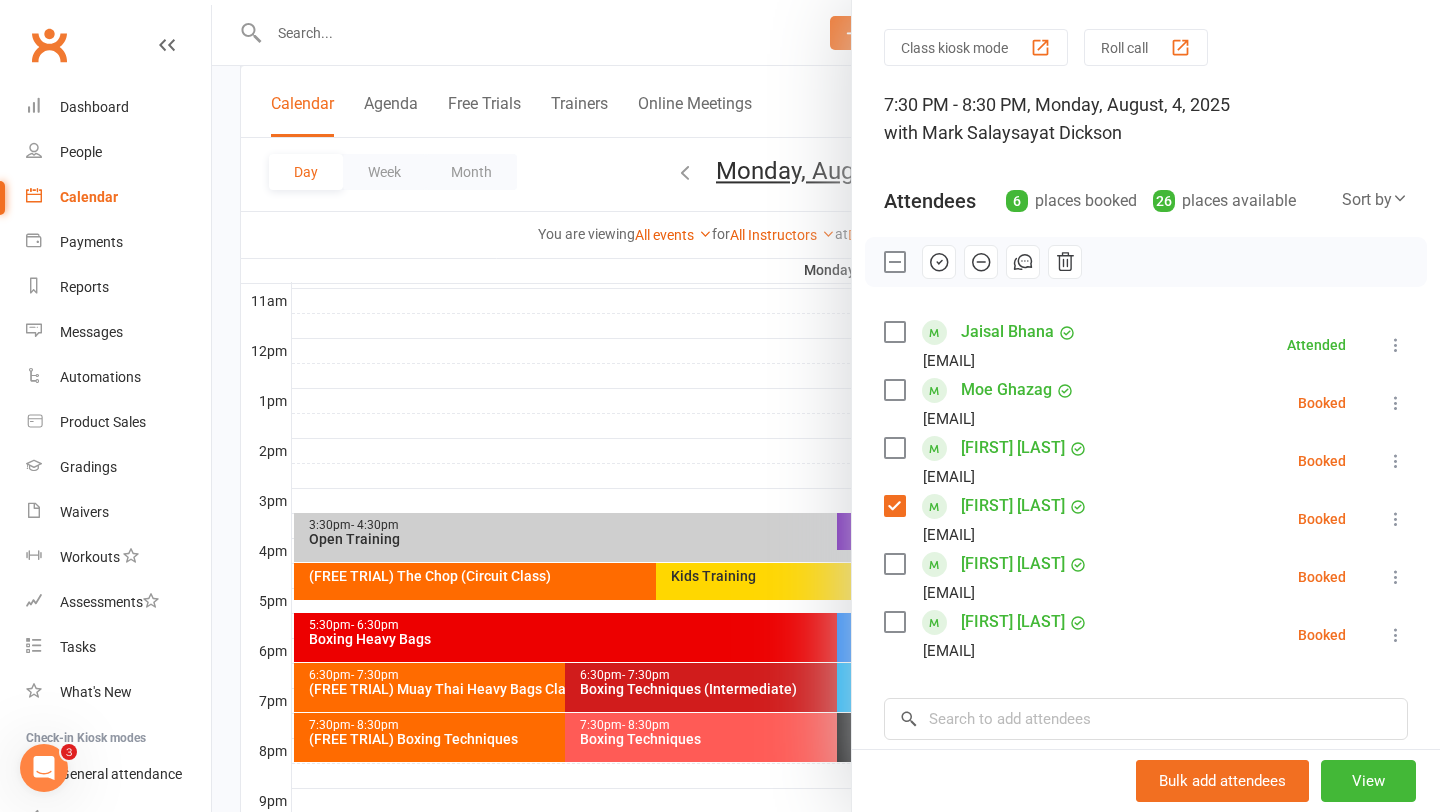 click at bounding box center [894, 448] 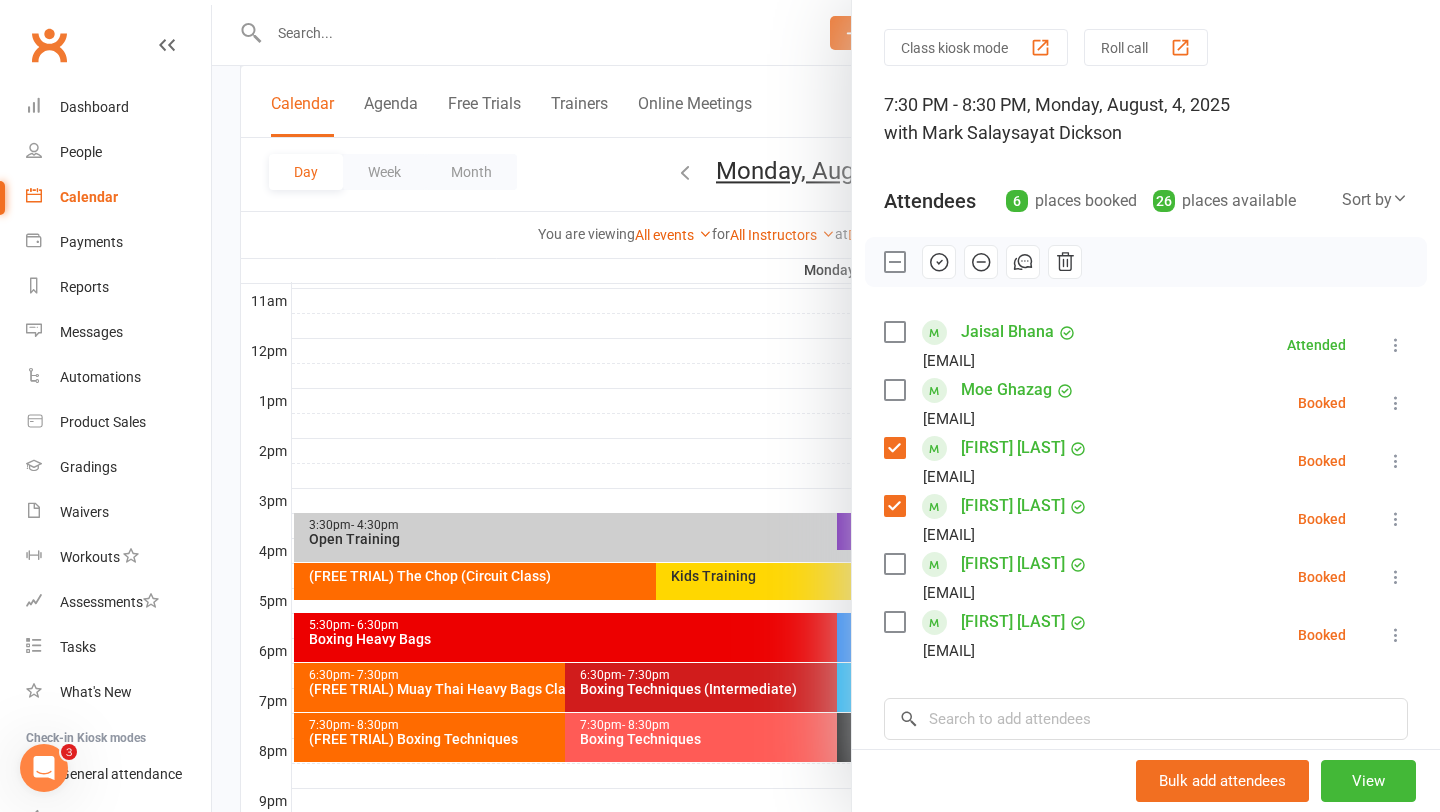 click 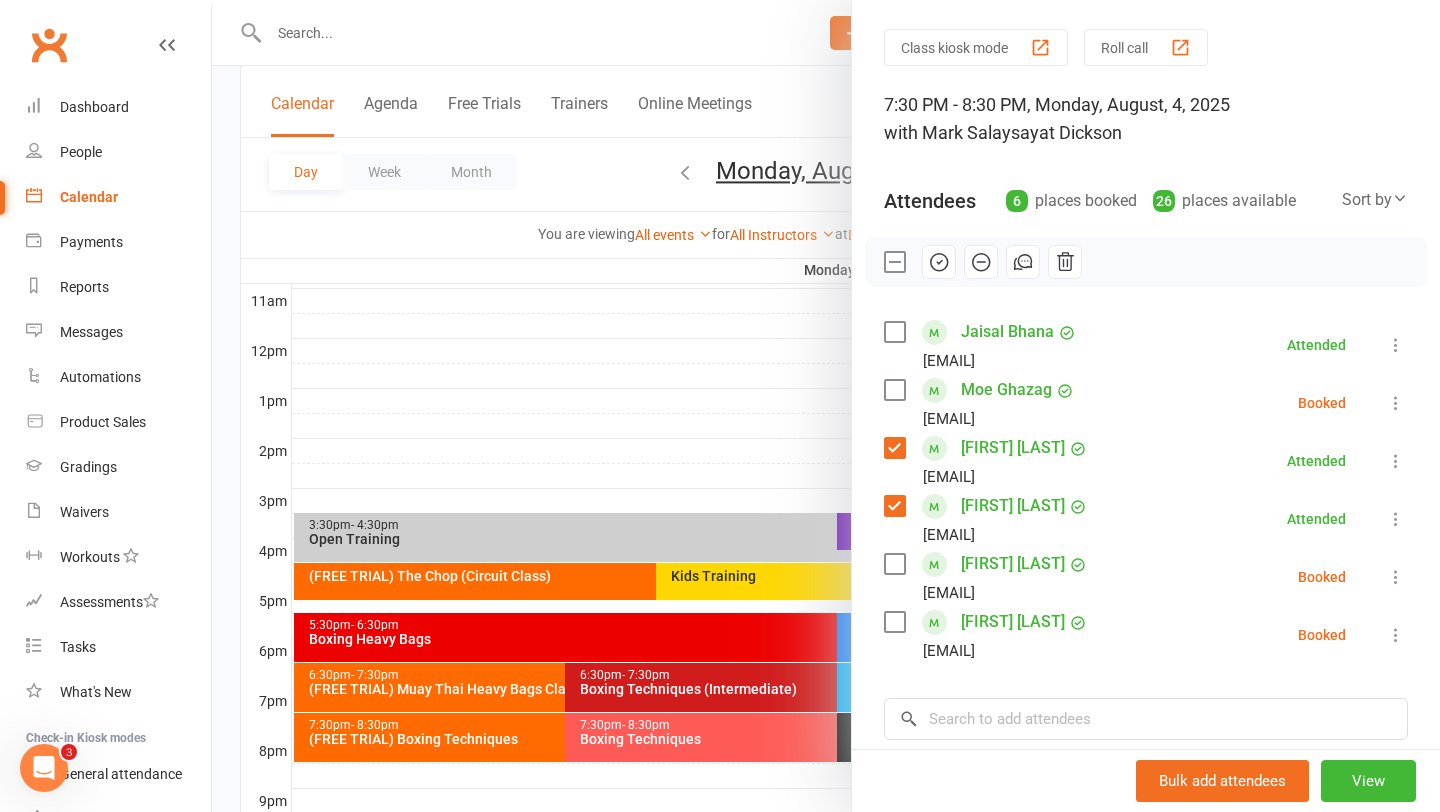 click at bounding box center [826, 406] 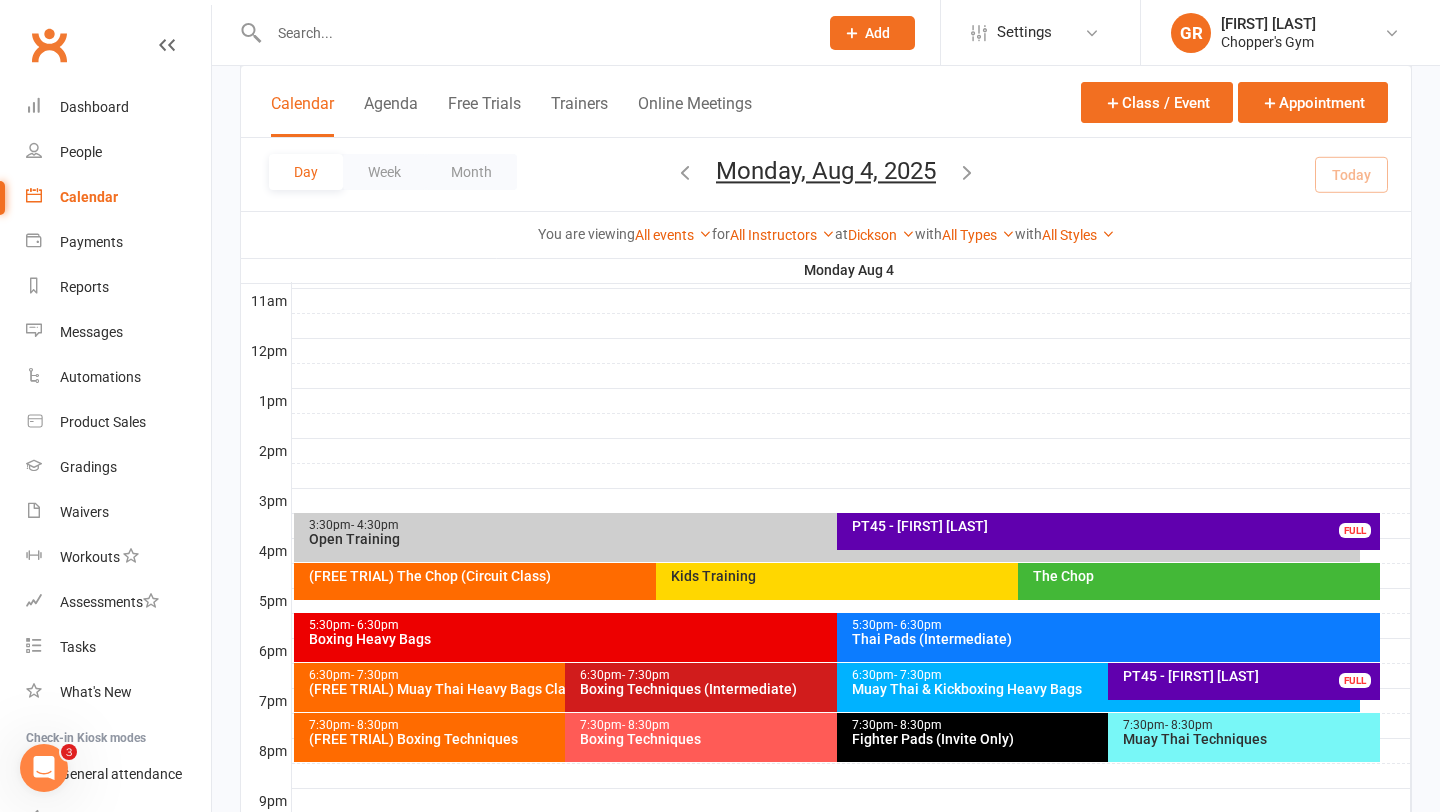 click on "(FREE TRIAL)  Boxing Techniques" at bounding box center [560, 739] 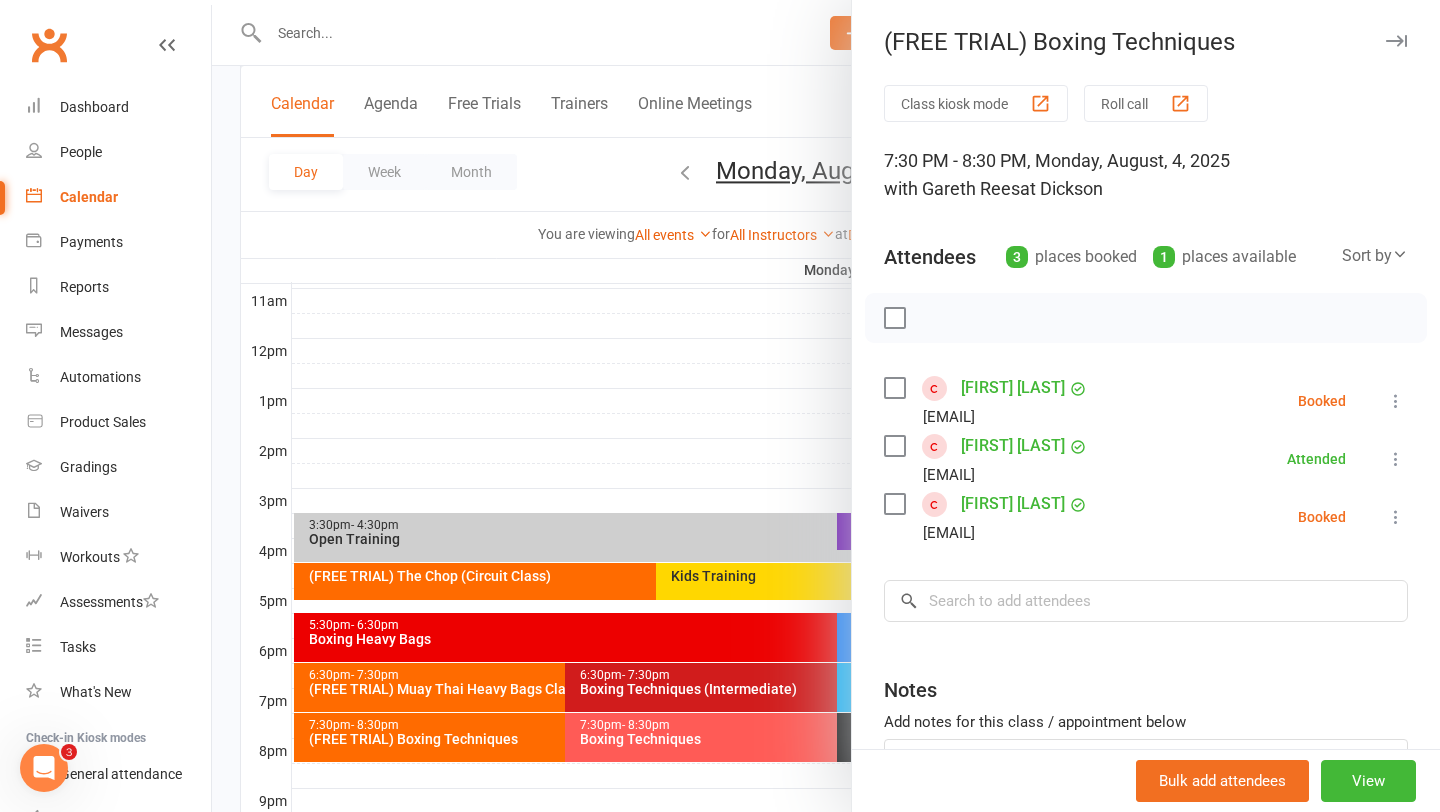 click at bounding box center (826, 406) 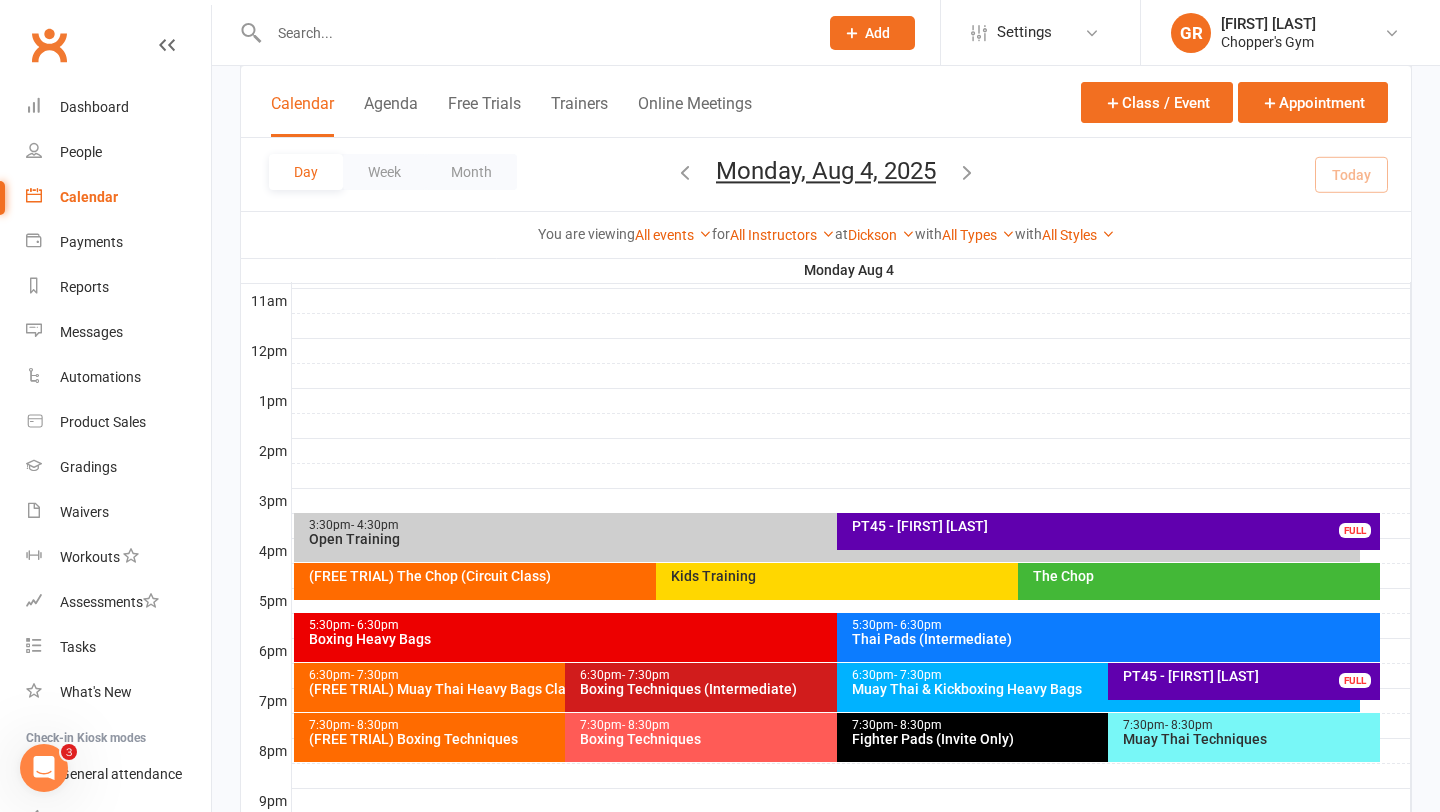 click on "Muay Thai Techniques" at bounding box center (1249, 739) 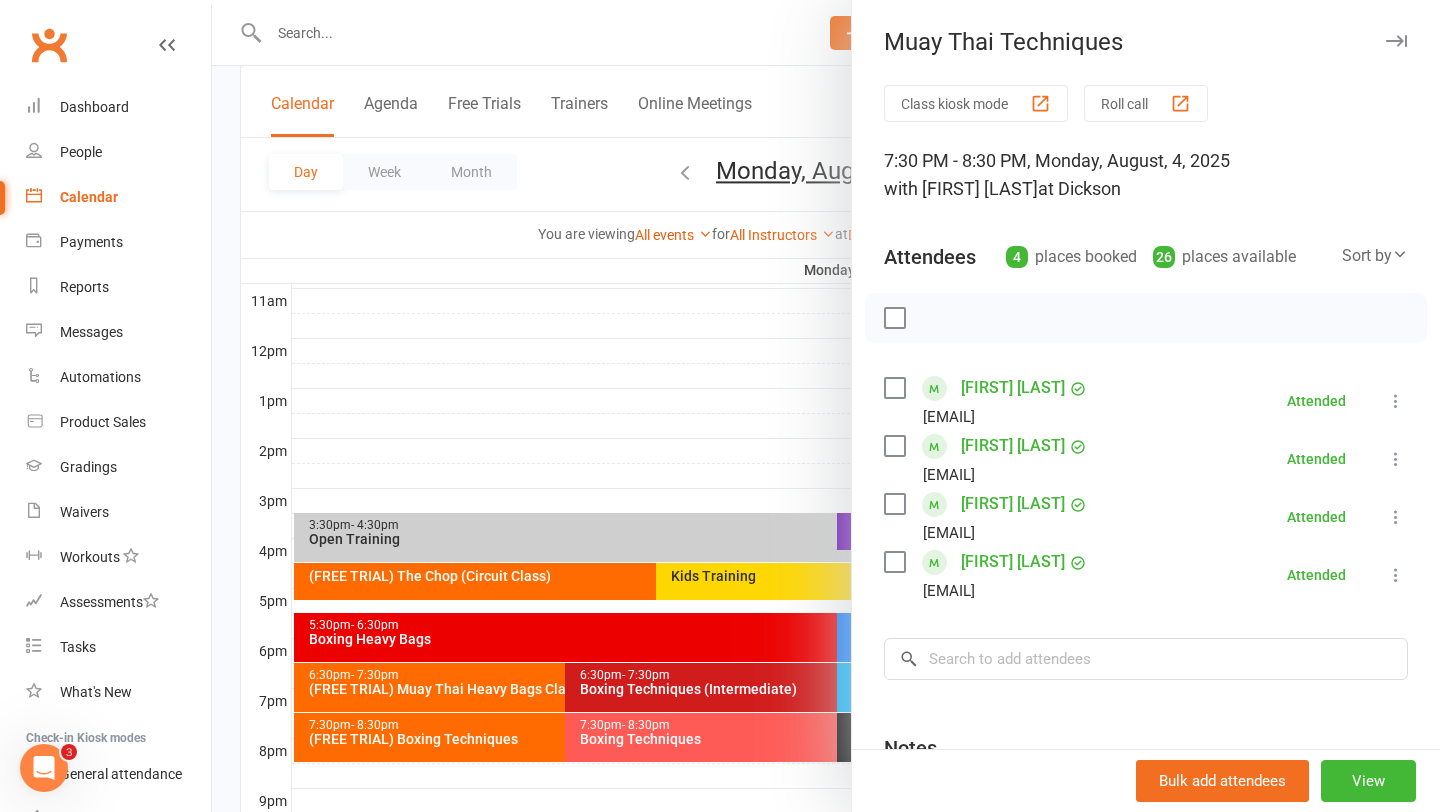 click at bounding box center [826, 406] 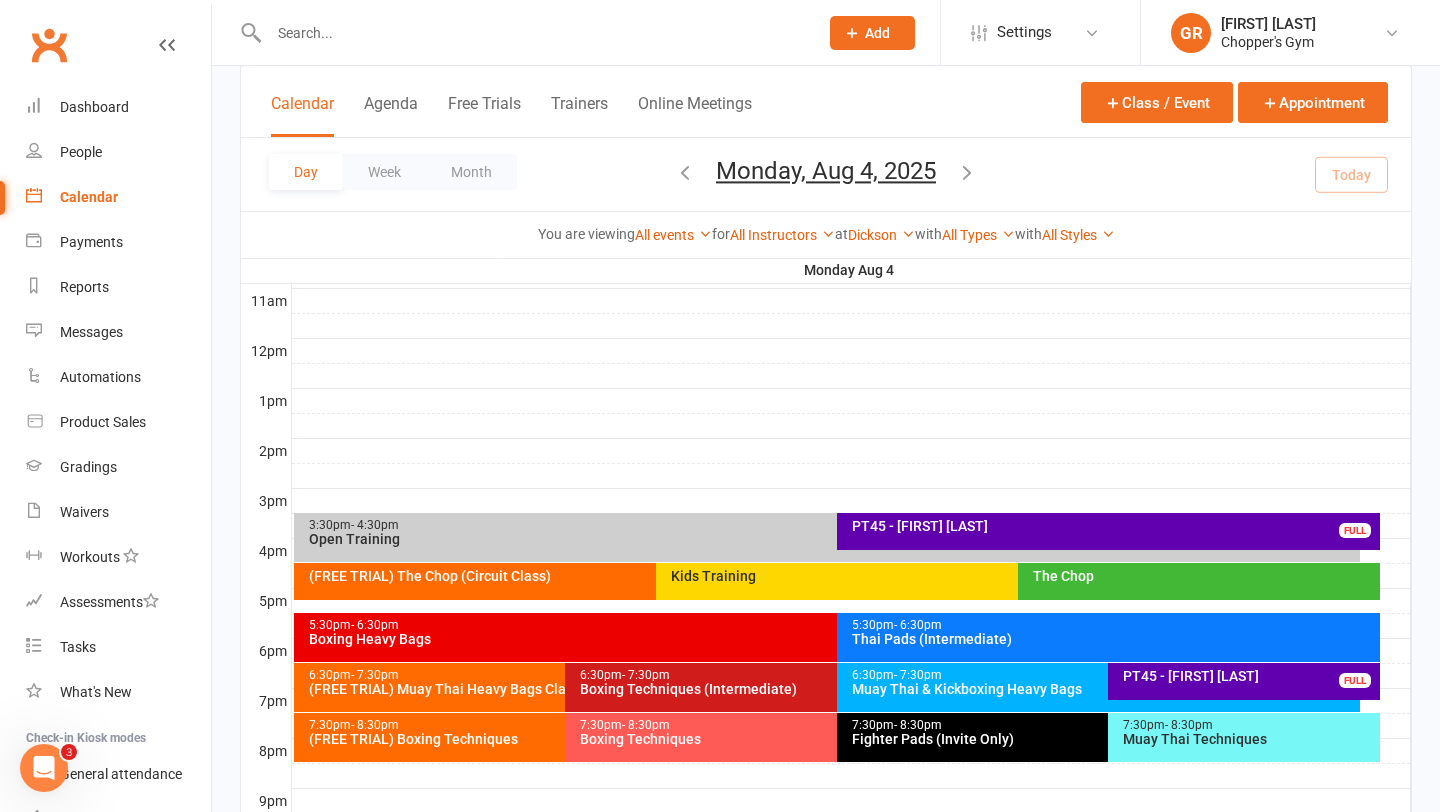 click on "(FREE TRIAL)  Muay Thai Heavy Bags Class" at bounding box center [560, 689] 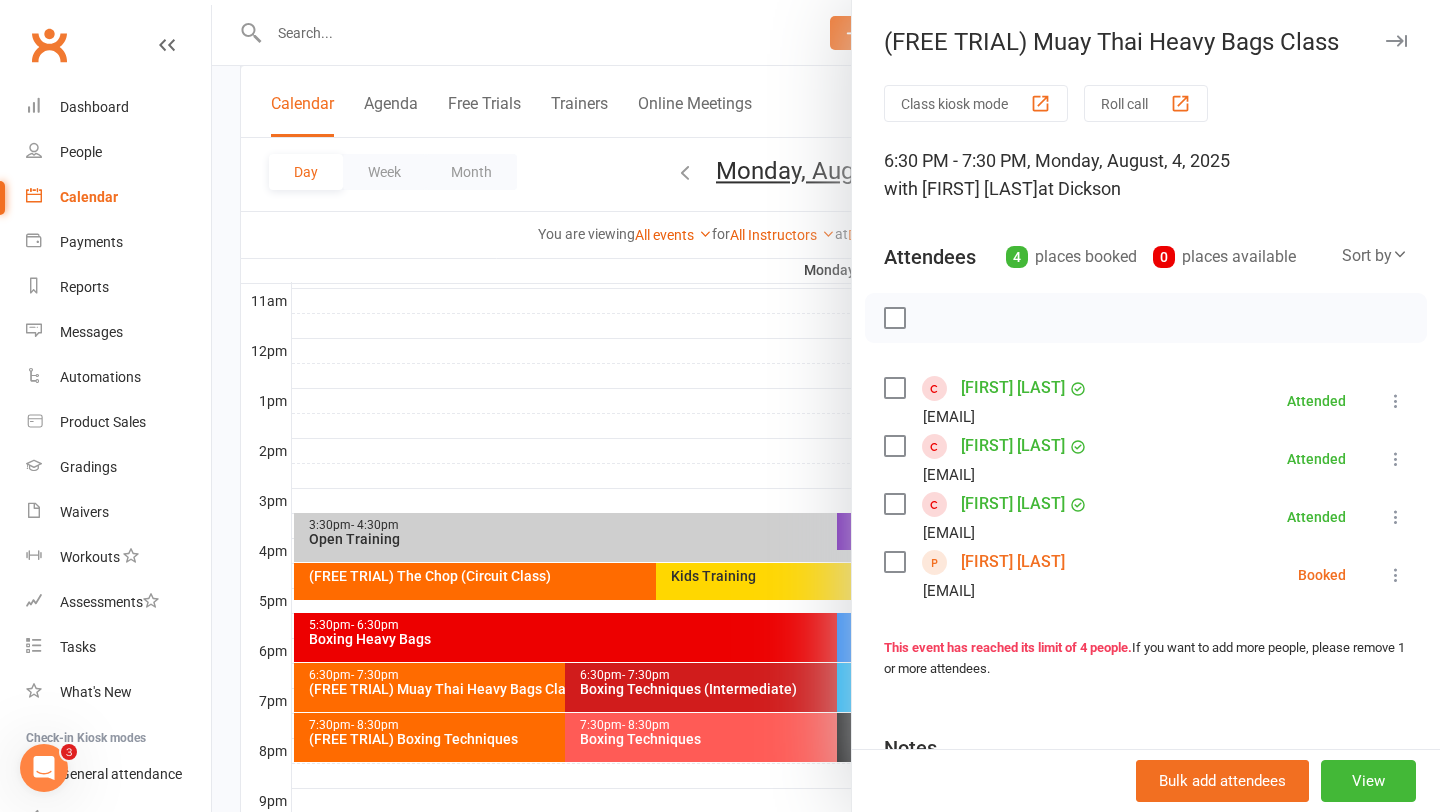 click at bounding box center [826, 406] 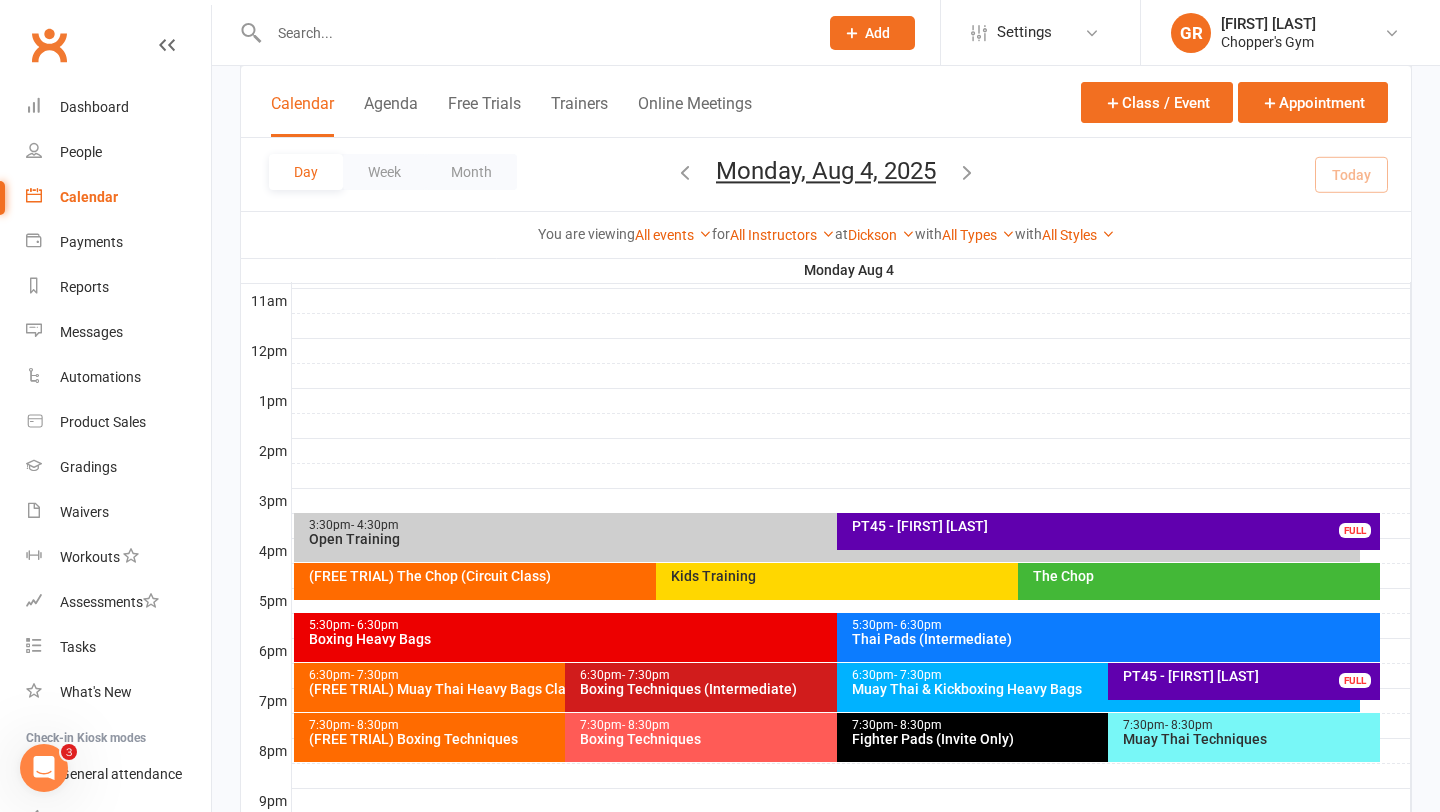 scroll, scrollTop: 0, scrollLeft: 0, axis: both 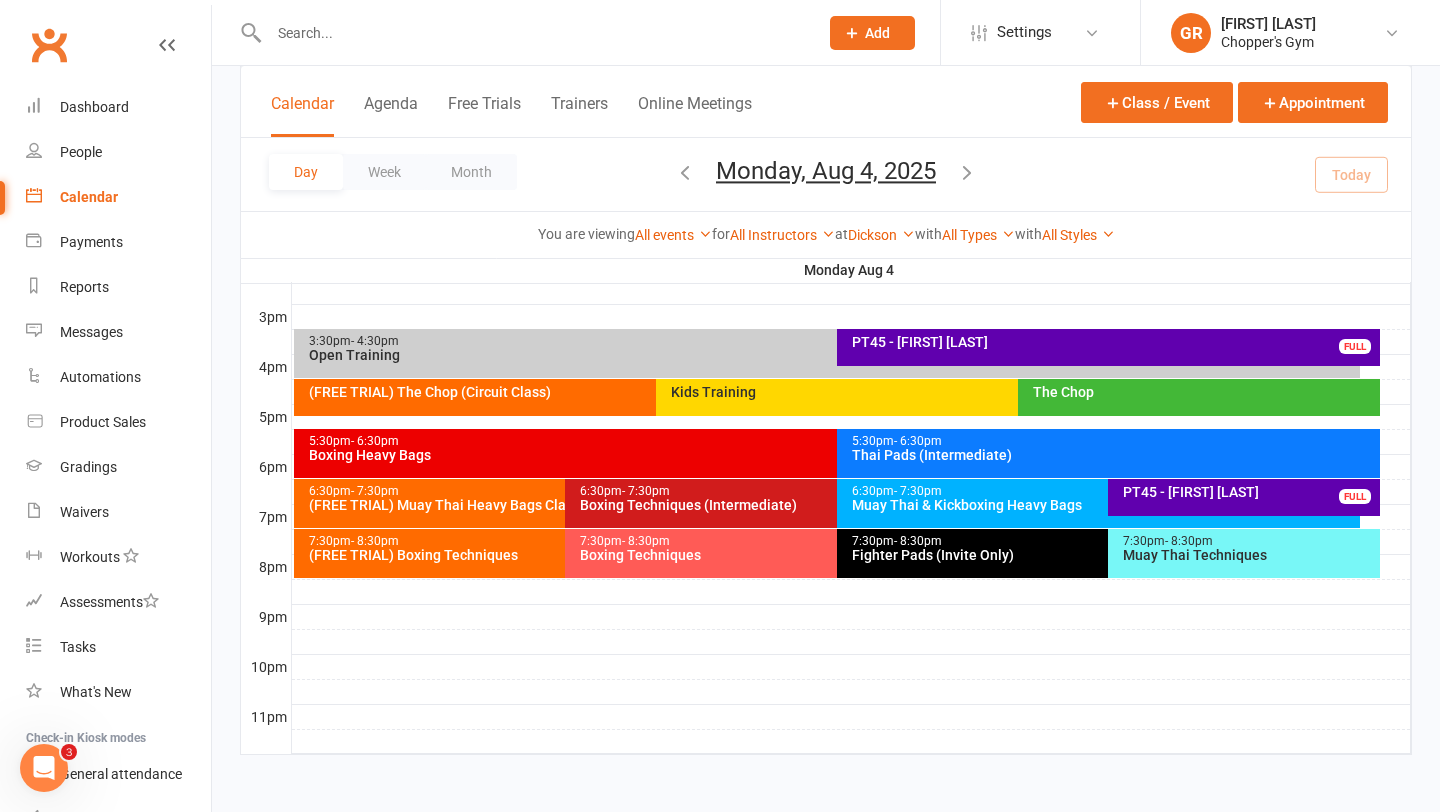 click on "[TIME] - [TIME] (FREE TRIAL) Muay Thai Heavy Bags Class FULL" at bounding box center (555, 503) 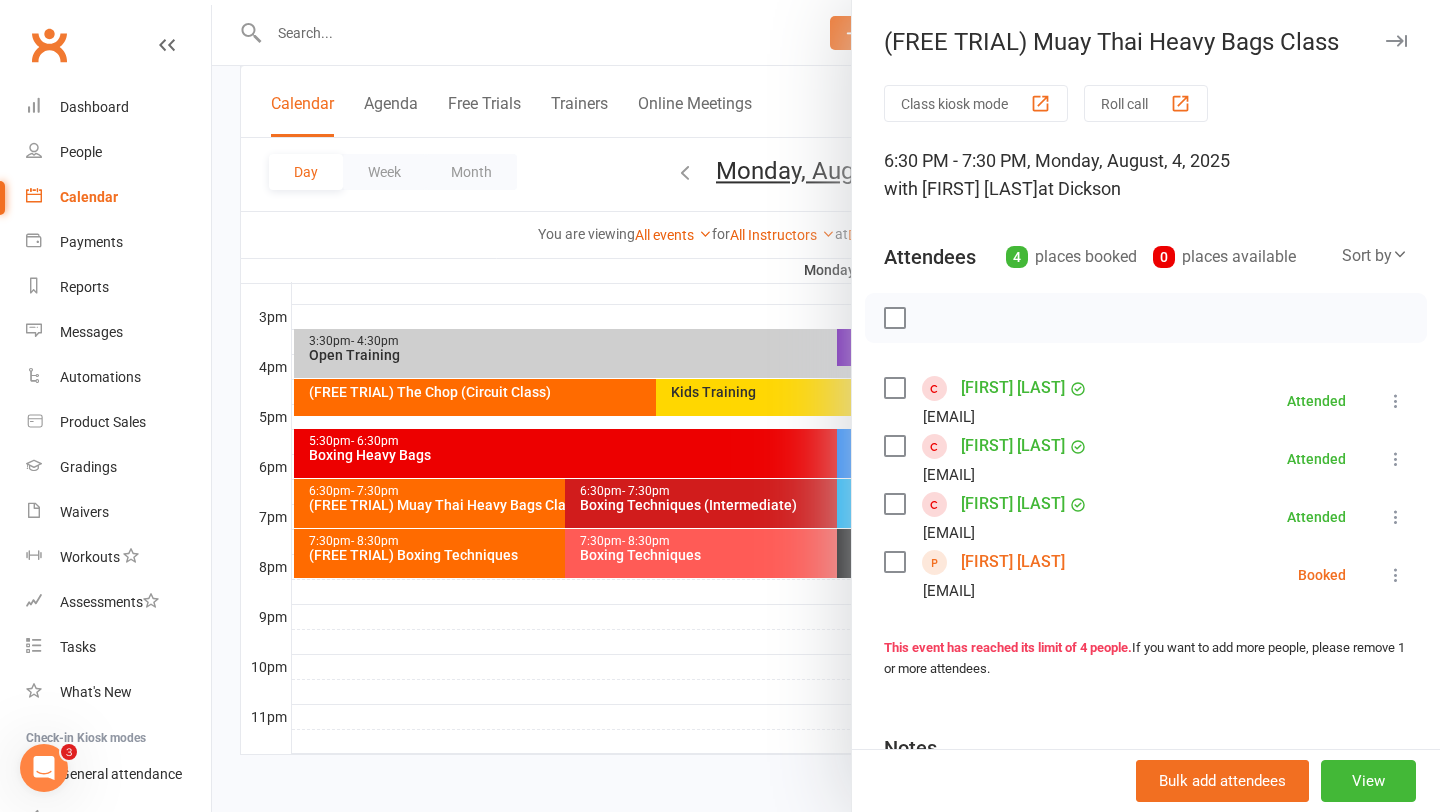 click at bounding box center [826, 406] 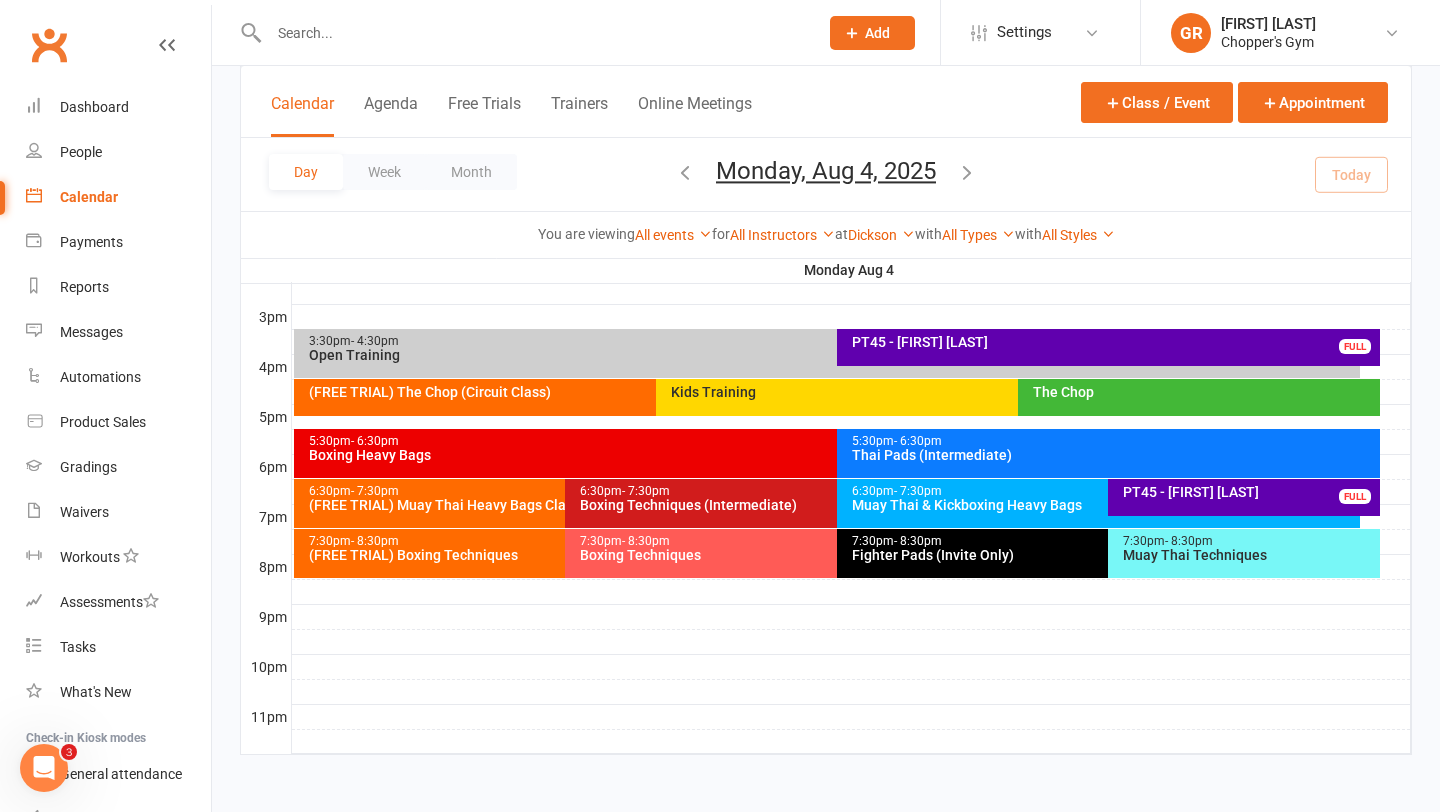 click at bounding box center (533, 33) 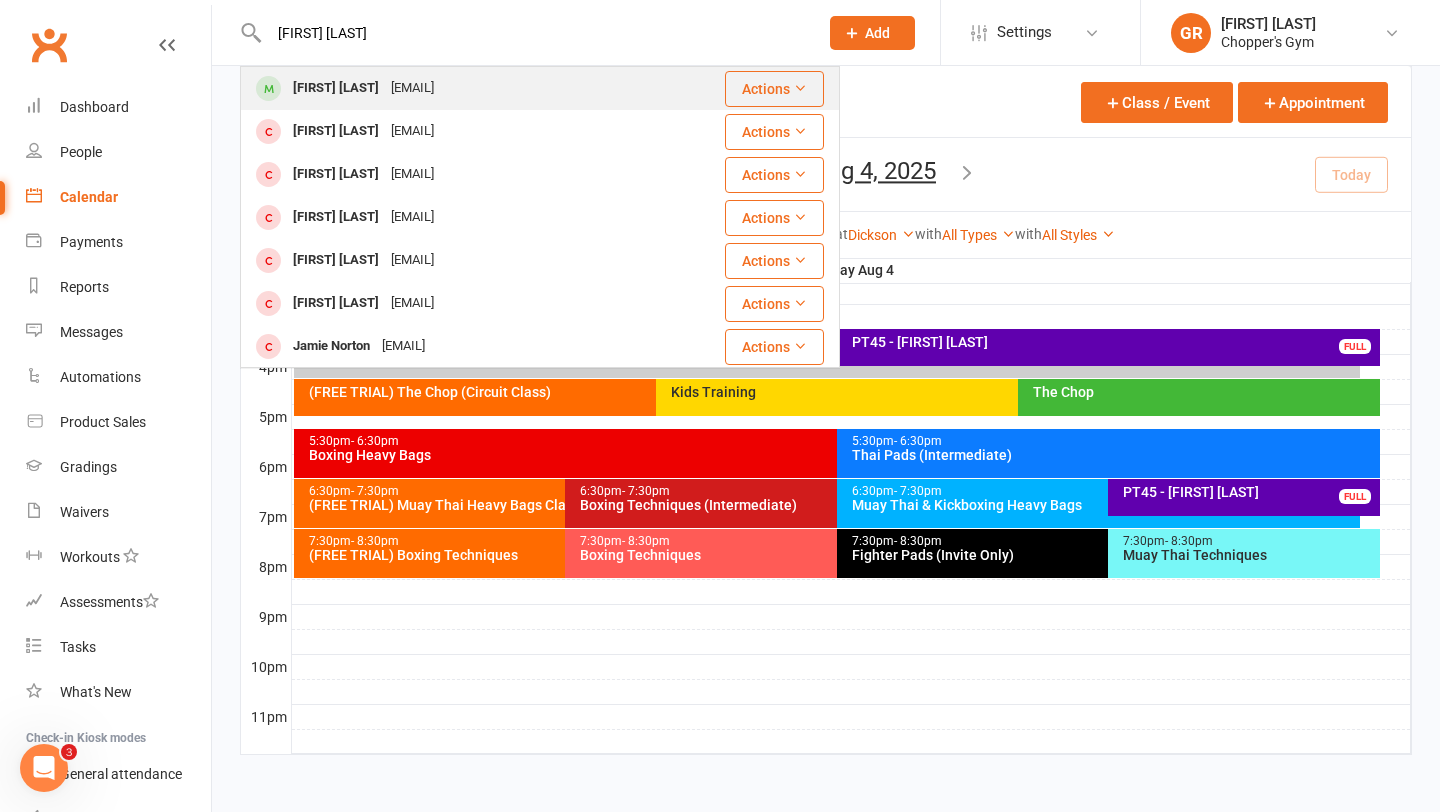 type on "[FIRST] [LAST]" 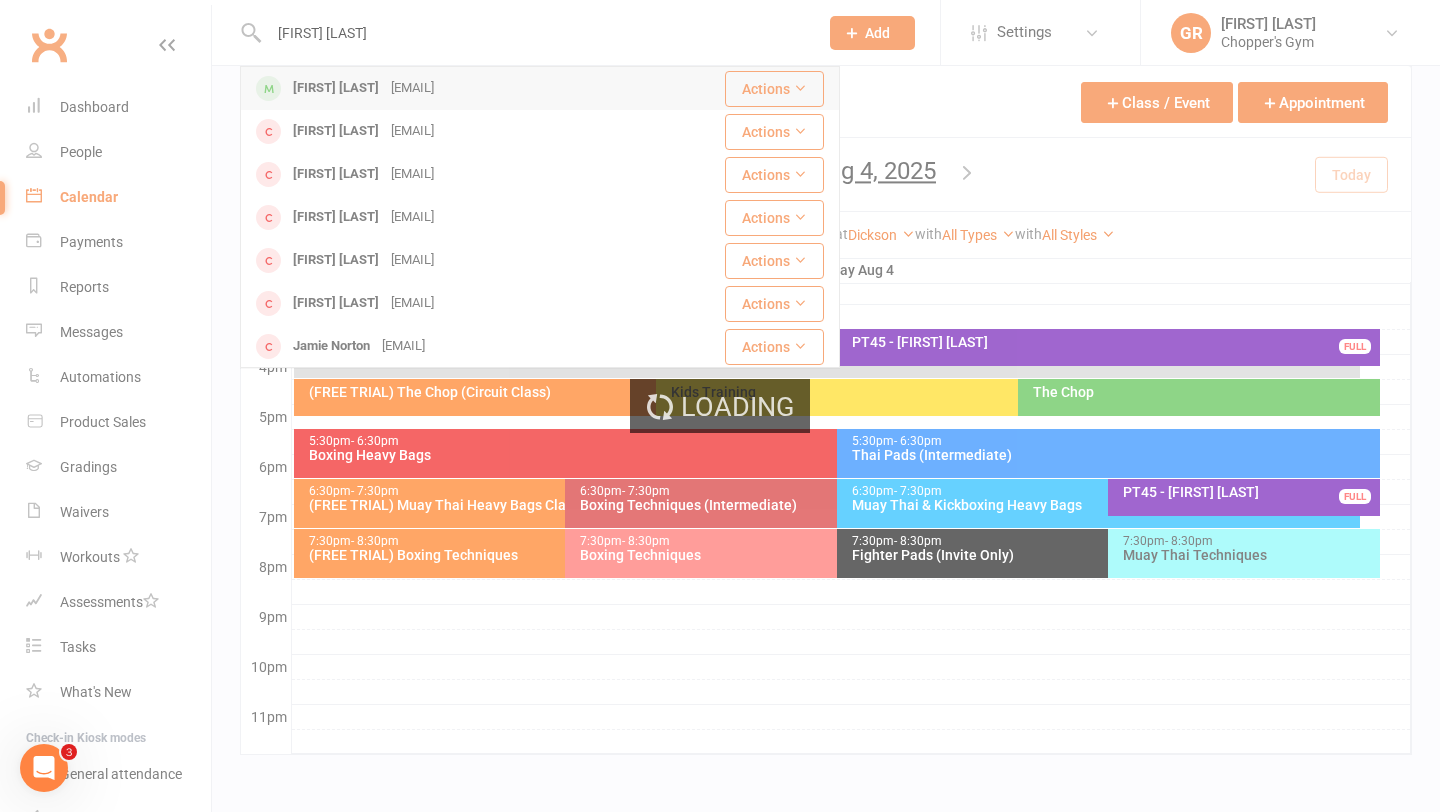 type 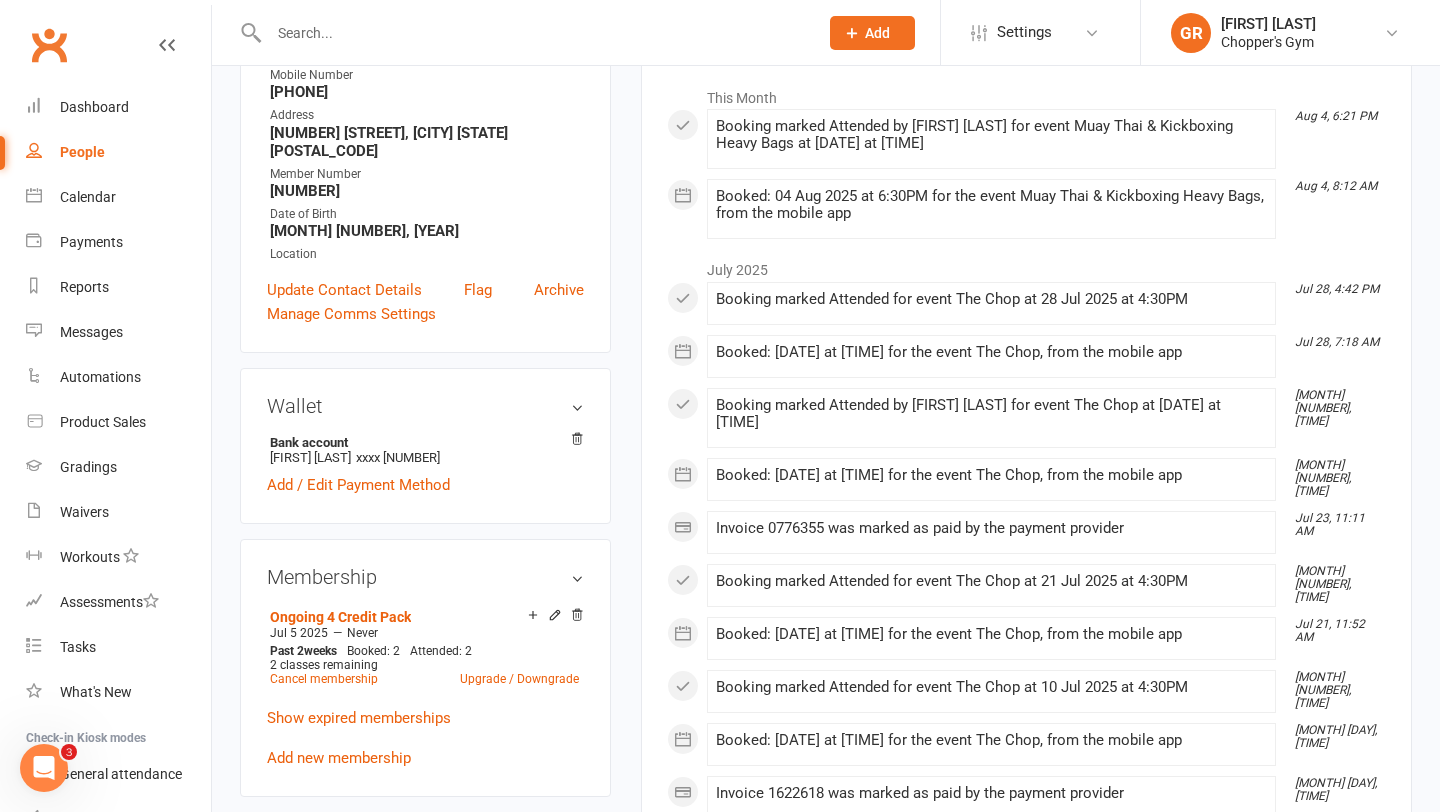 scroll, scrollTop: 332, scrollLeft: 0, axis: vertical 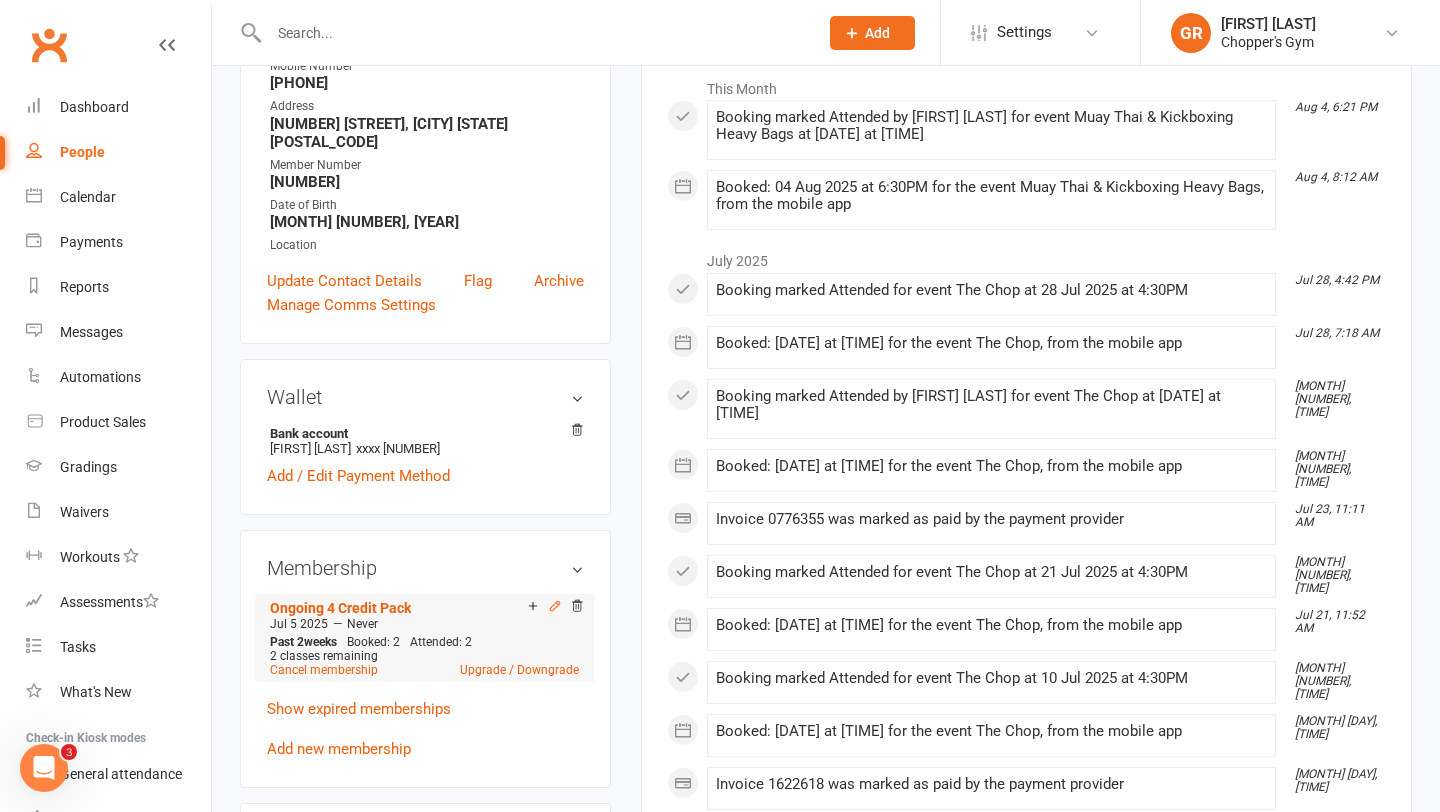 click 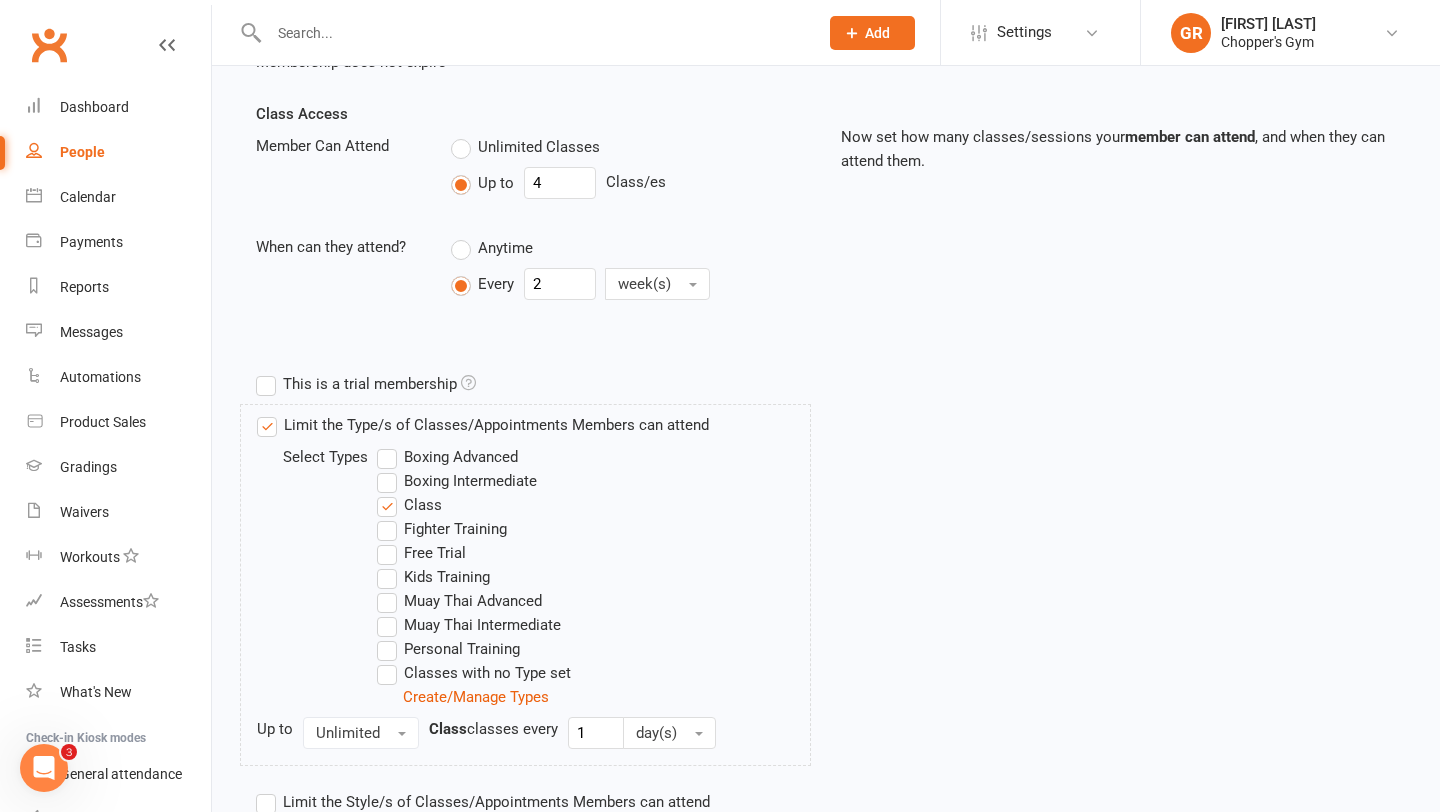 scroll, scrollTop: 454, scrollLeft: 0, axis: vertical 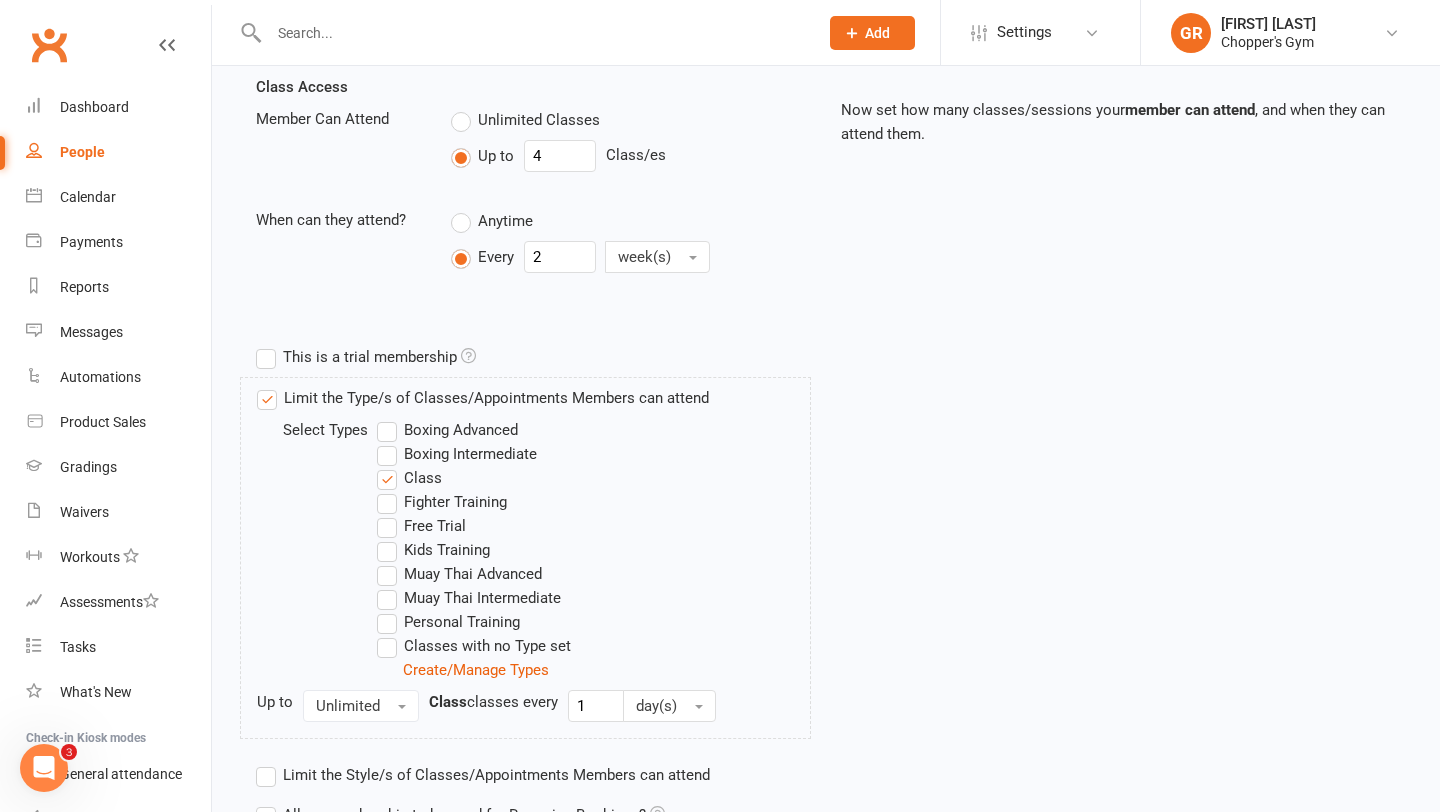 click on "Boxing Intermediate" at bounding box center [457, 454] 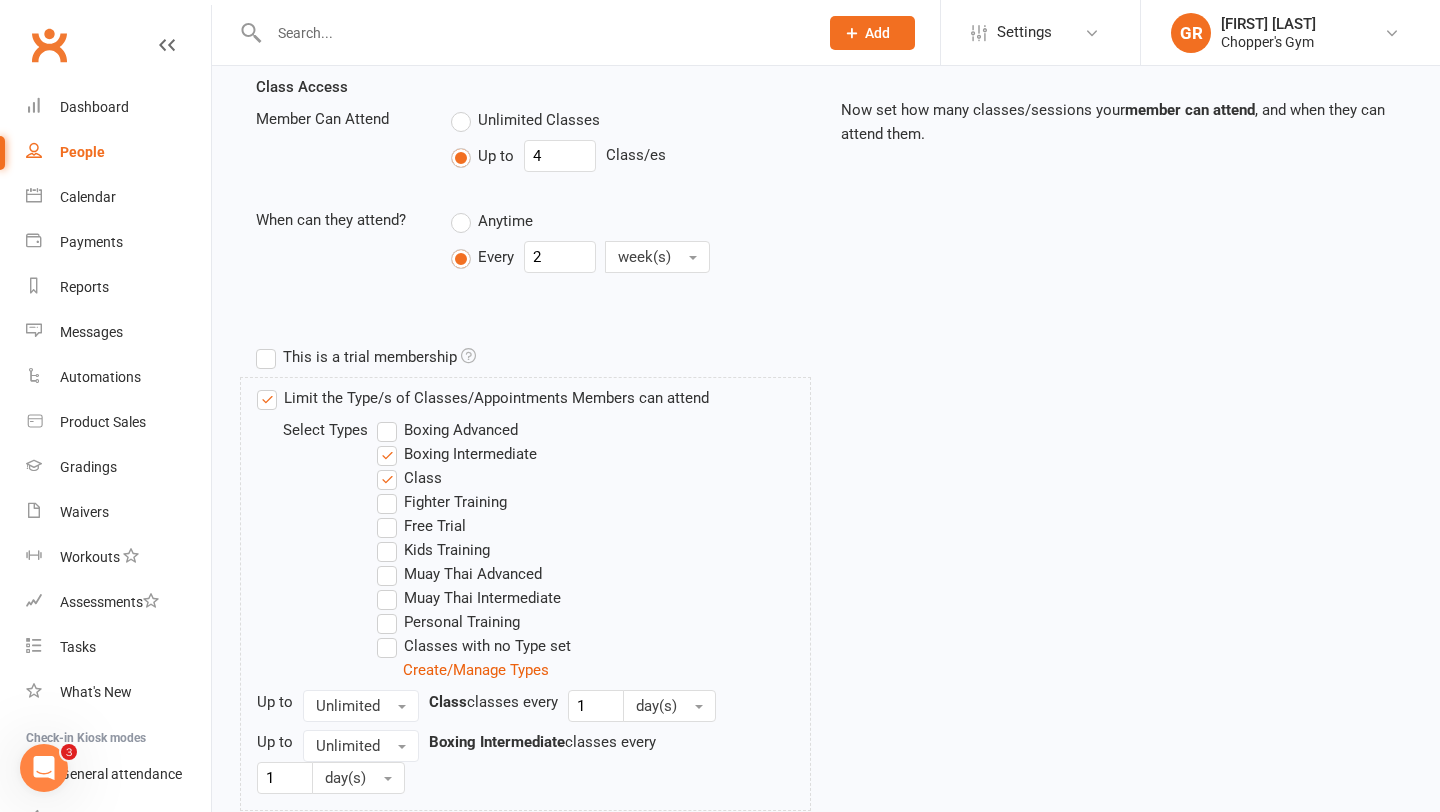 click on "Muay Thai Intermediate" at bounding box center (469, 598) 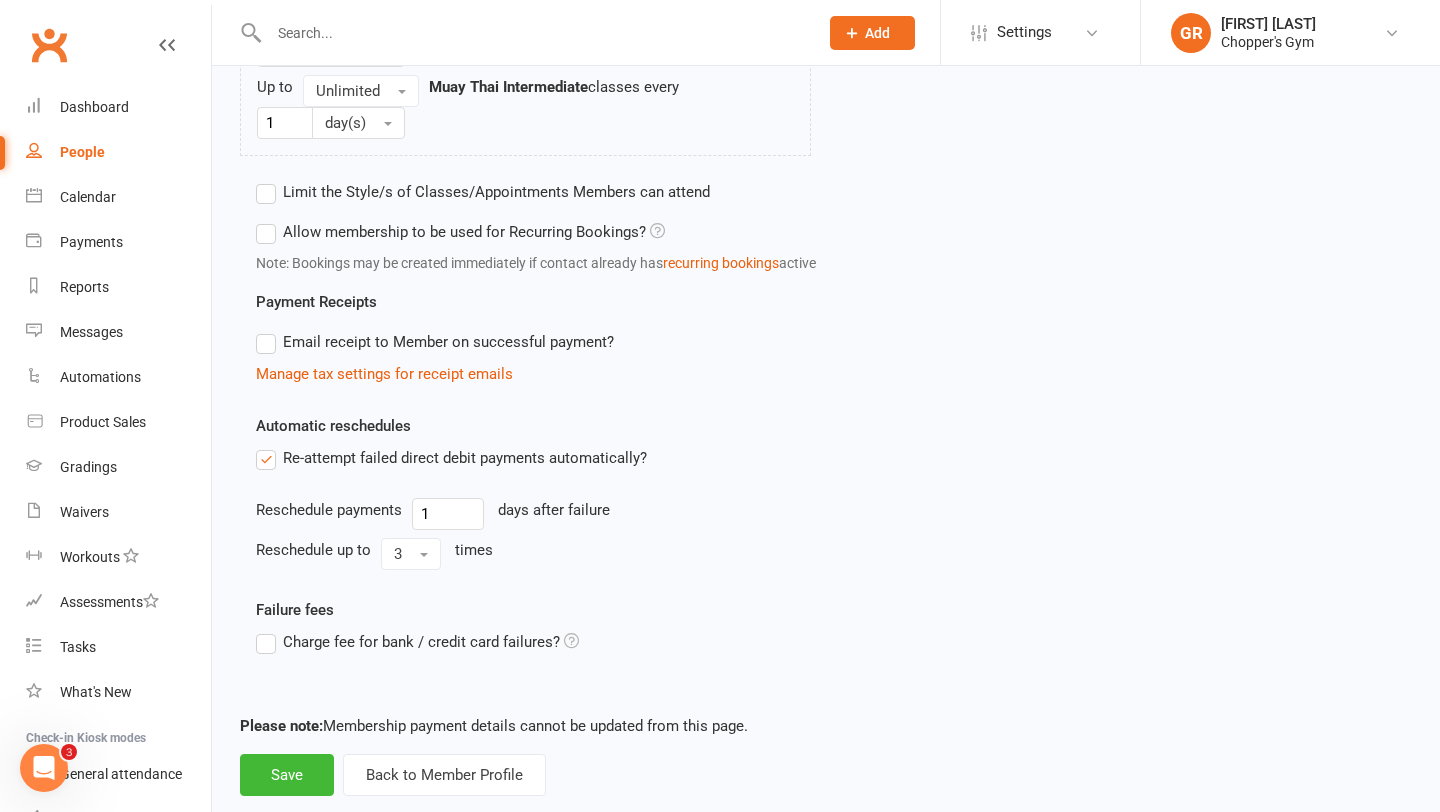 scroll, scrollTop: 1222, scrollLeft: 0, axis: vertical 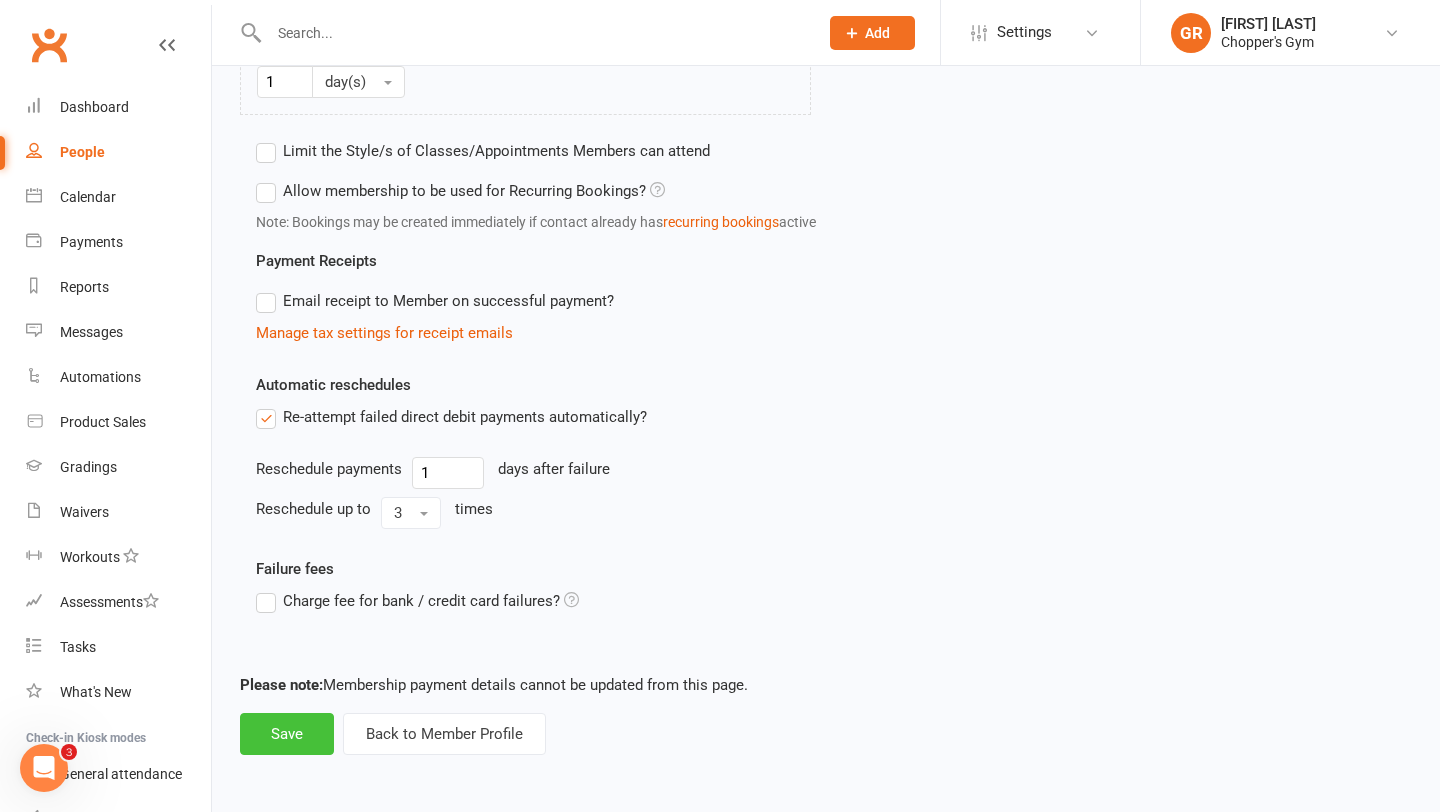 click on "Save" at bounding box center [287, 734] 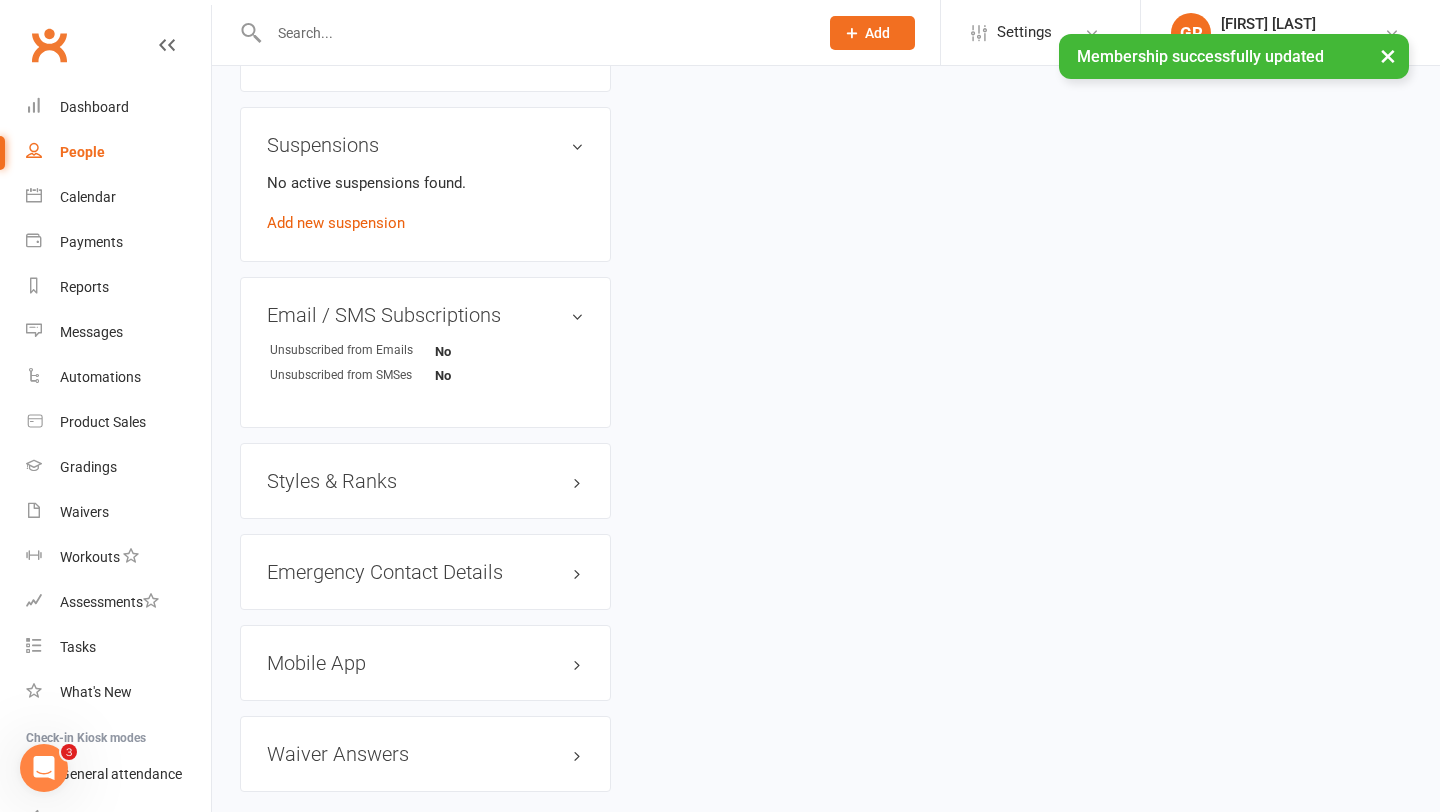 scroll, scrollTop: 0, scrollLeft: 0, axis: both 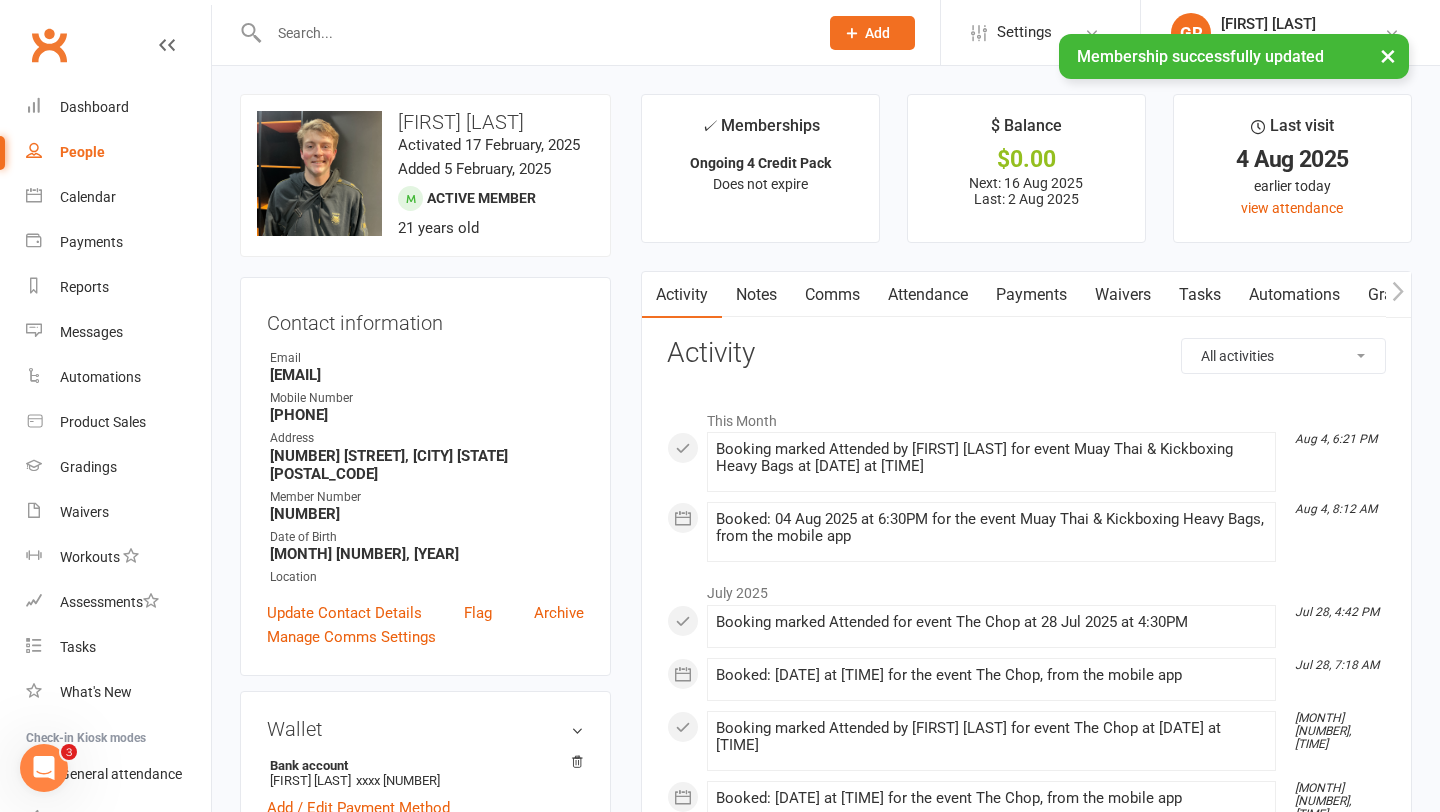 click on "Notes" at bounding box center [756, 295] 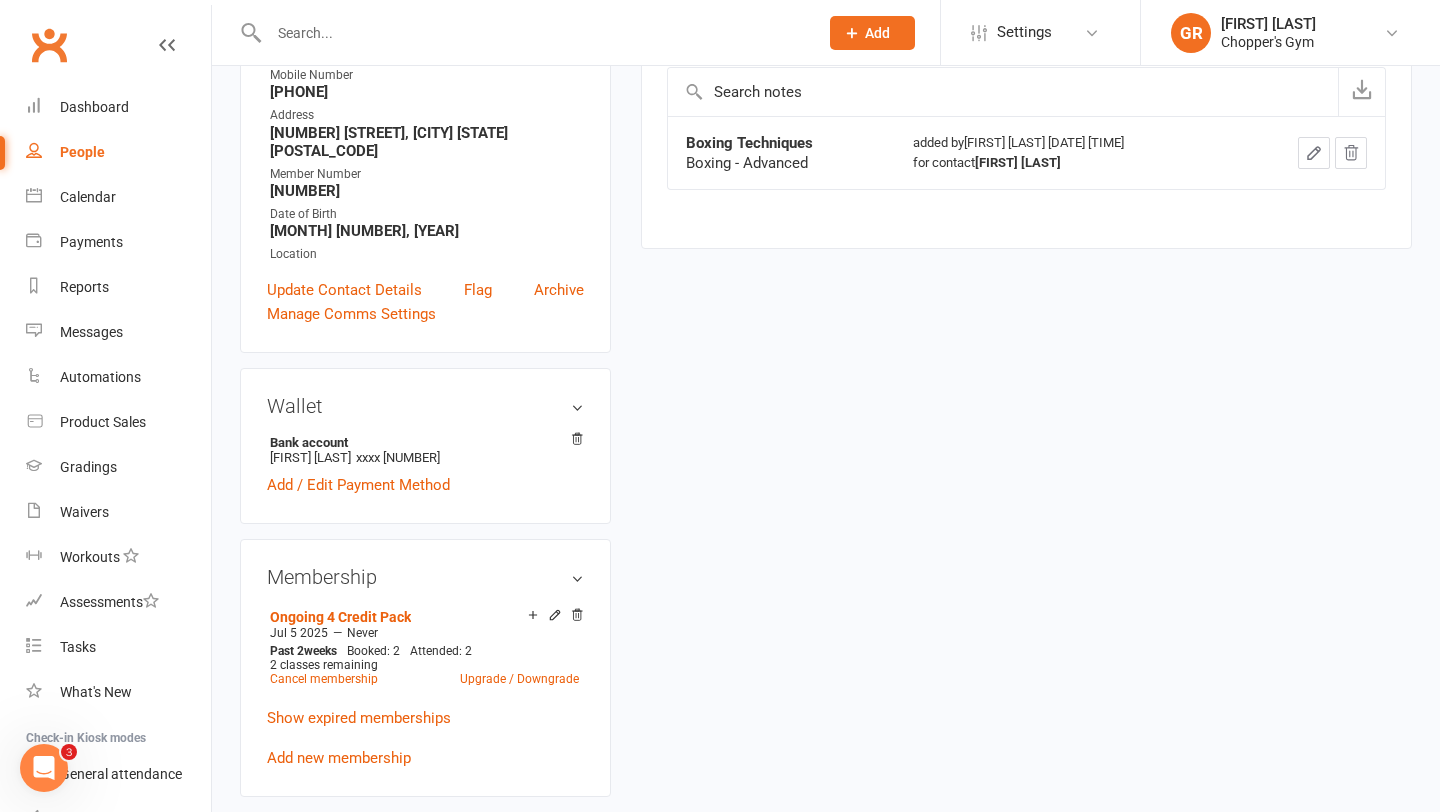 scroll, scrollTop: 324, scrollLeft: 0, axis: vertical 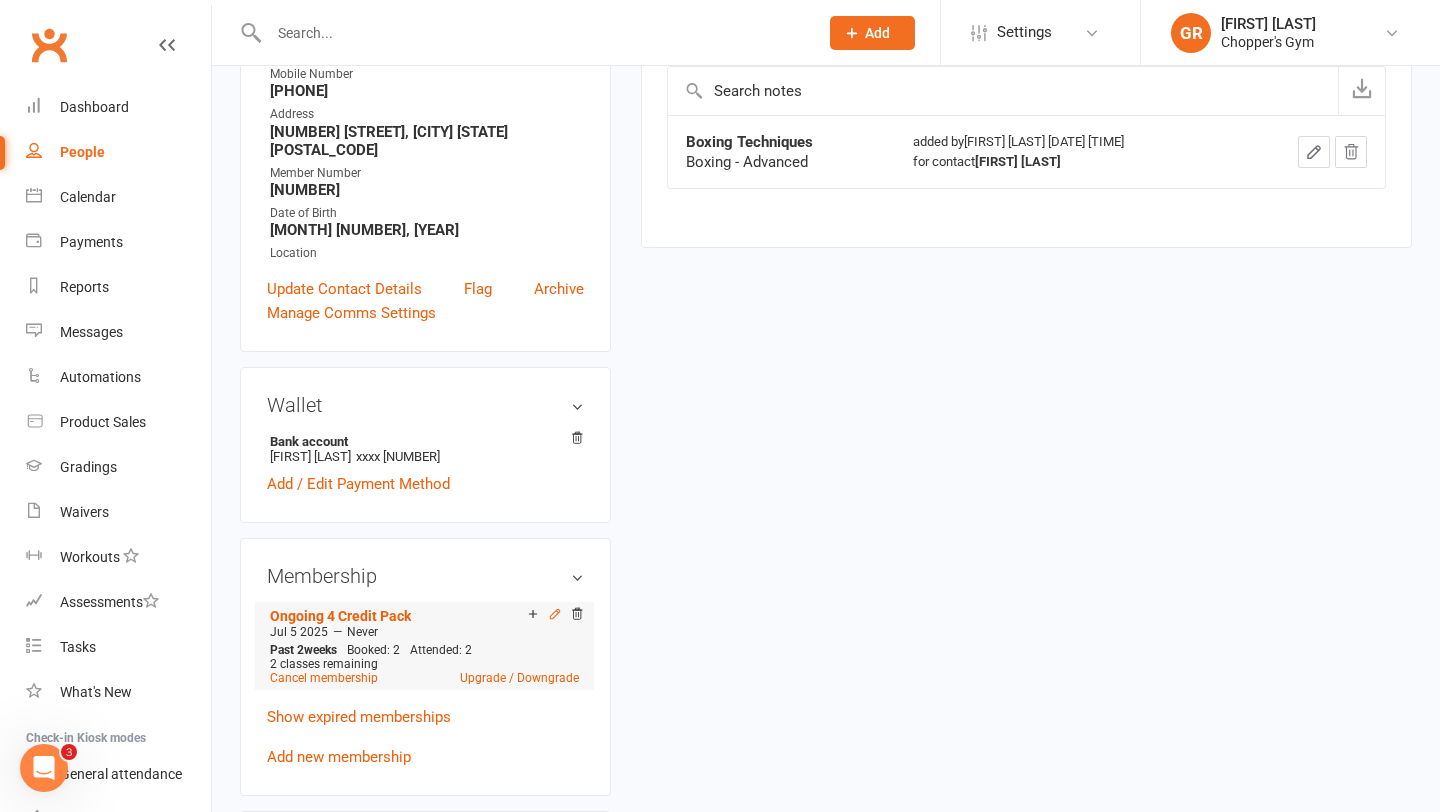 click 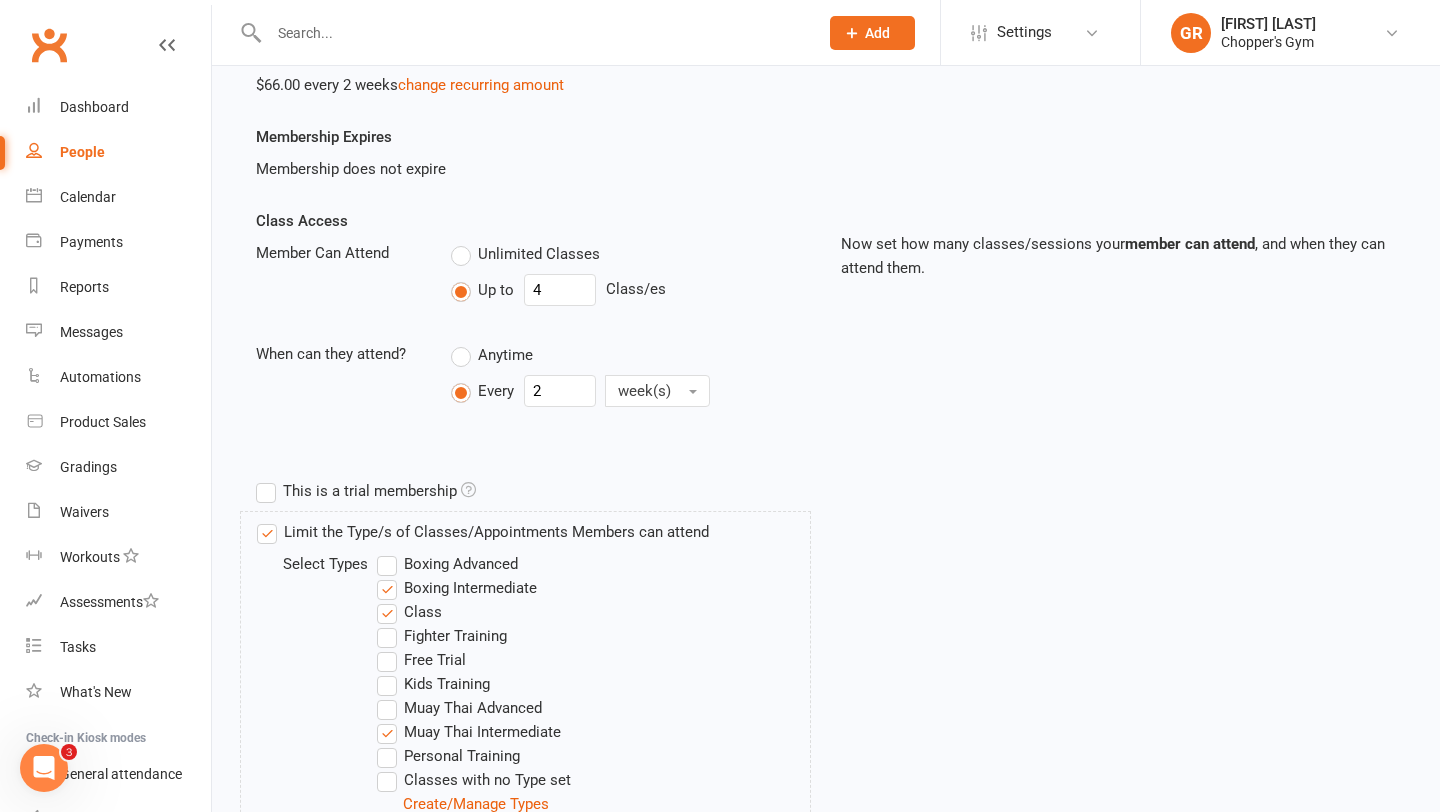 scroll, scrollTop: 445, scrollLeft: 0, axis: vertical 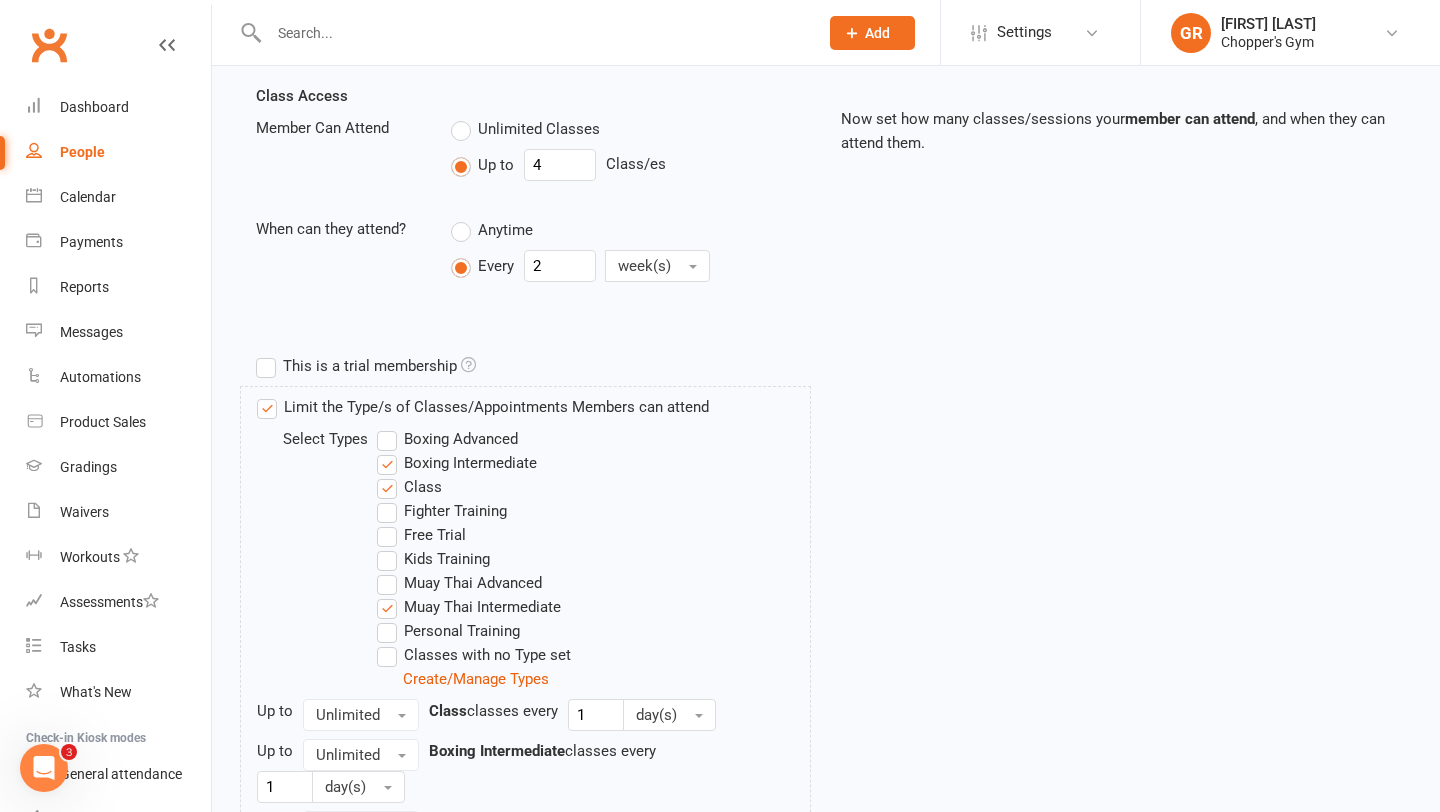 click on "Boxing Advanced" at bounding box center (447, 439) 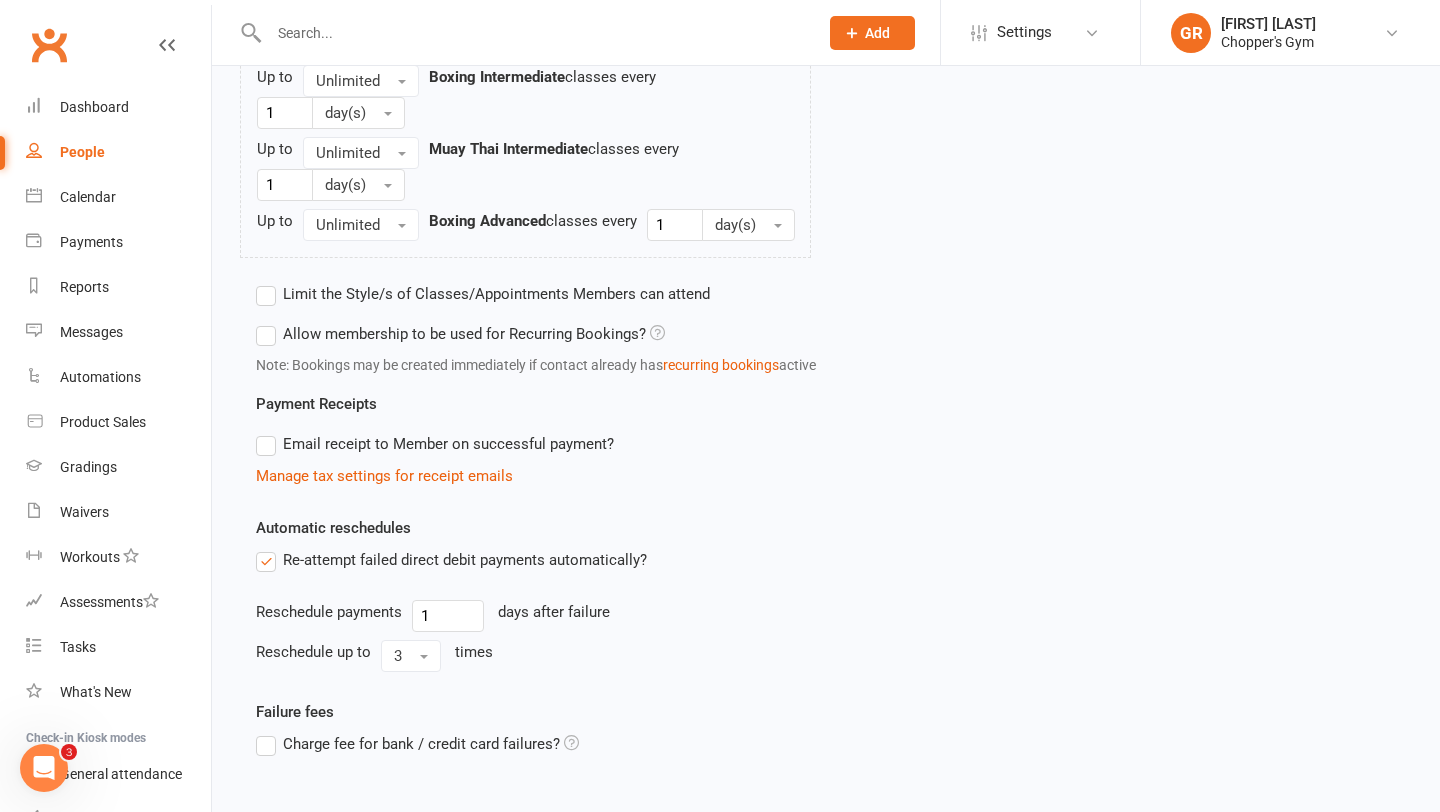 scroll, scrollTop: 1262, scrollLeft: 0, axis: vertical 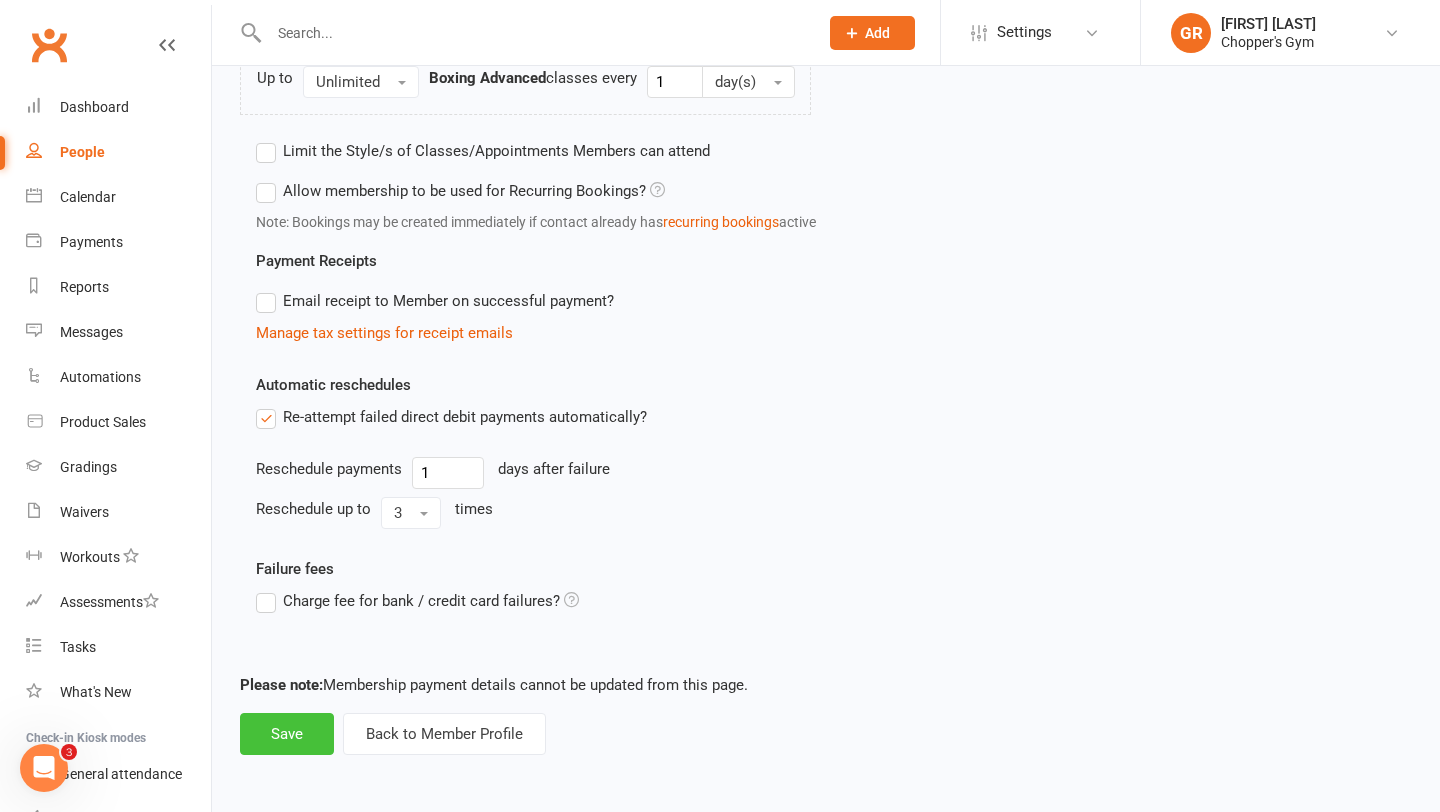 click on "Save" at bounding box center (287, 734) 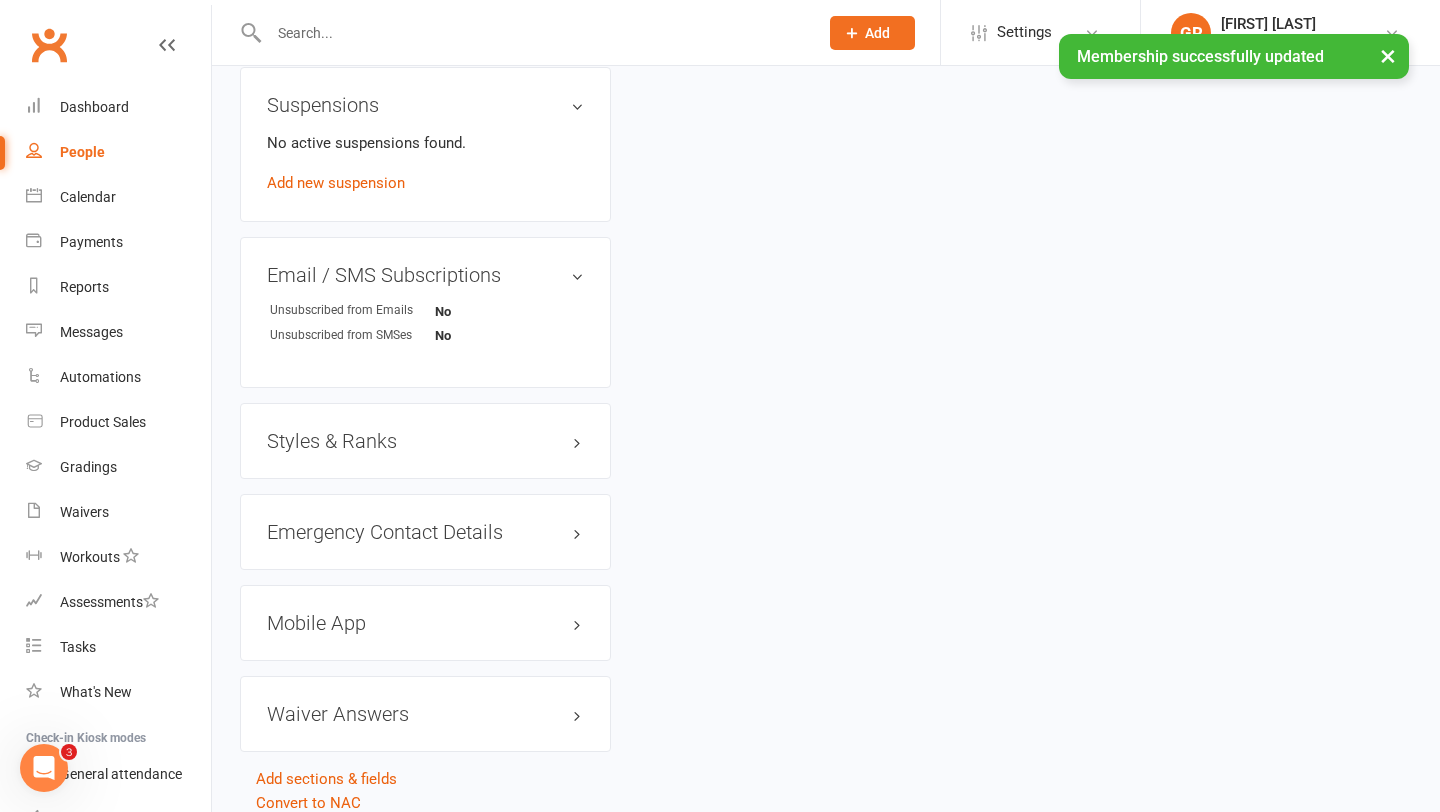 scroll, scrollTop: 0, scrollLeft: 0, axis: both 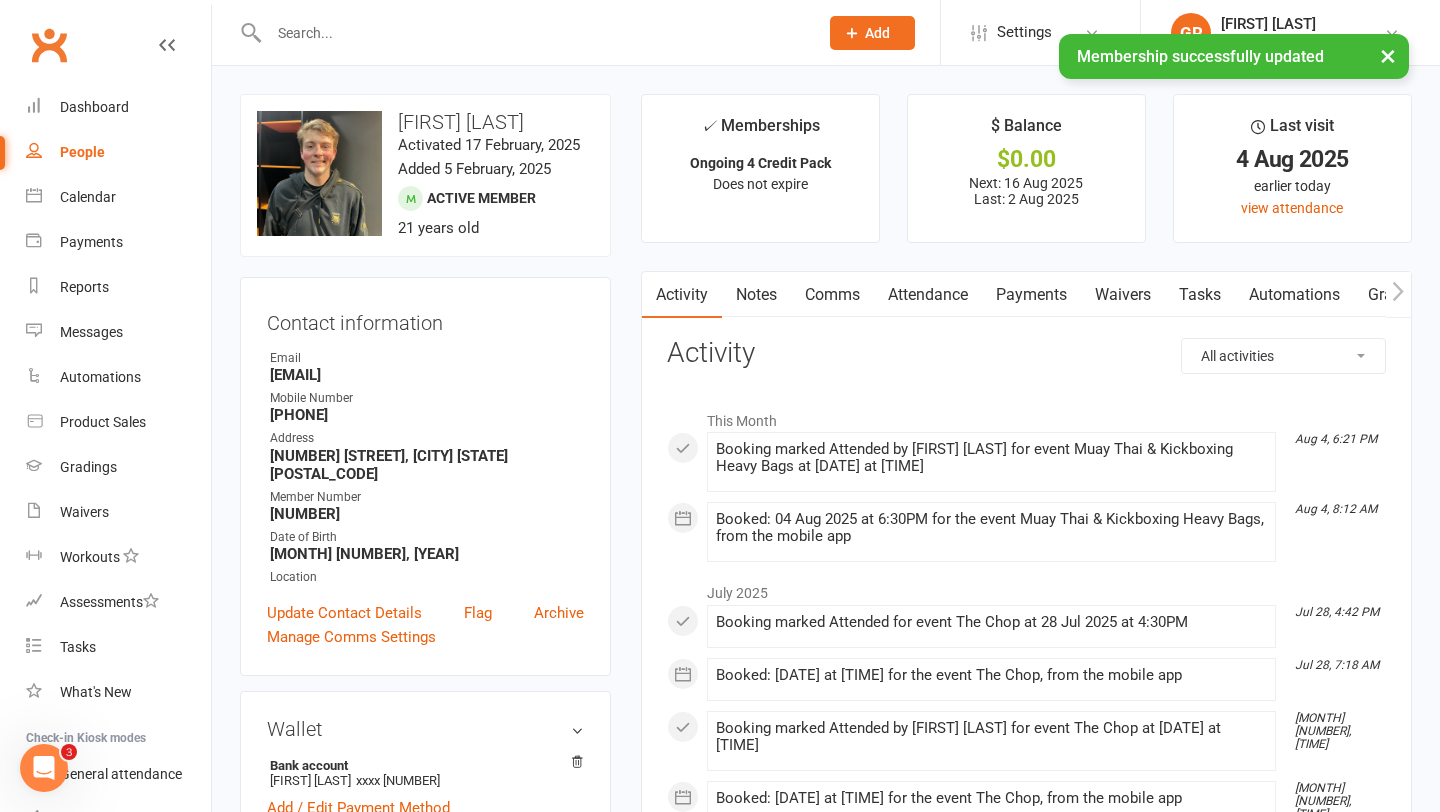 click on "Notes" at bounding box center [756, 295] 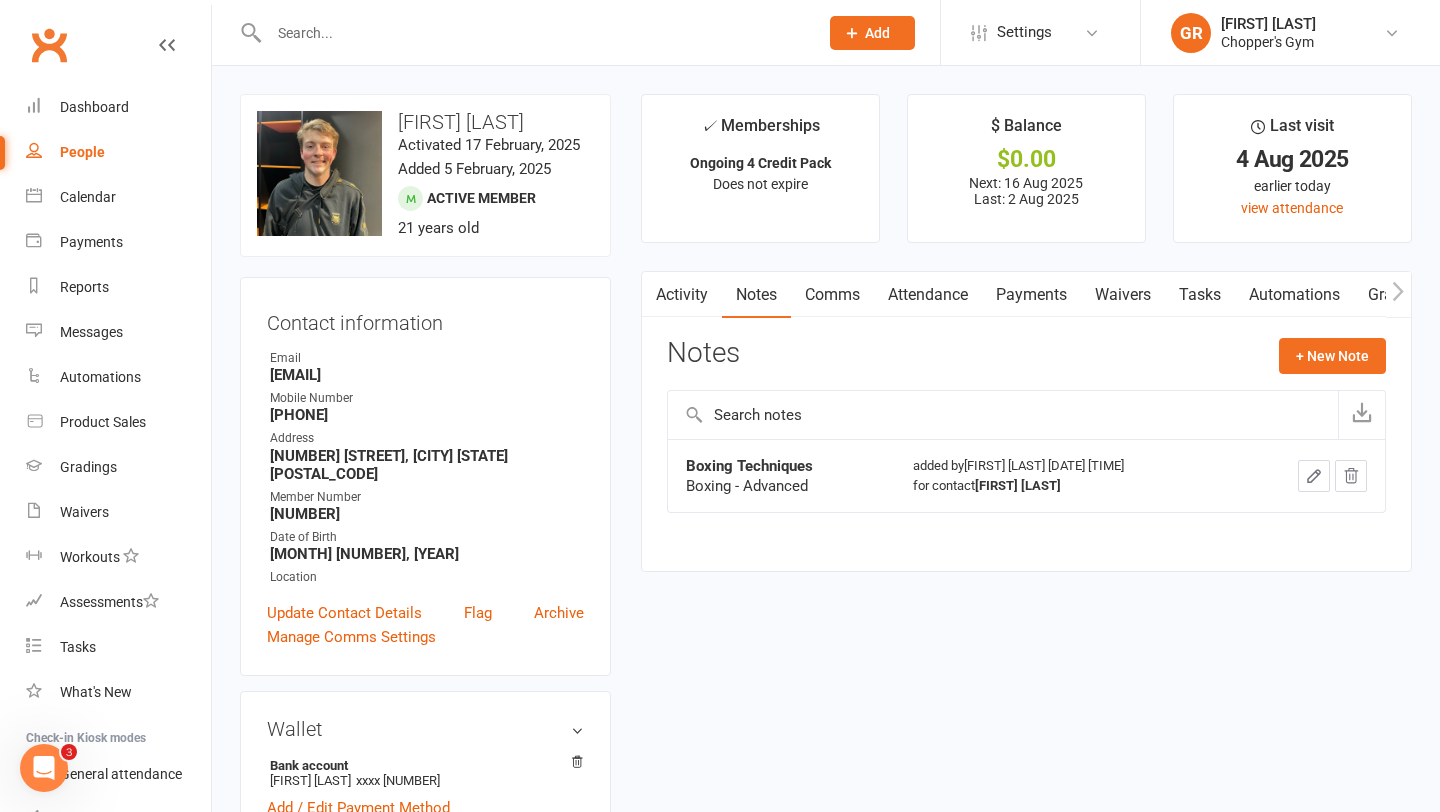 scroll, scrollTop: 10, scrollLeft: 0, axis: vertical 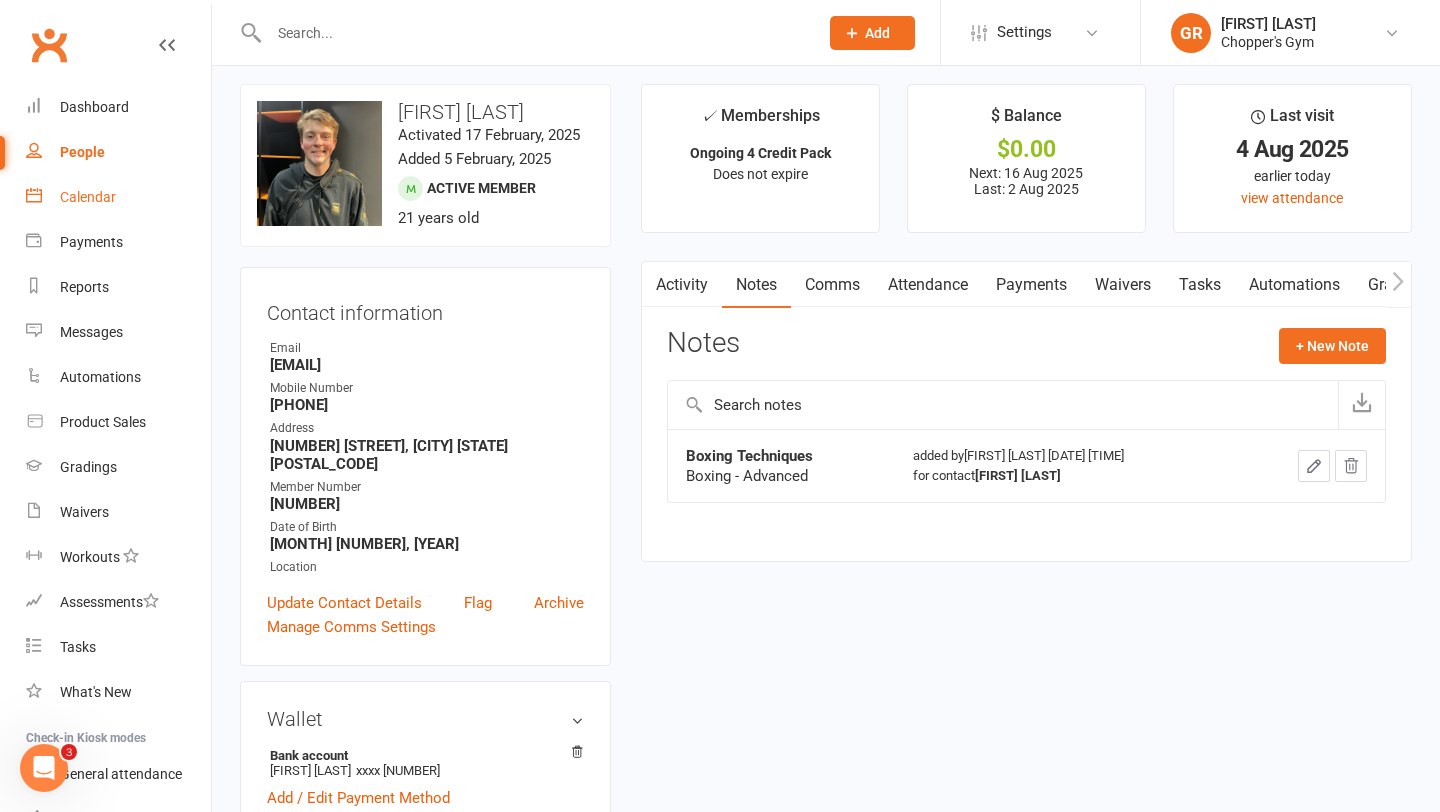 click on "Calendar" at bounding box center [118, 197] 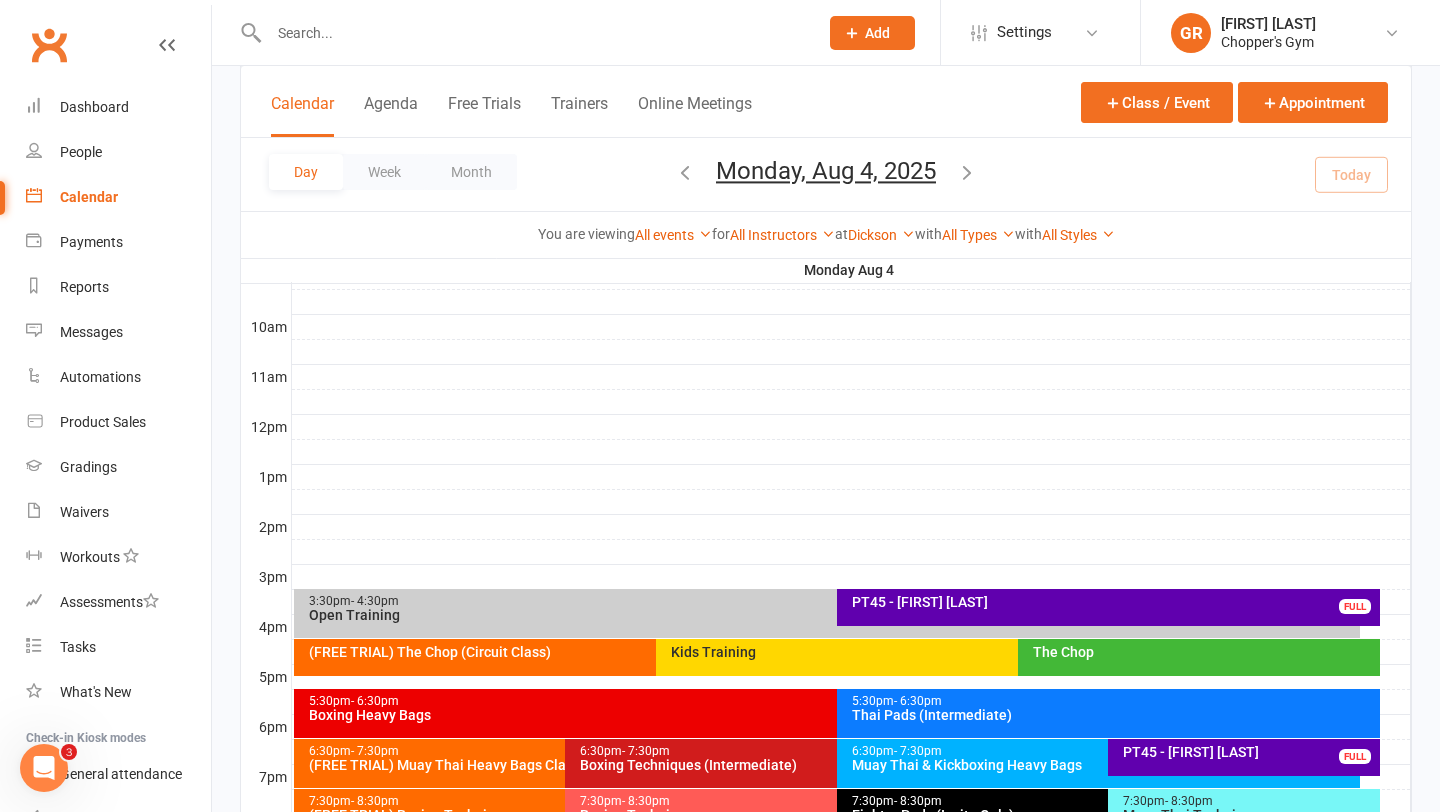 scroll, scrollTop: 852, scrollLeft: 0, axis: vertical 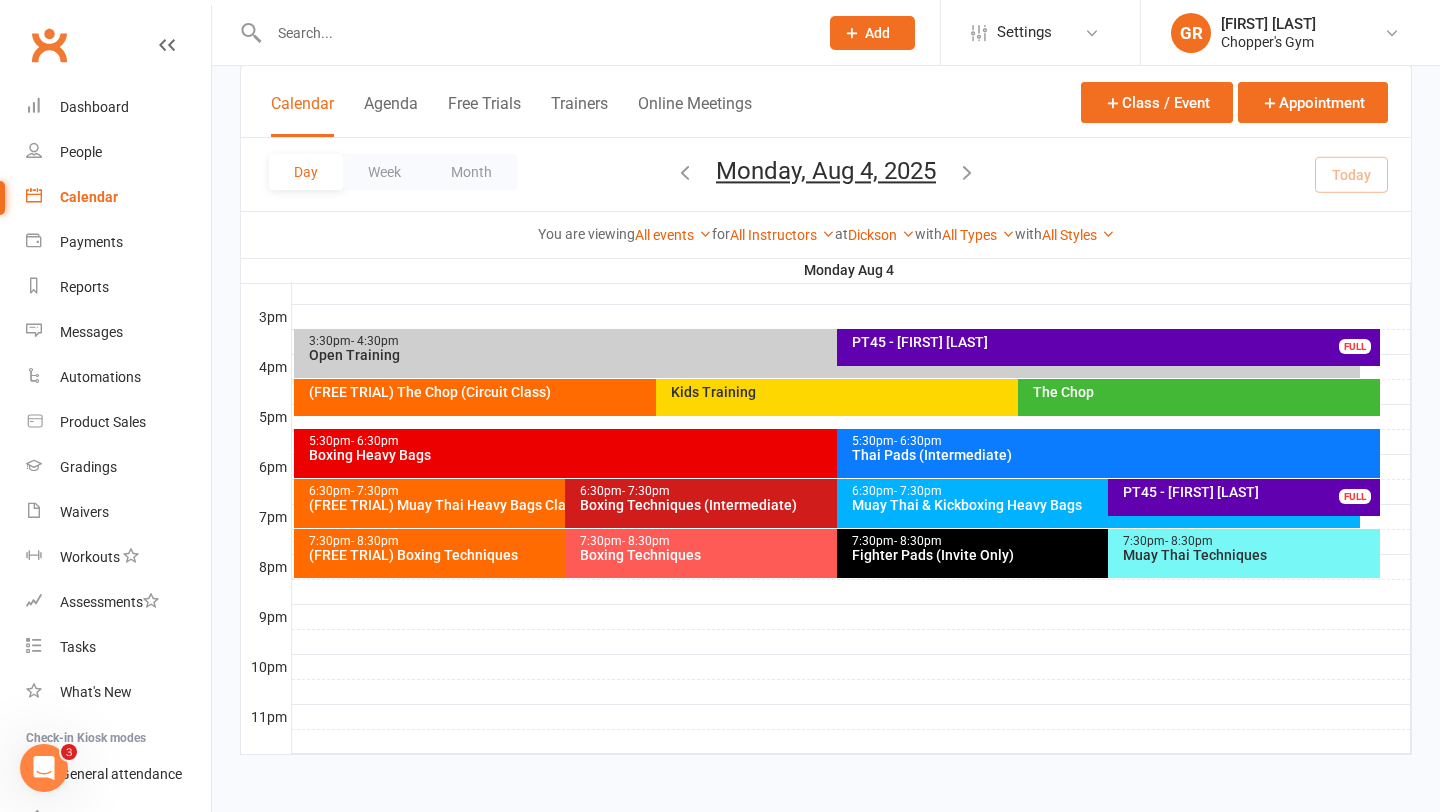 click on "(FREE TRIAL)  Boxing Techniques" at bounding box center [560, 555] 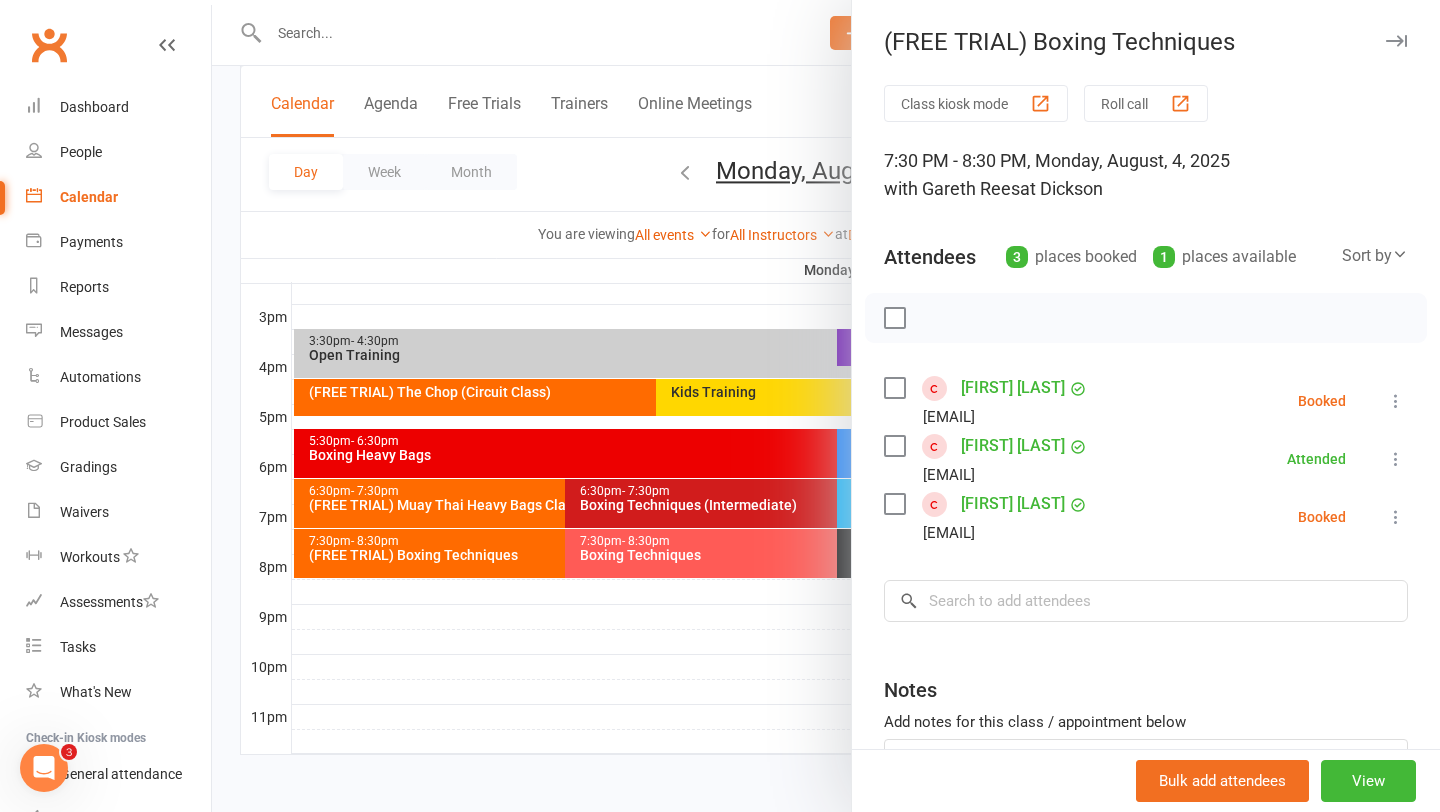 click at bounding box center (894, 388) 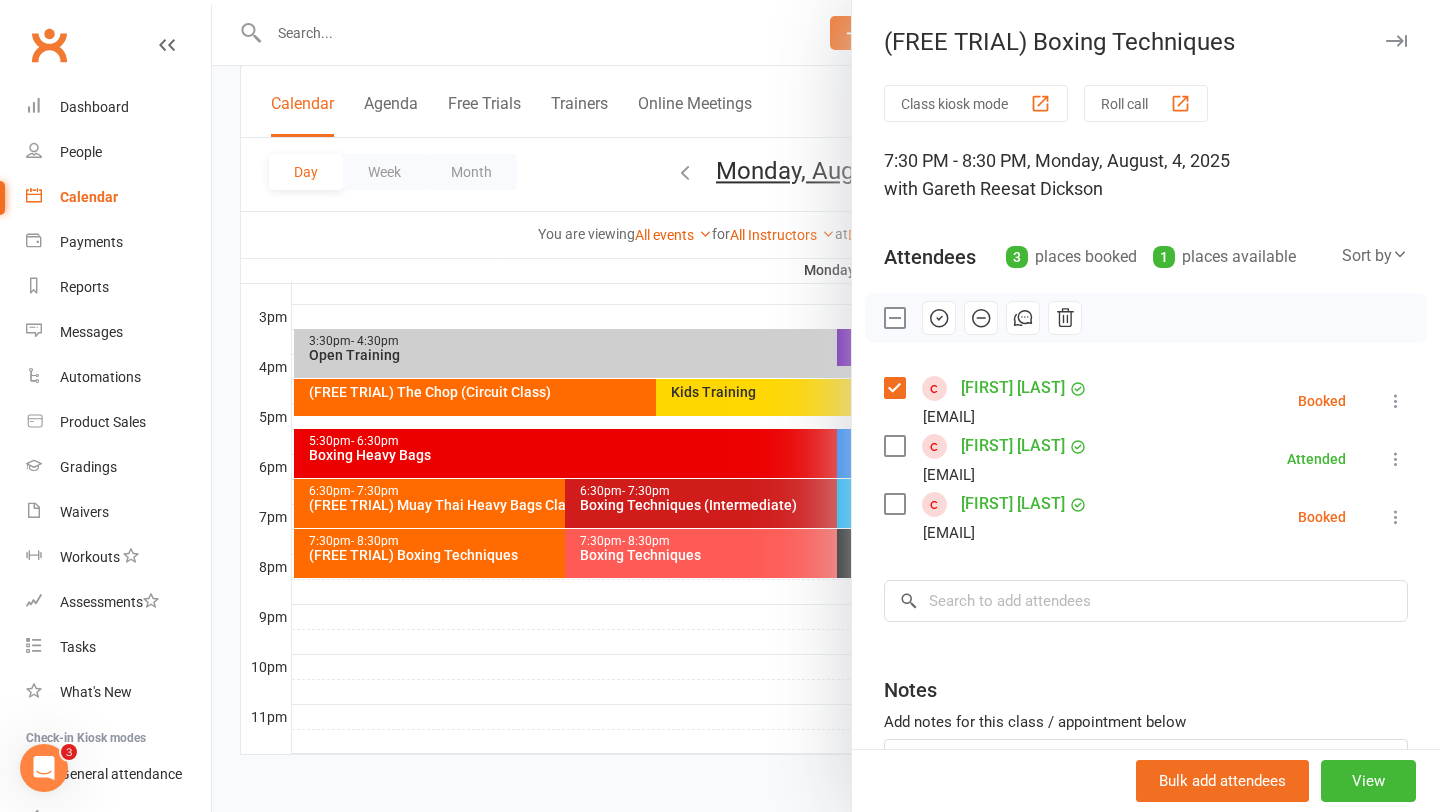 click at bounding box center [894, 504] 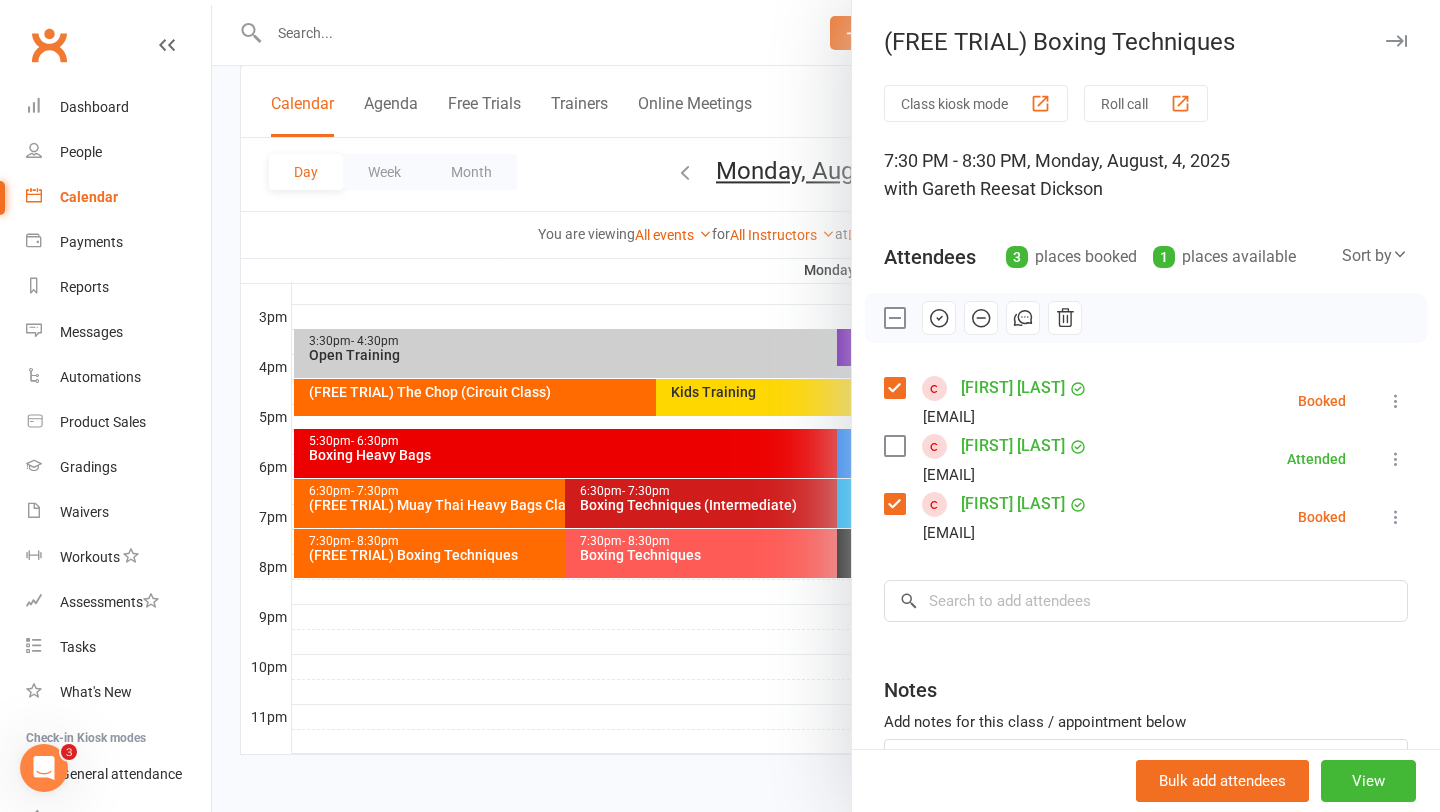 click at bounding box center (939, 318) 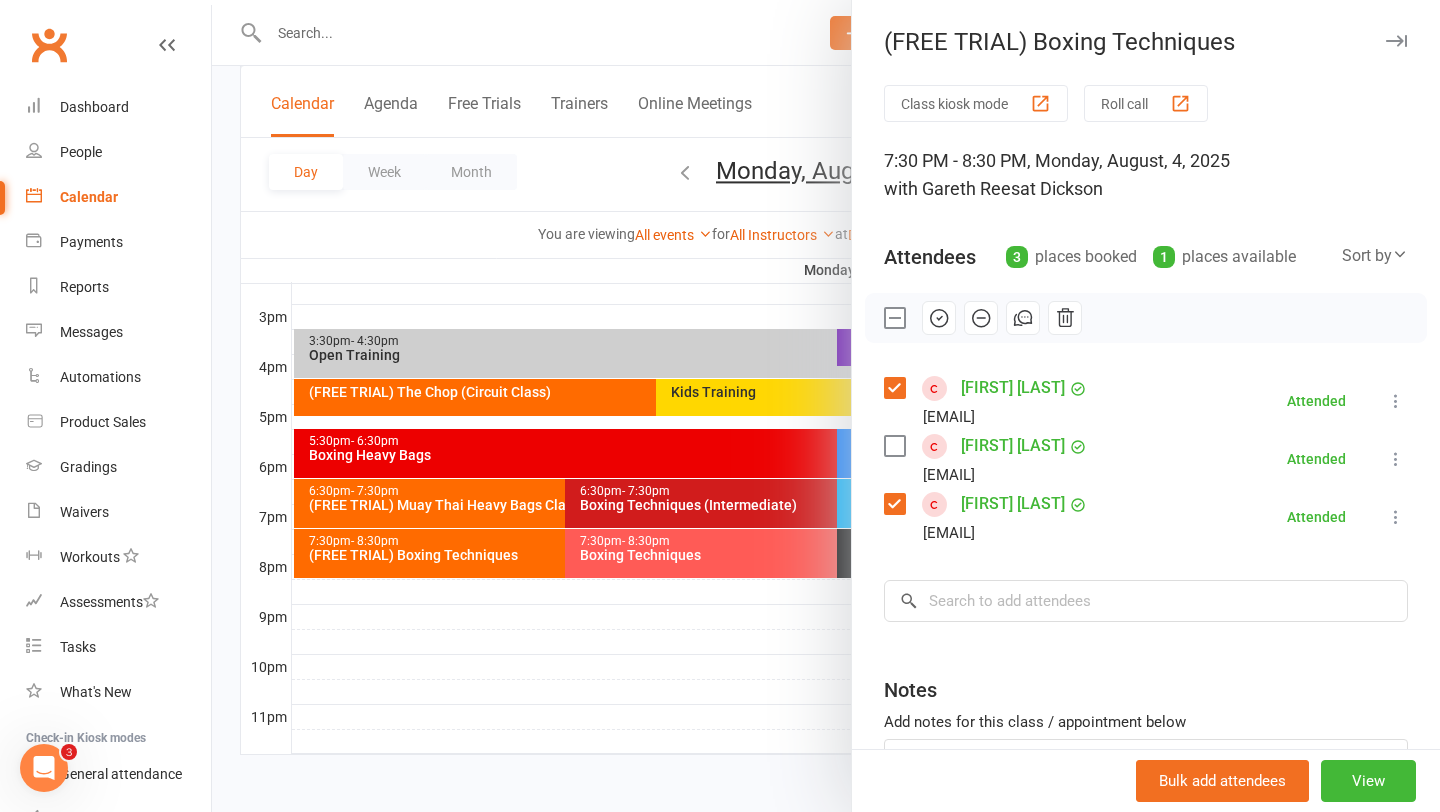 click at bounding box center [826, 406] 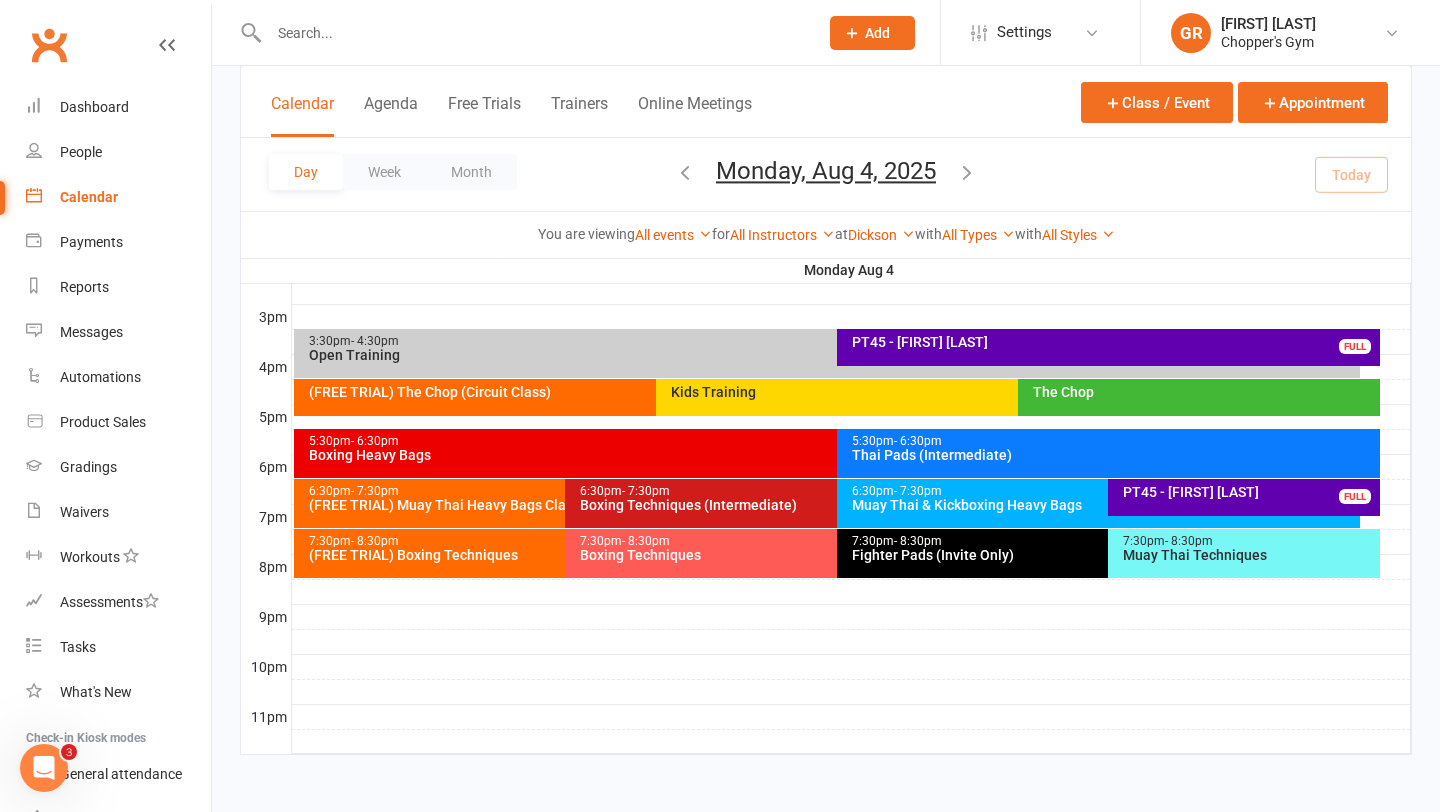 click on "Boxing Techniques" at bounding box center (831, 555) 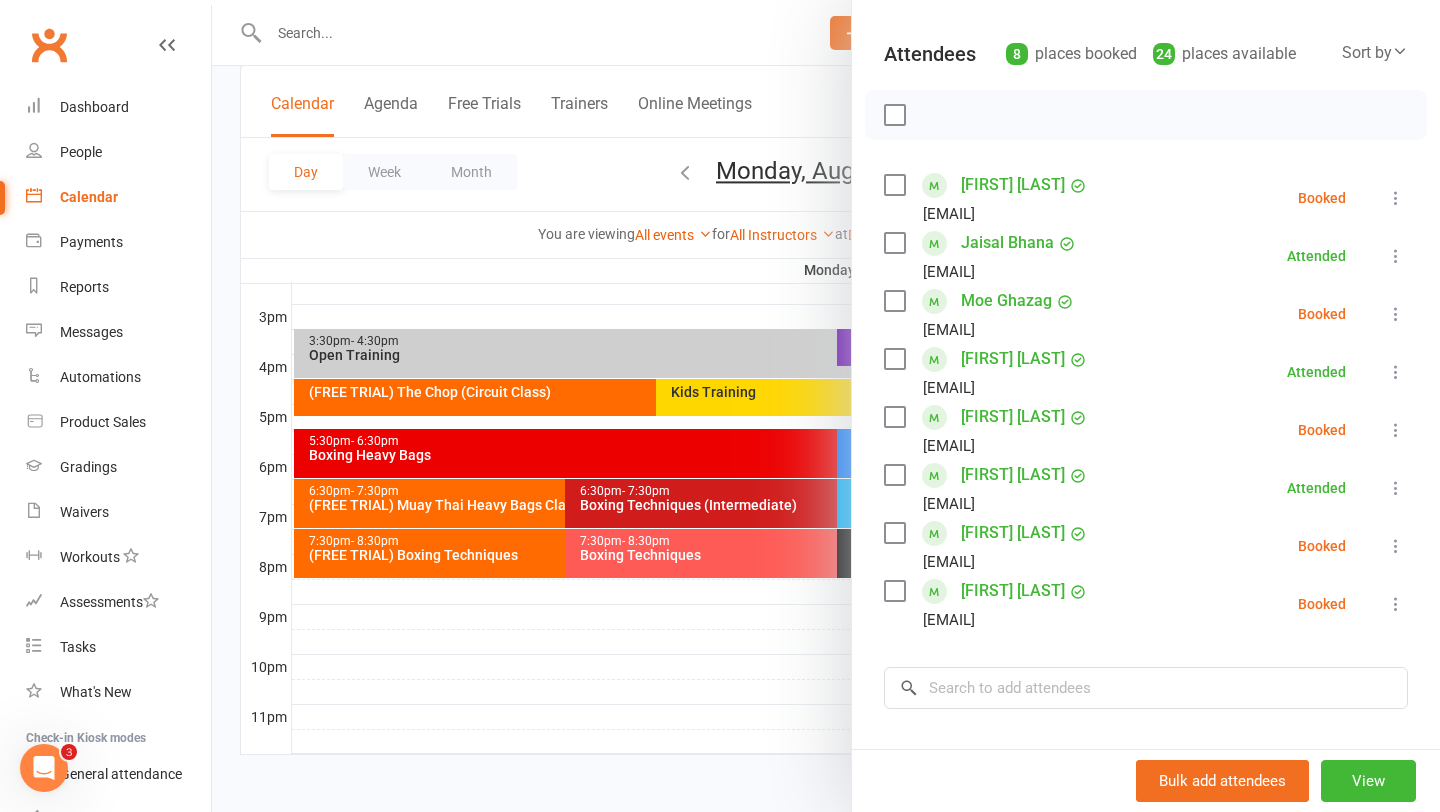 scroll, scrollTop: 219, scrollLeft: 0, axis: vertical 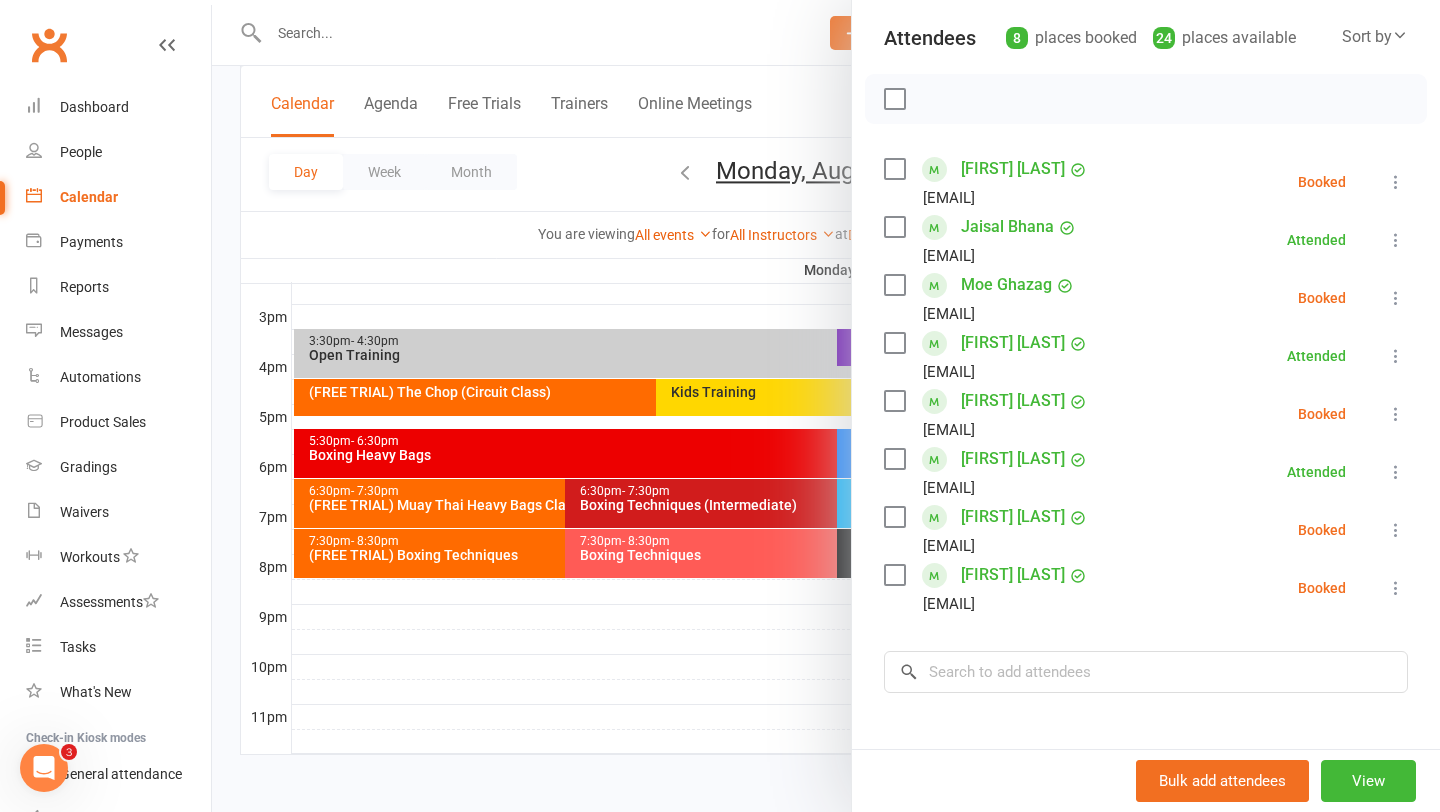 click at bounding box center (894, 575) 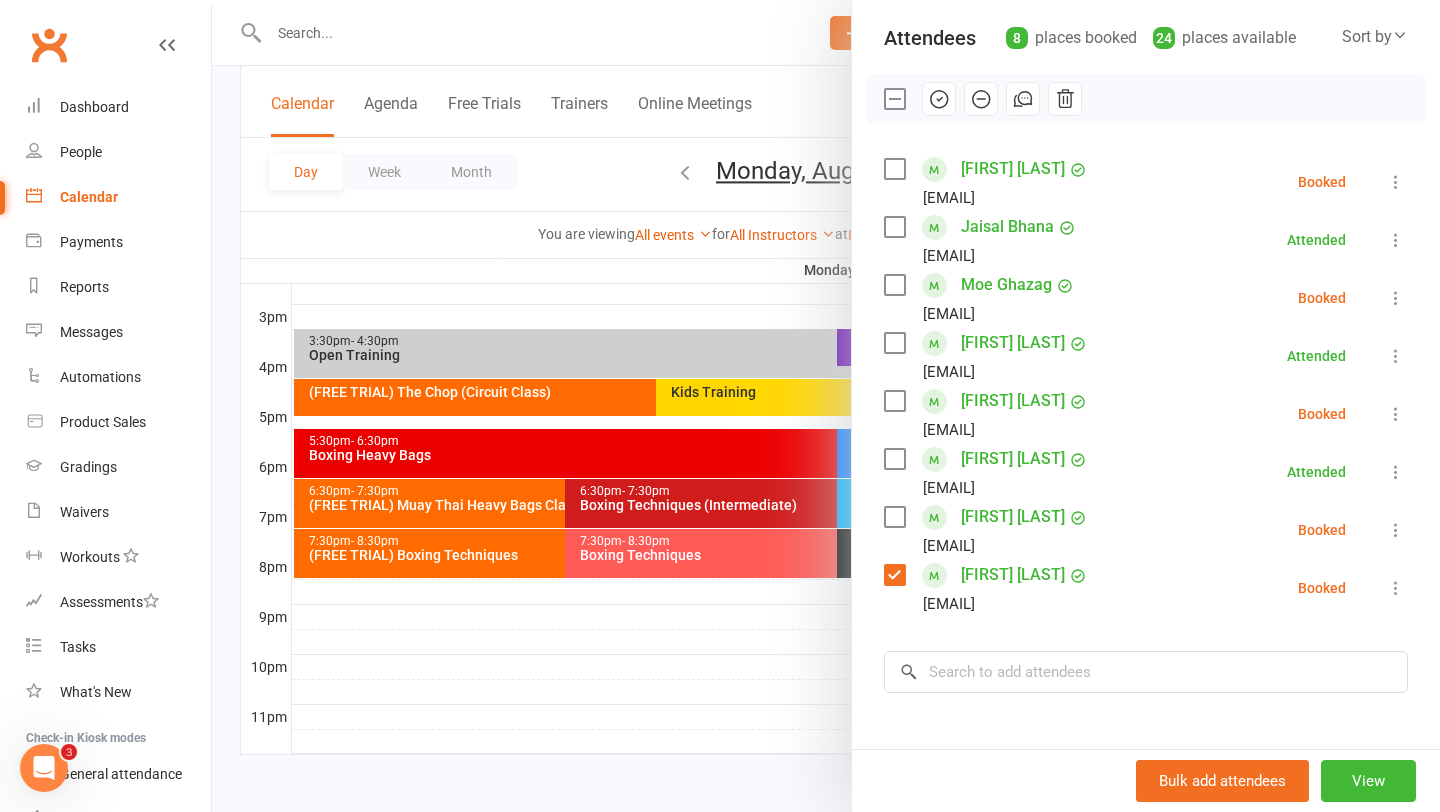 click at bounding box center (894, 517) 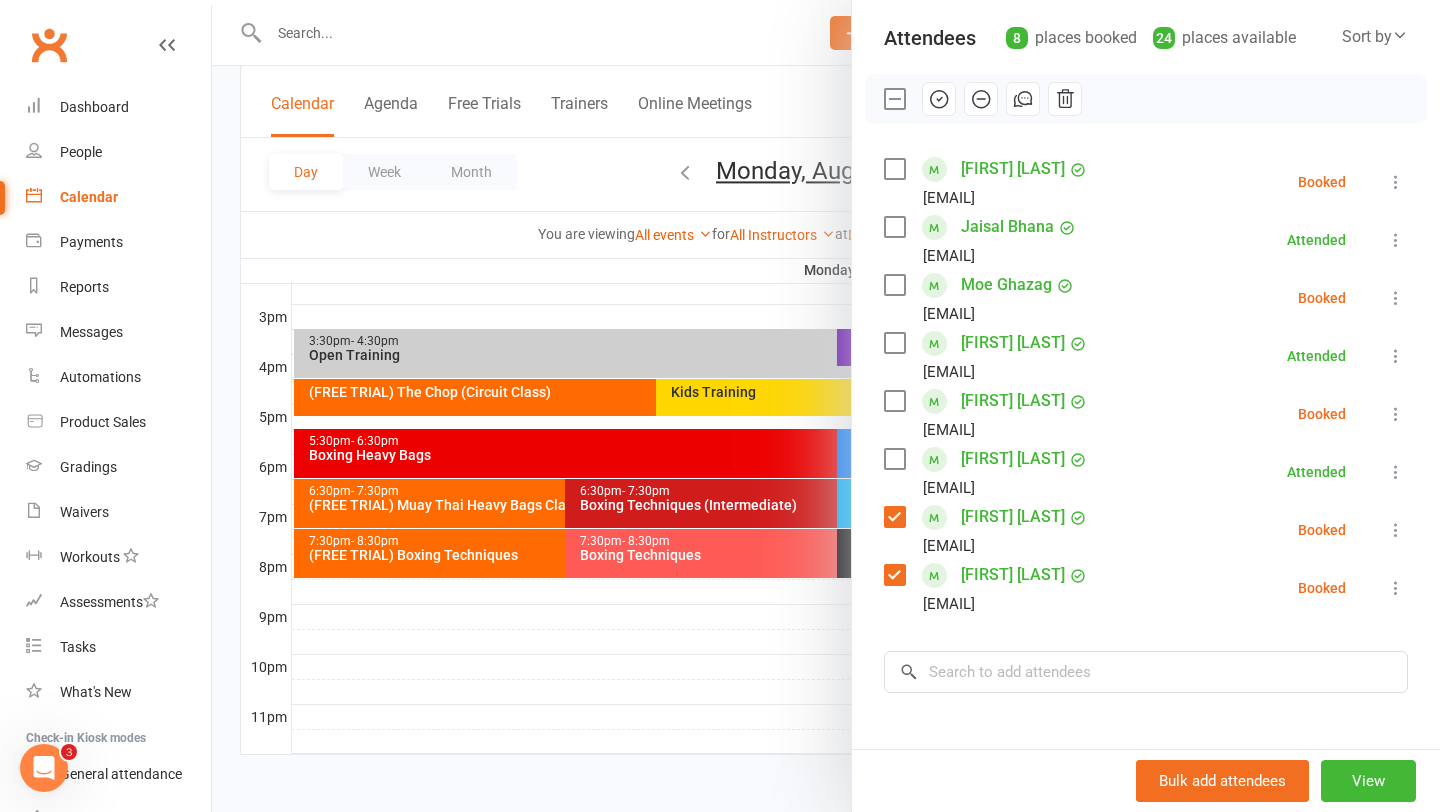 click at bounding box center (894, 169) 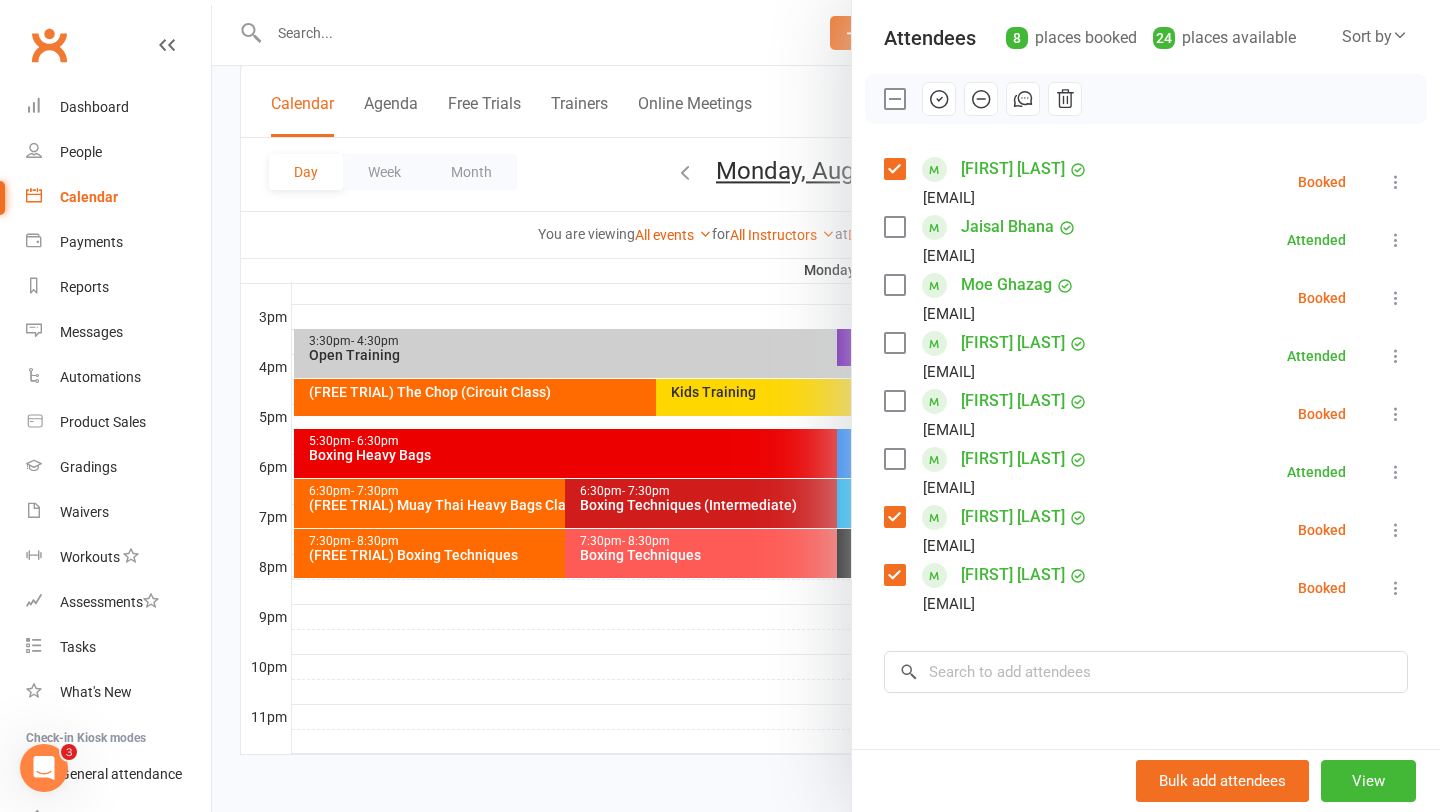 click at bounding box center [894, 285] 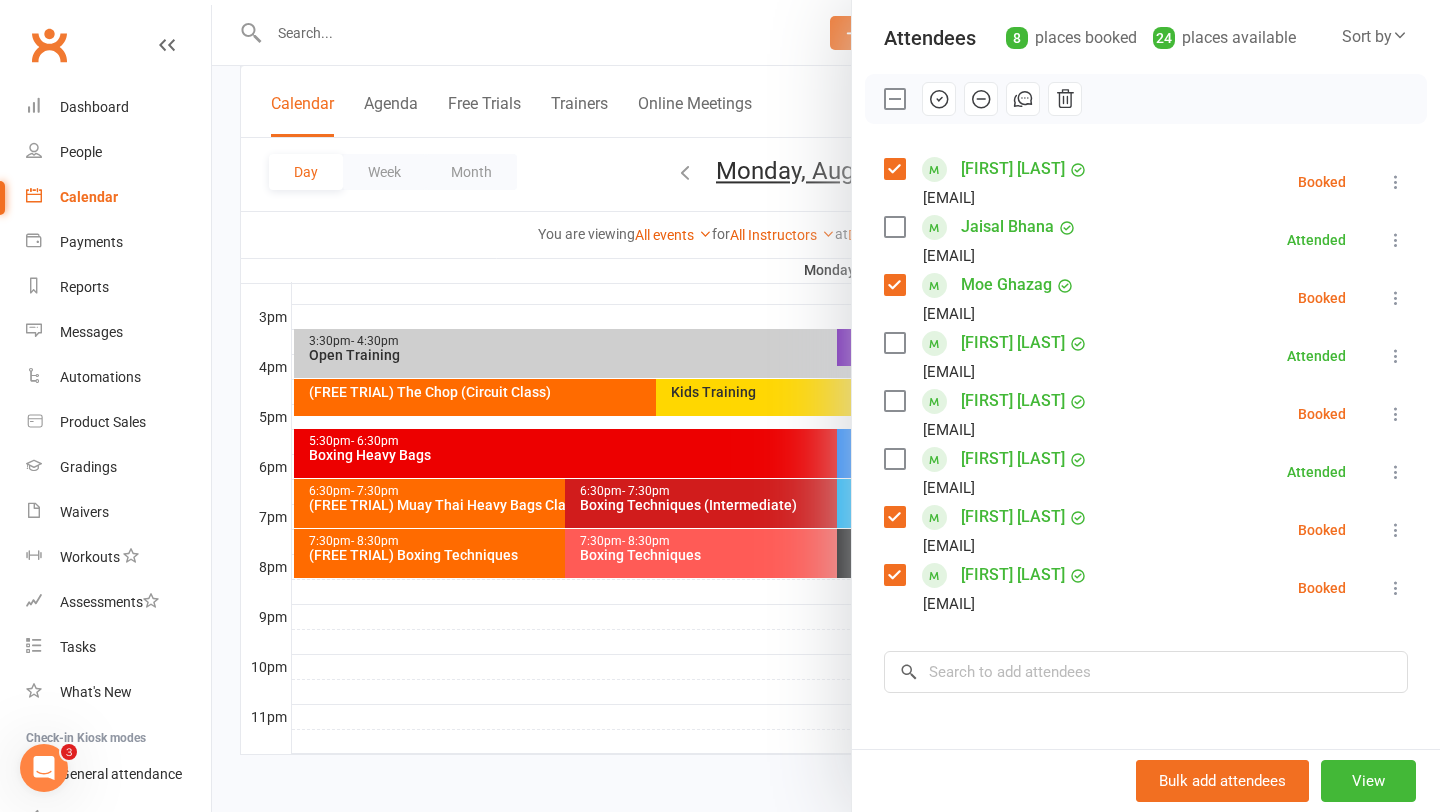 click at bounding box center (894, 401) 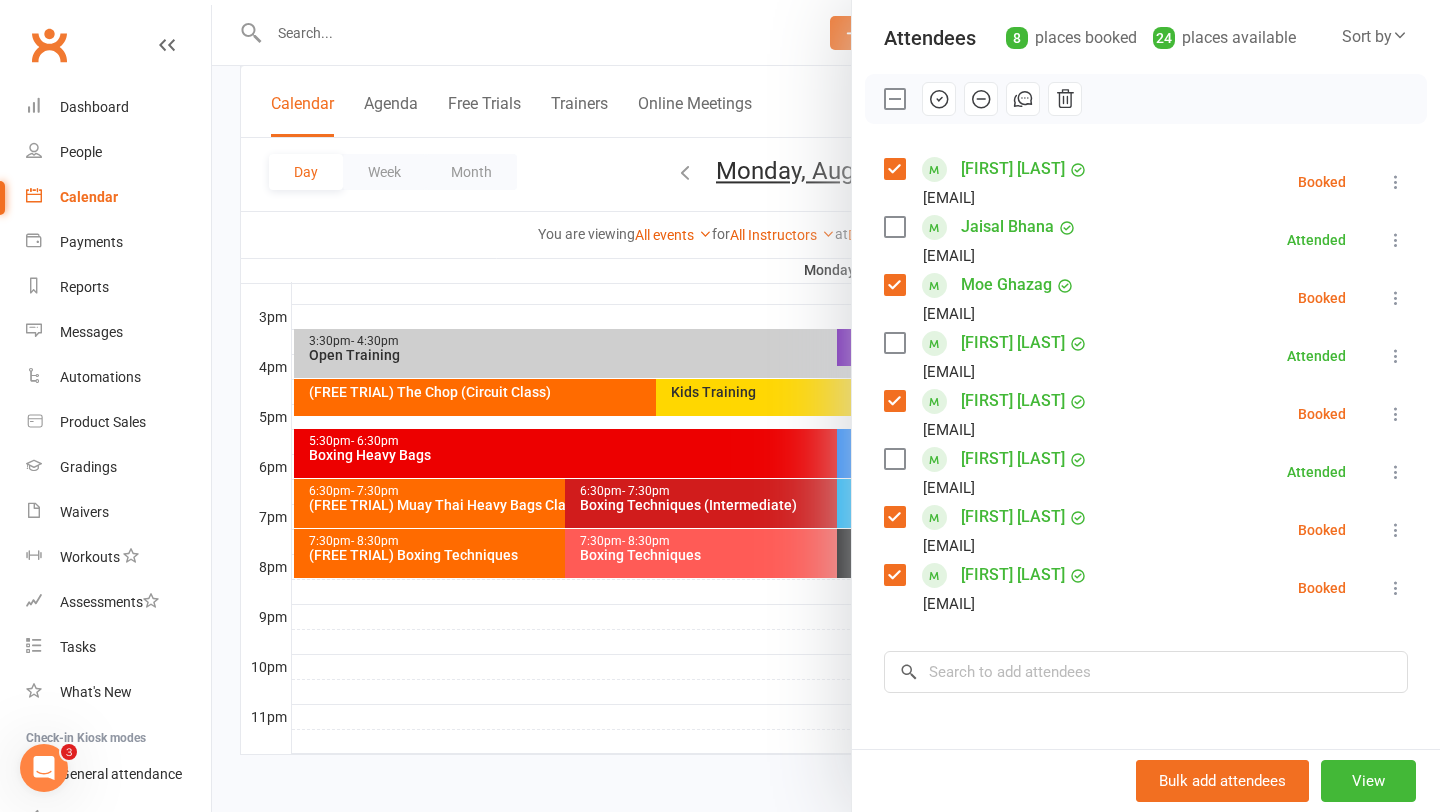 click 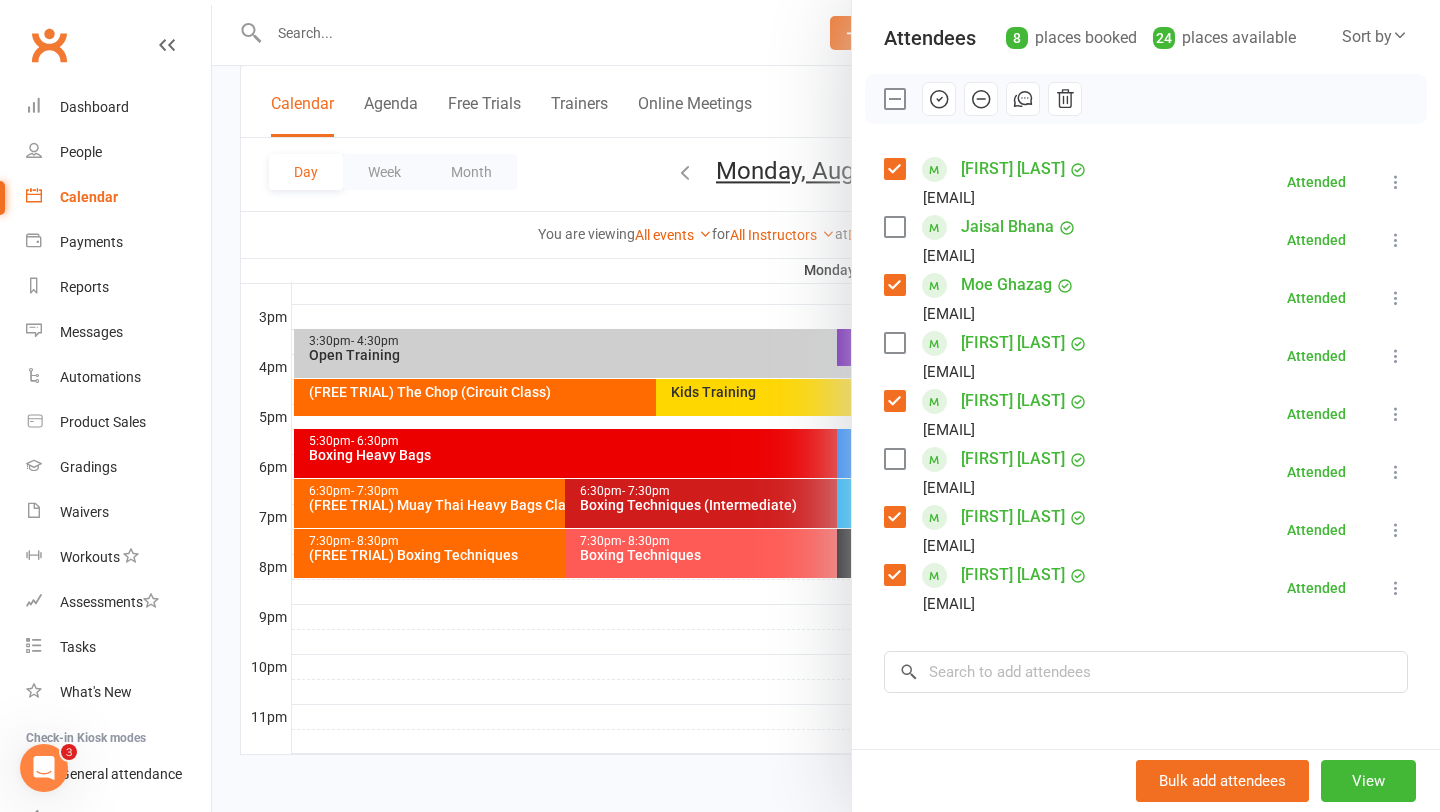 click at bounding box center (826, 406) 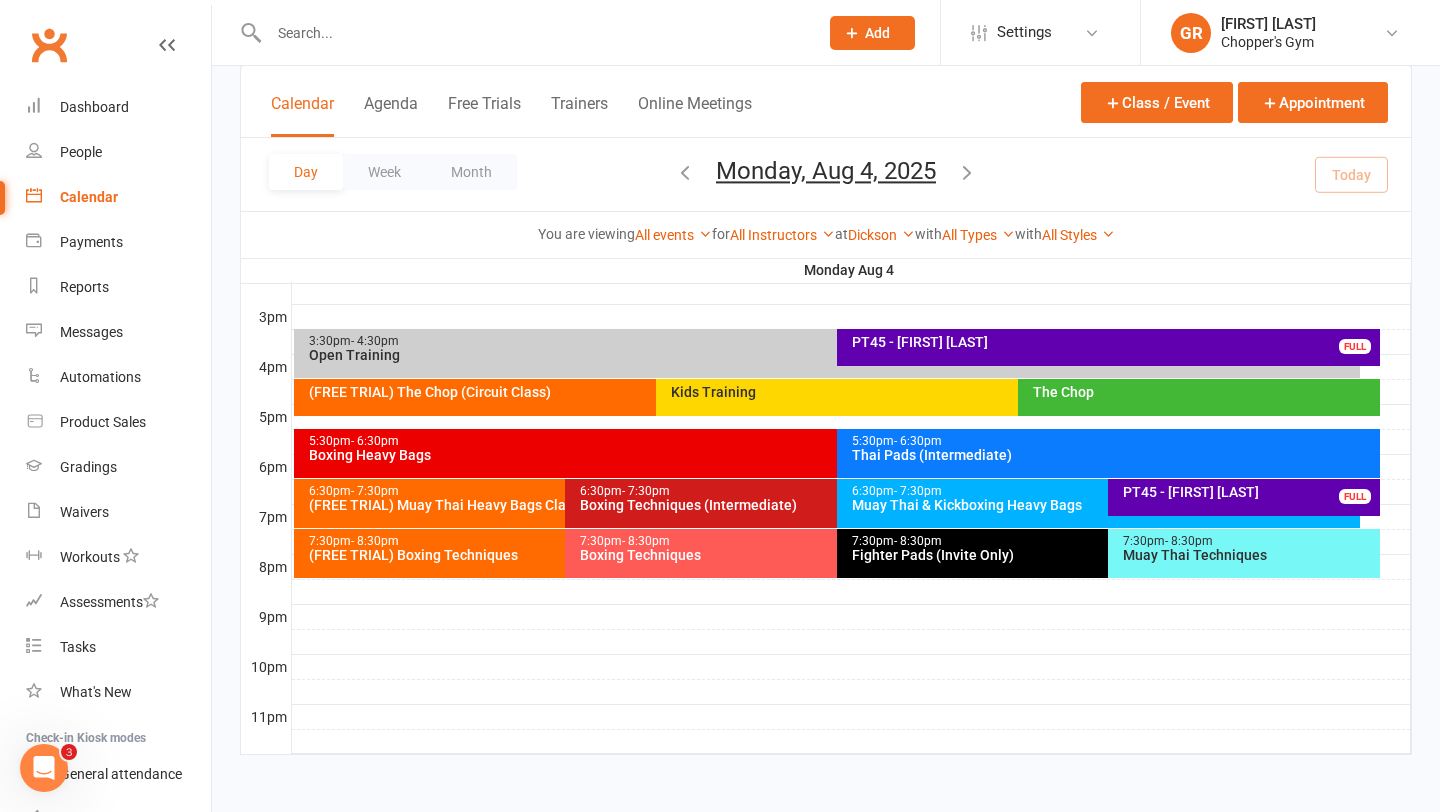 click on "Muay Thai Techniques" at bounding box center (1249, 555) 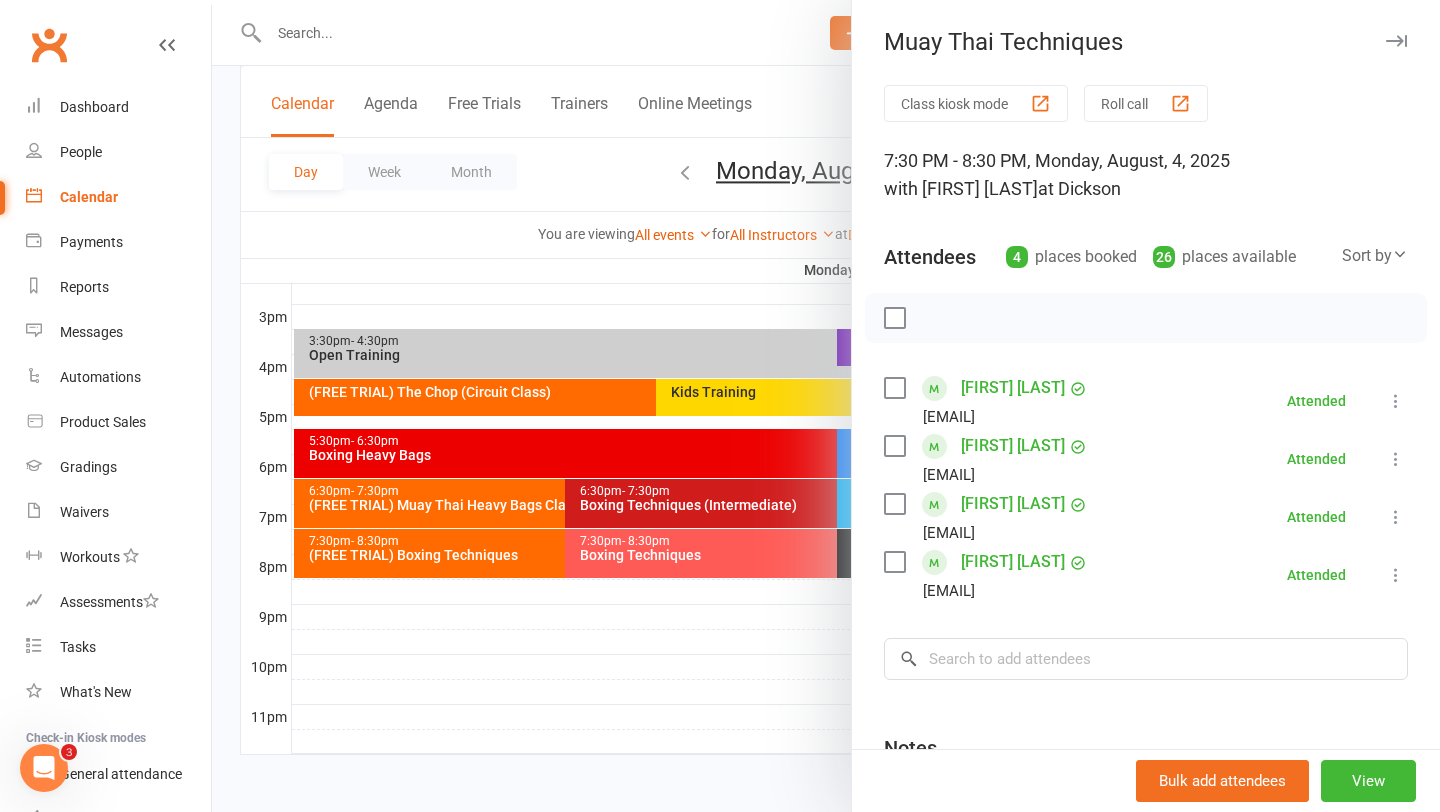 click at bounding box center (826, 406) 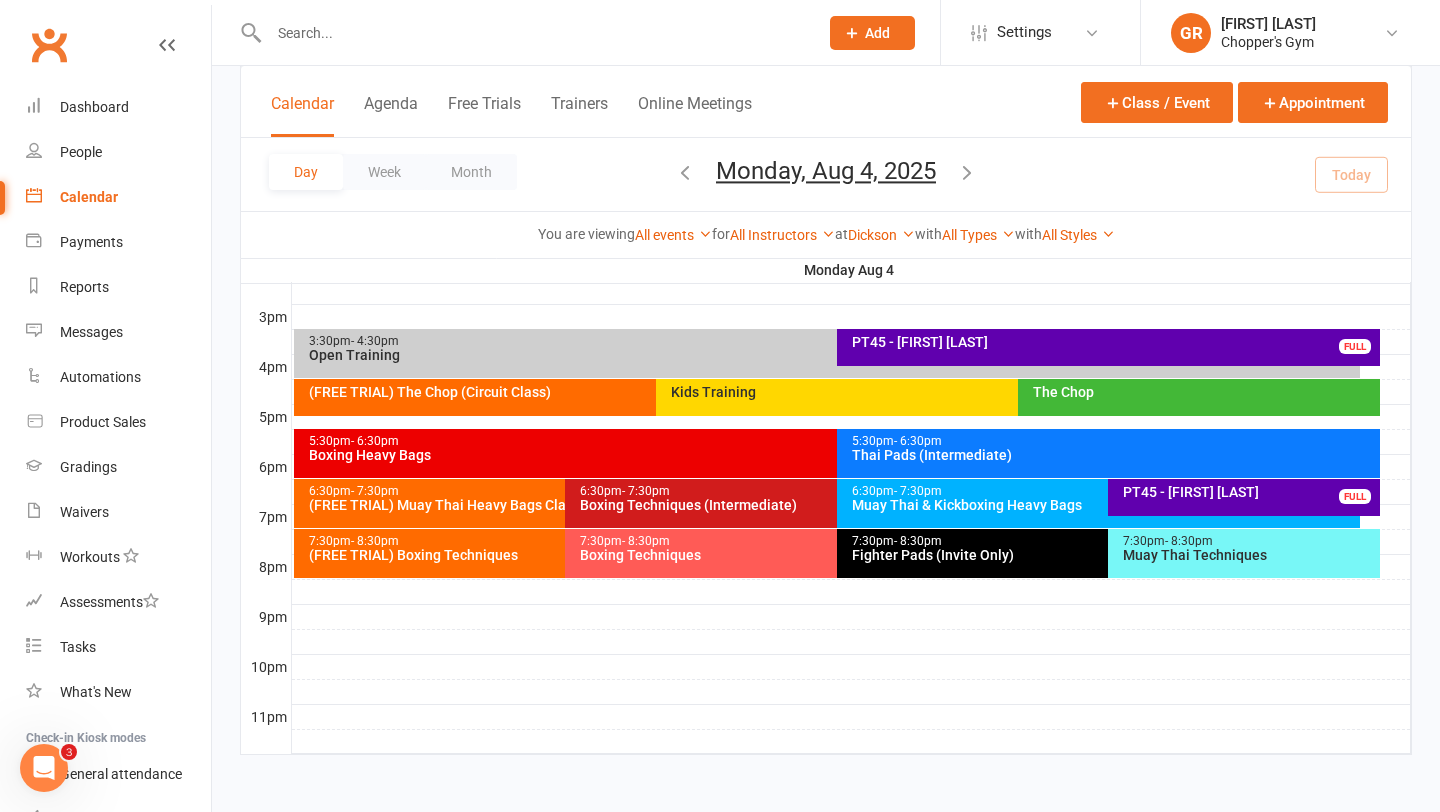 click on "7:30pm  - 8:30pm" at bounding box center (1103, 541) 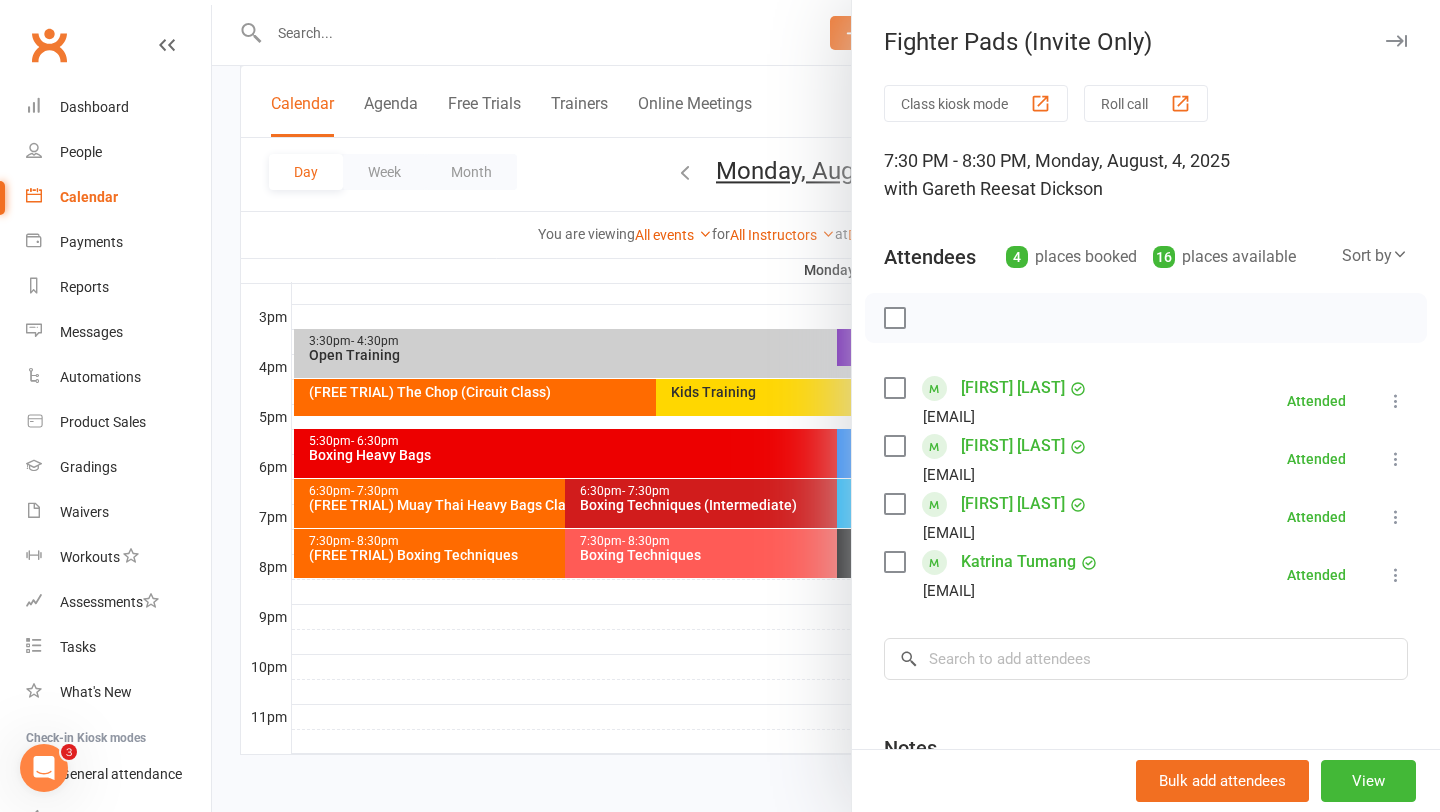 click at bounding box center (826, 406) 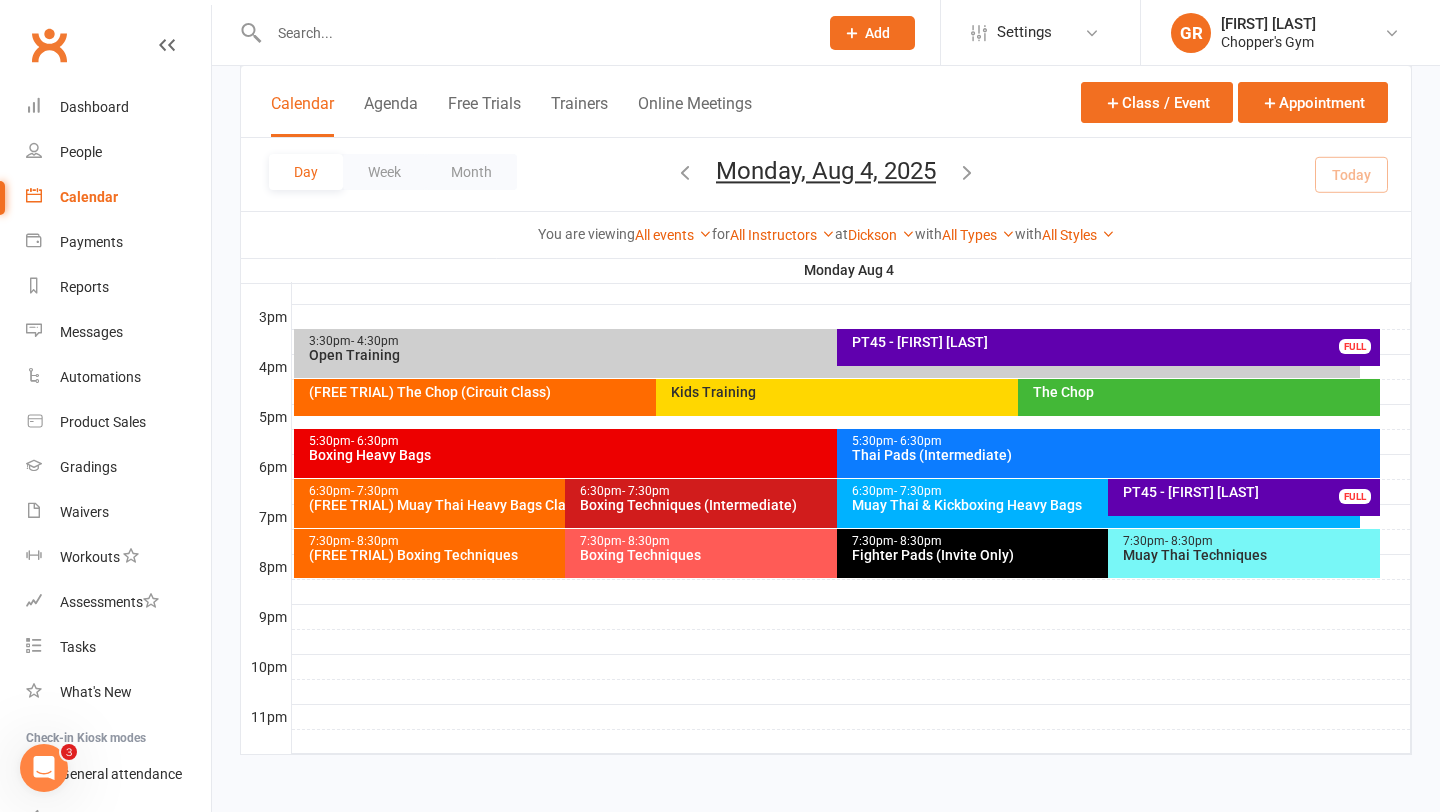 click on "(FREE TRIAL)  Boxing Techniques" at bounding box center (560, 555) 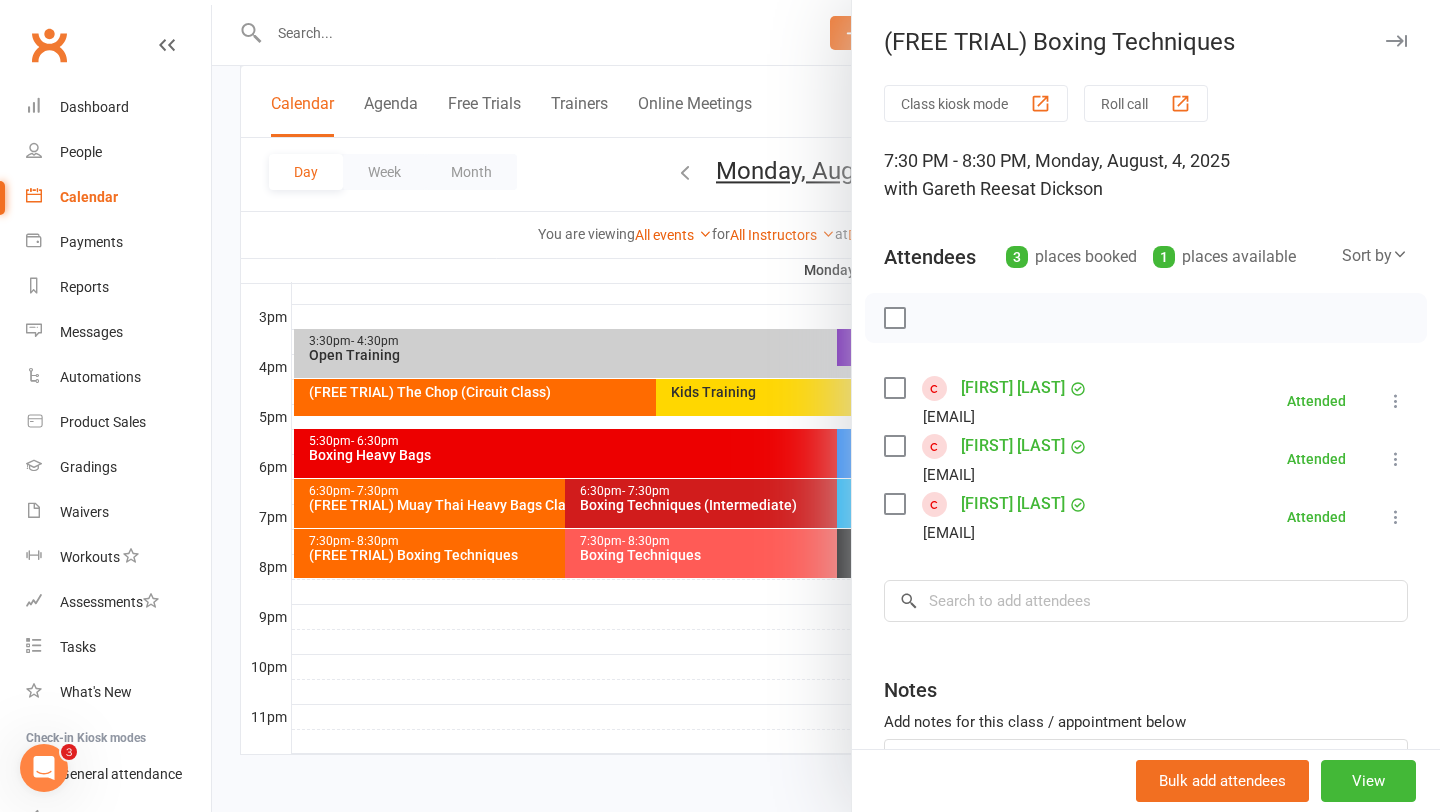 click at bounding box center [826, 406] 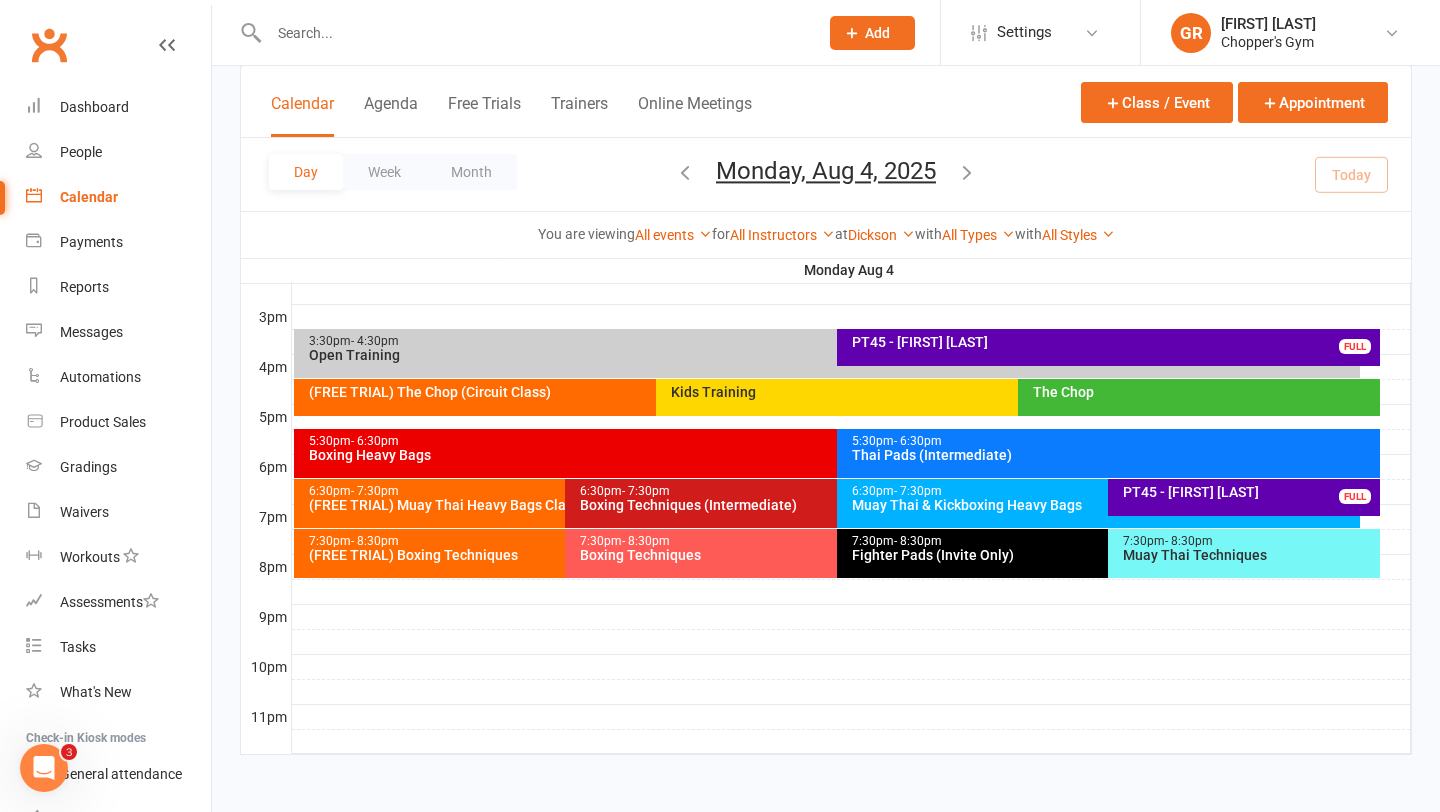 click on "Boxing Techniques (Intermediate)" at bounding box center (831, 505) 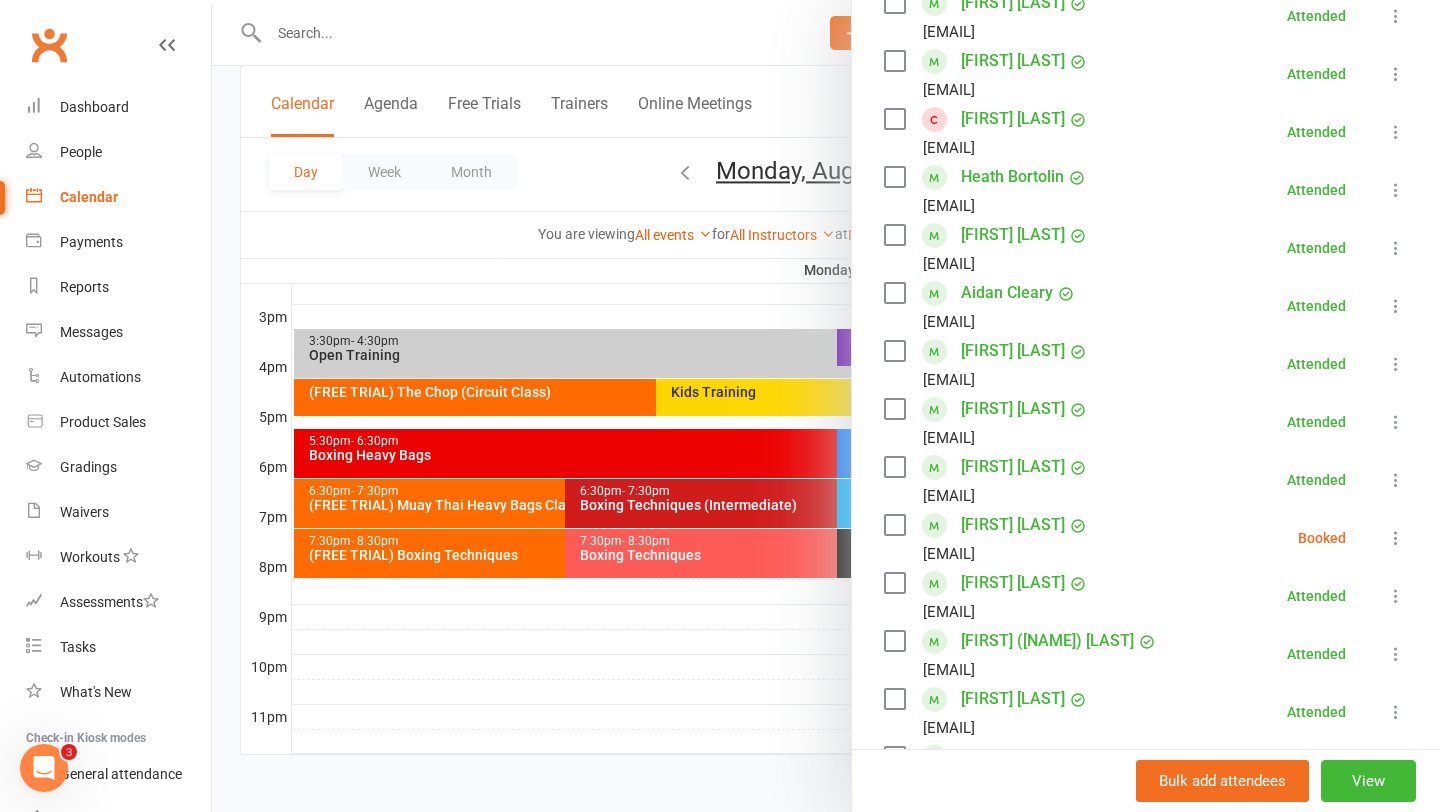 scroll, scrollTop: 437, scrollLeft: 0, axis: vertical 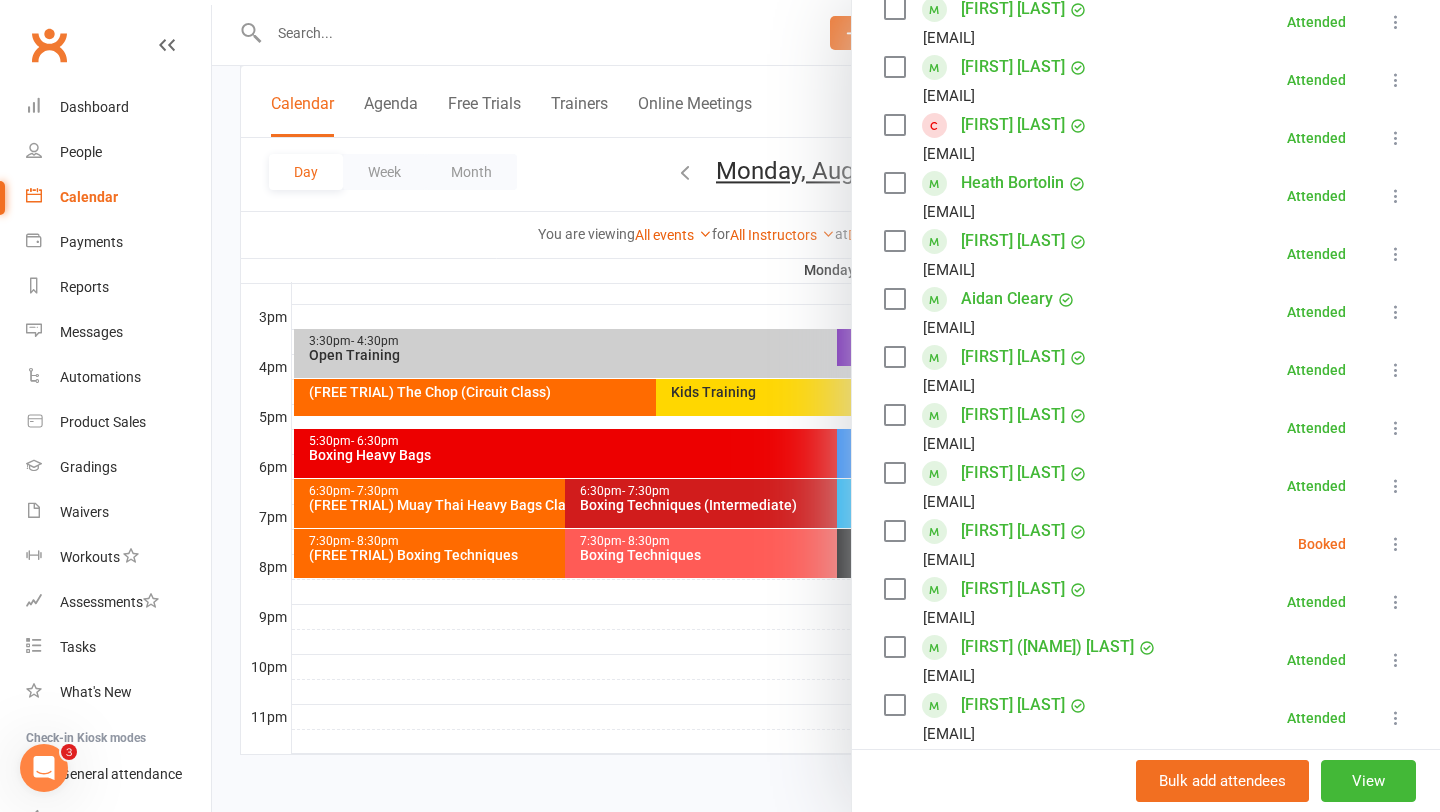 click at bounding box center (826, 406) 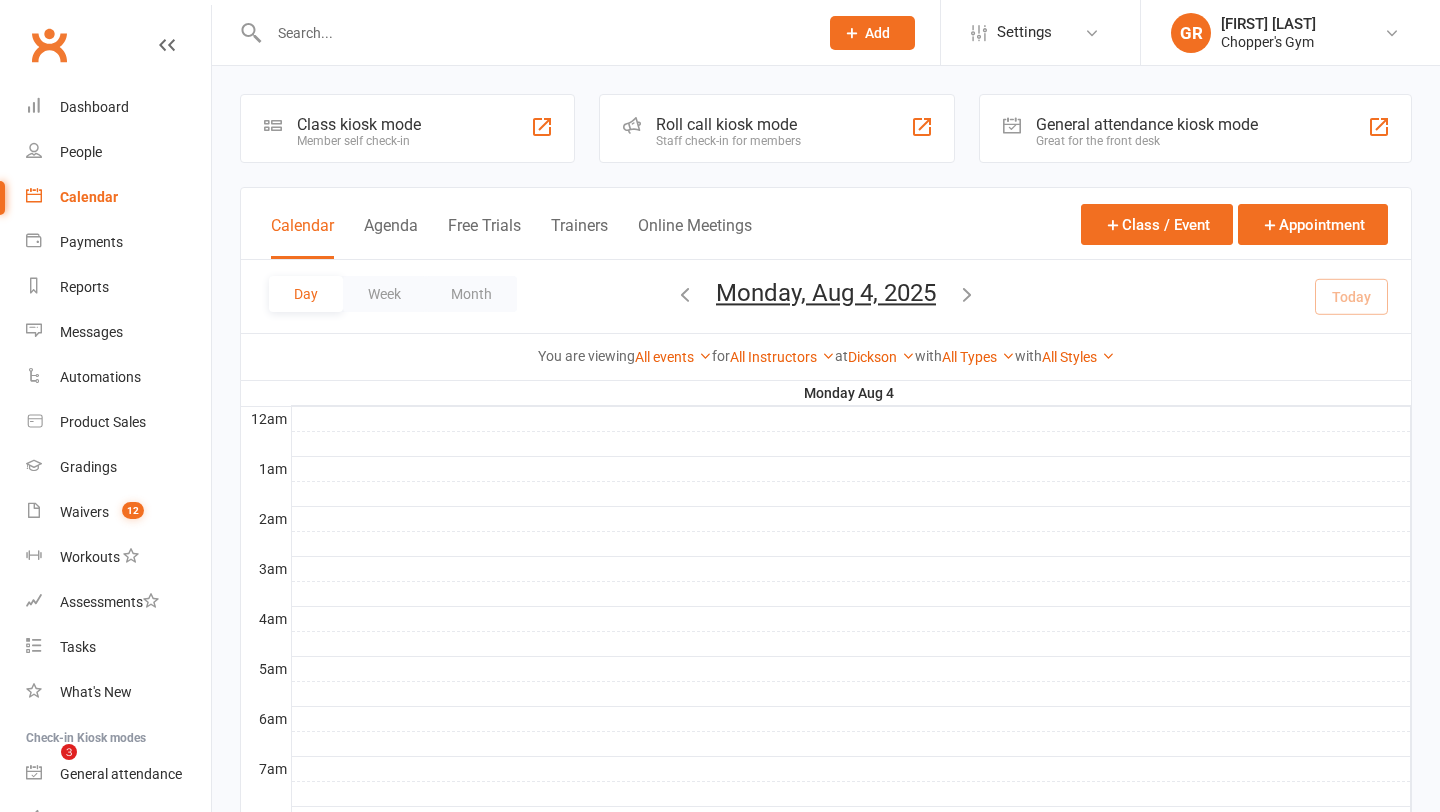 click at bounding box center (533, 33) 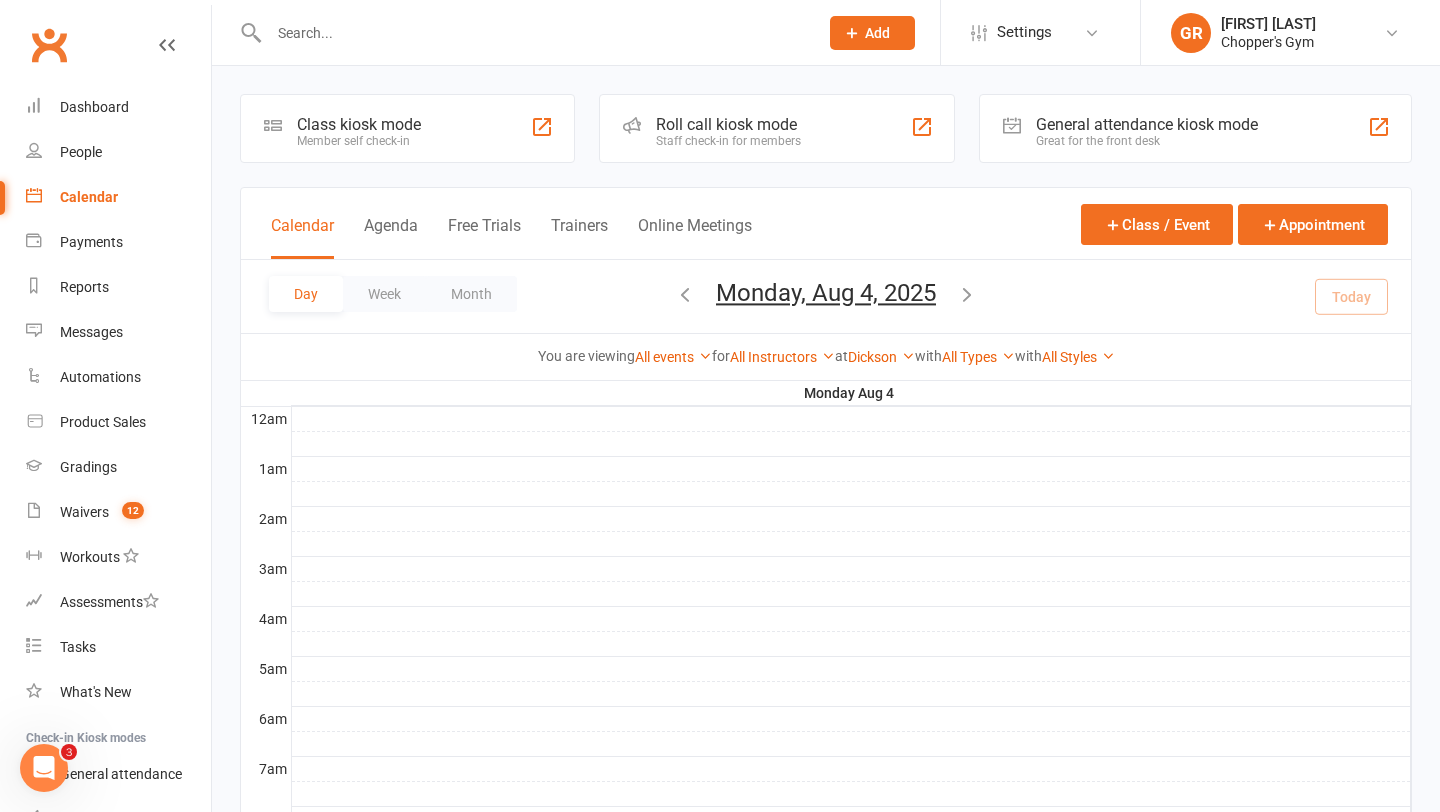 scroll, scrollTop: 0, scrollLeft: 0, axis: both 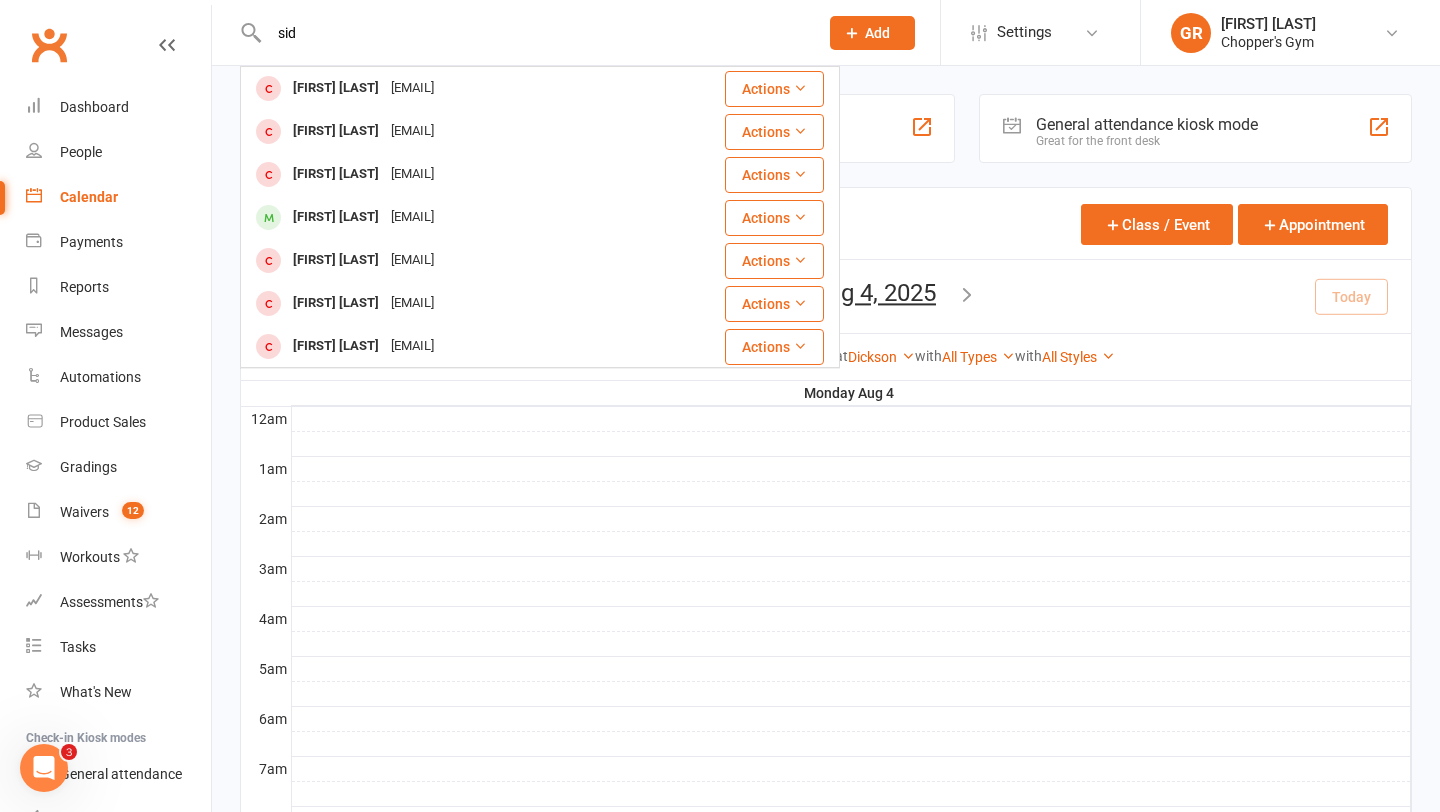 type on "sid" 